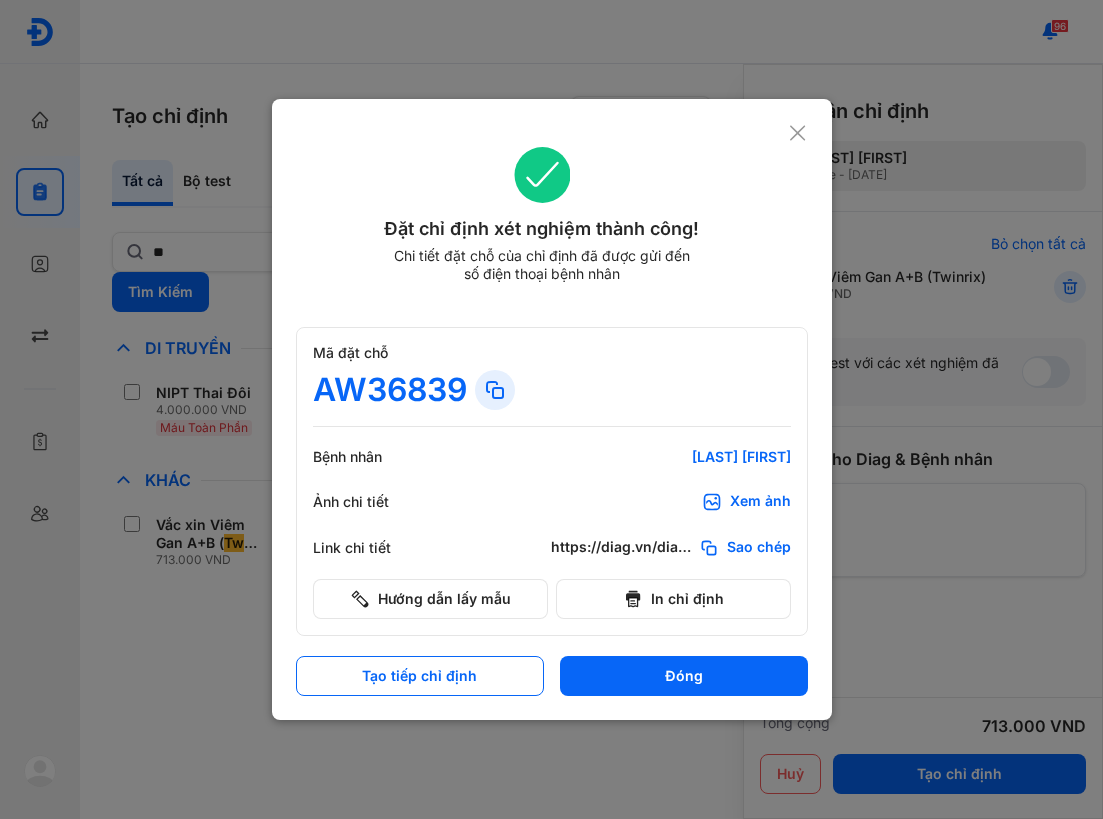 scroll, scrollTop: 0, scrollLeft: 0, axis: both 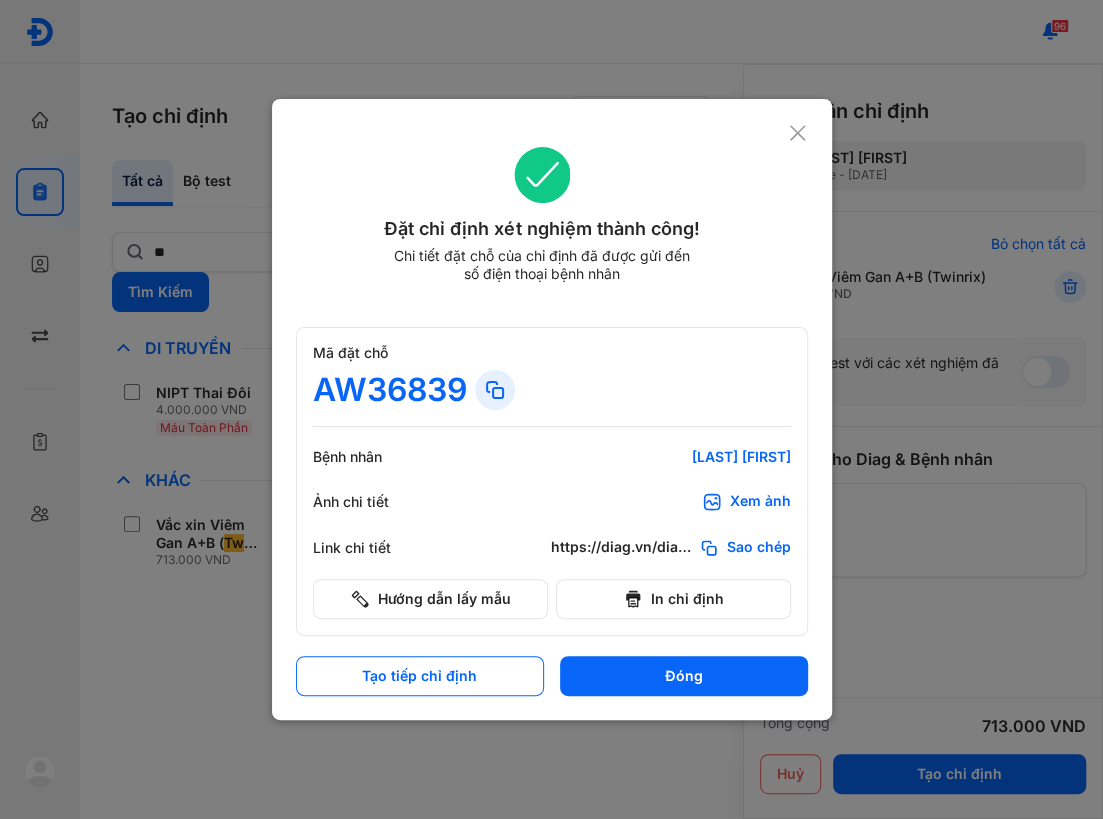 click 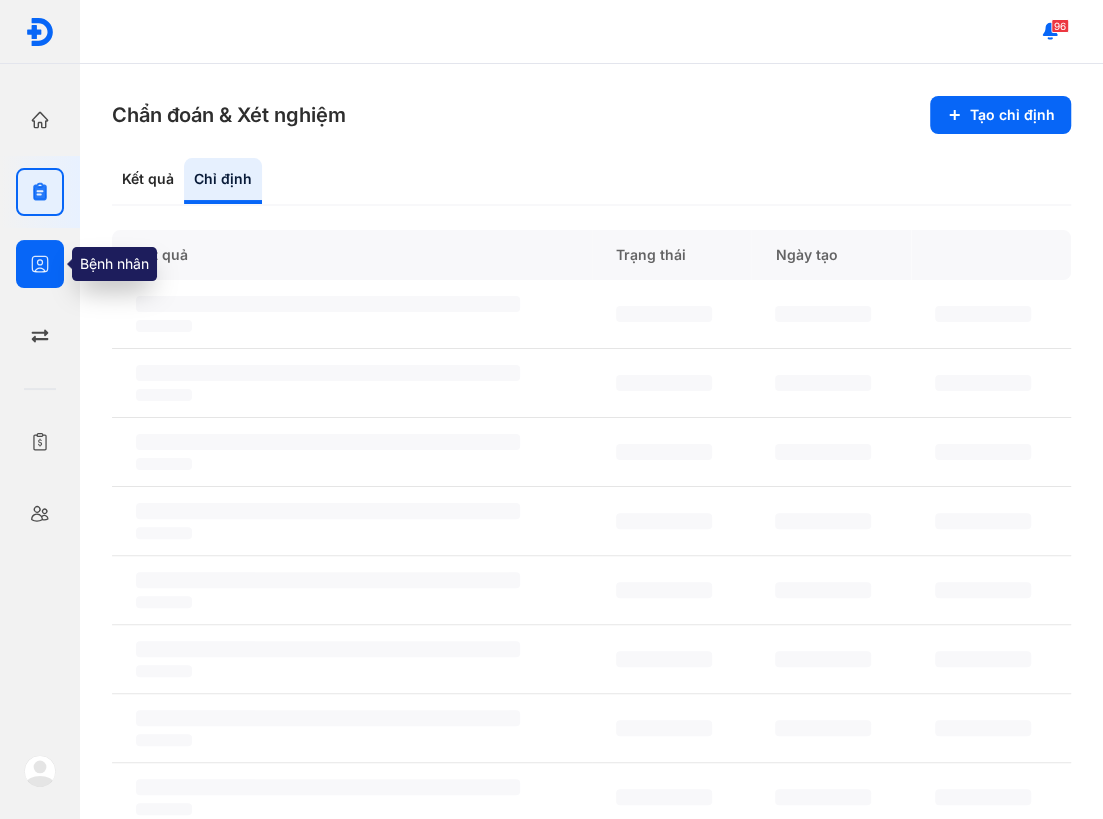 click at bounding box center (40, 264) 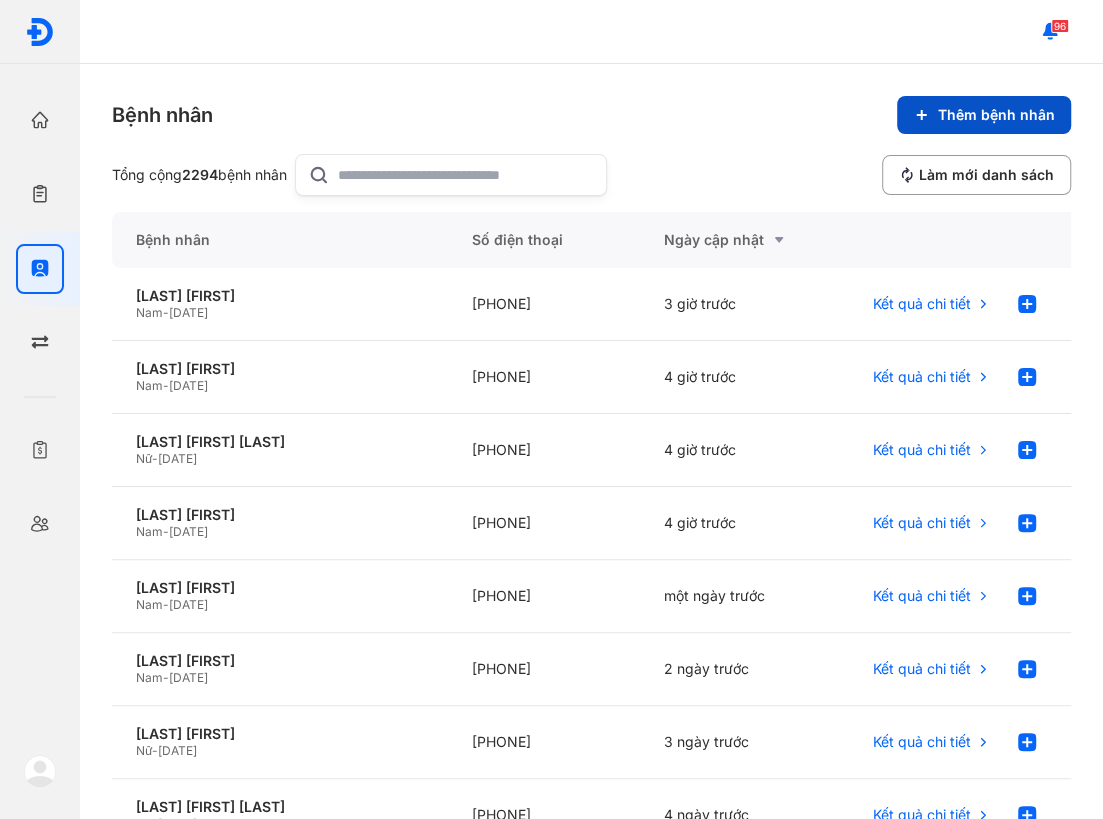 click on "Thêm bệnh nhân" 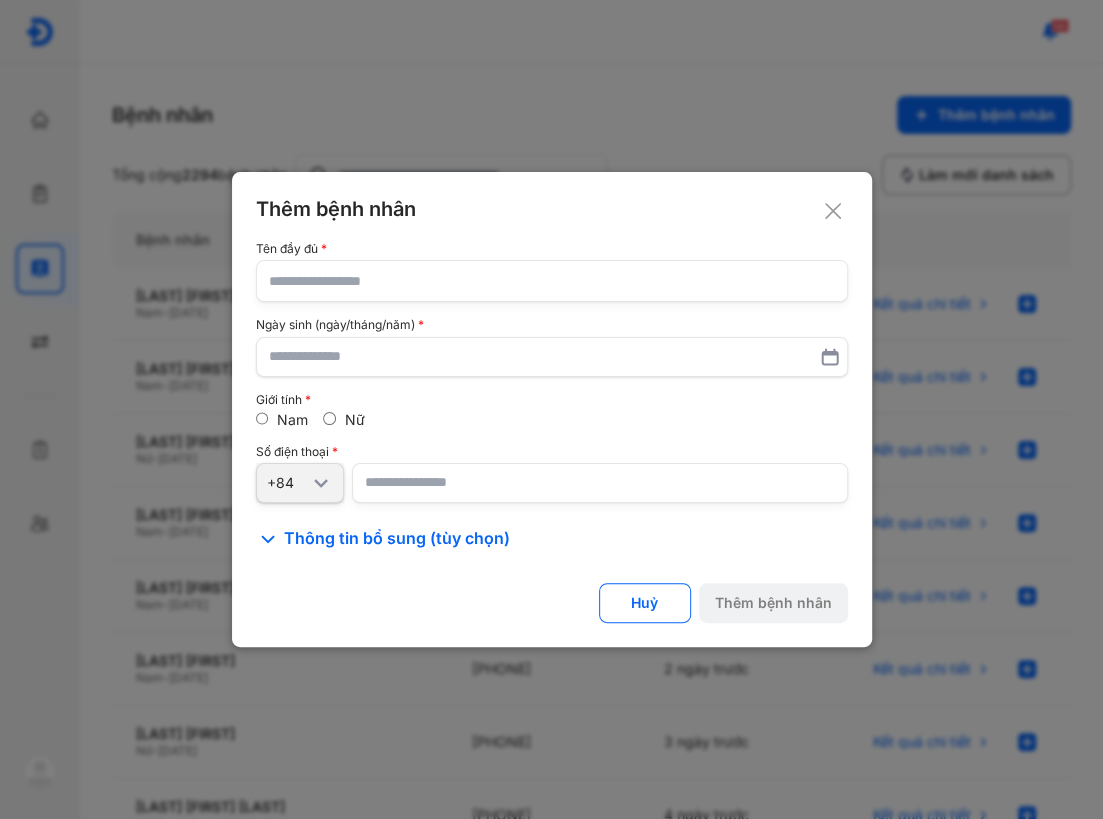 click 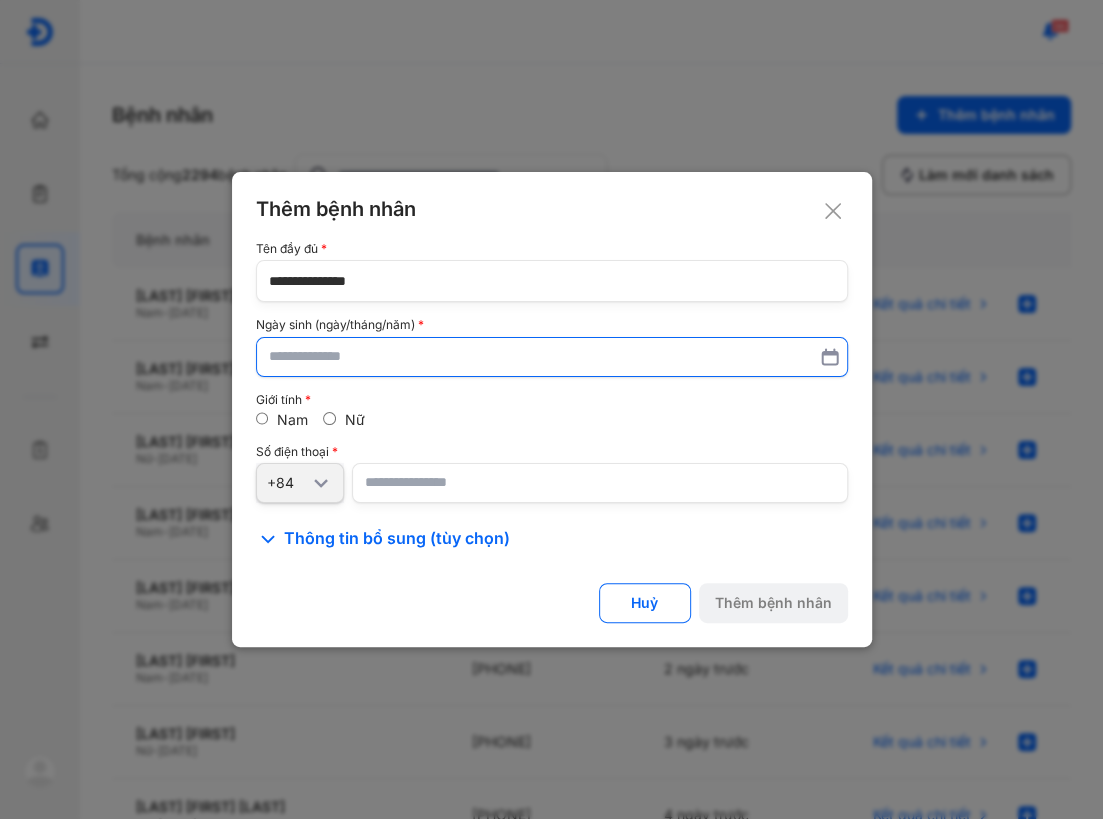 type on "**********" 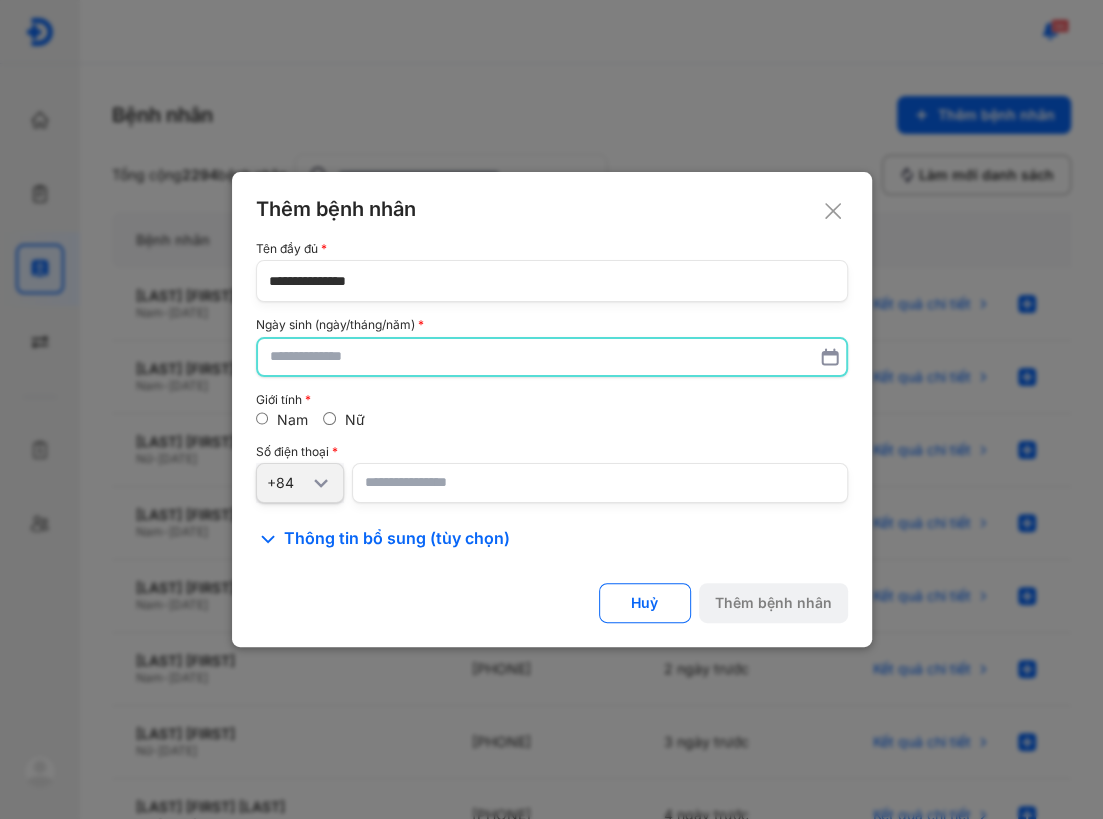 click at bounding box center [552, 357] 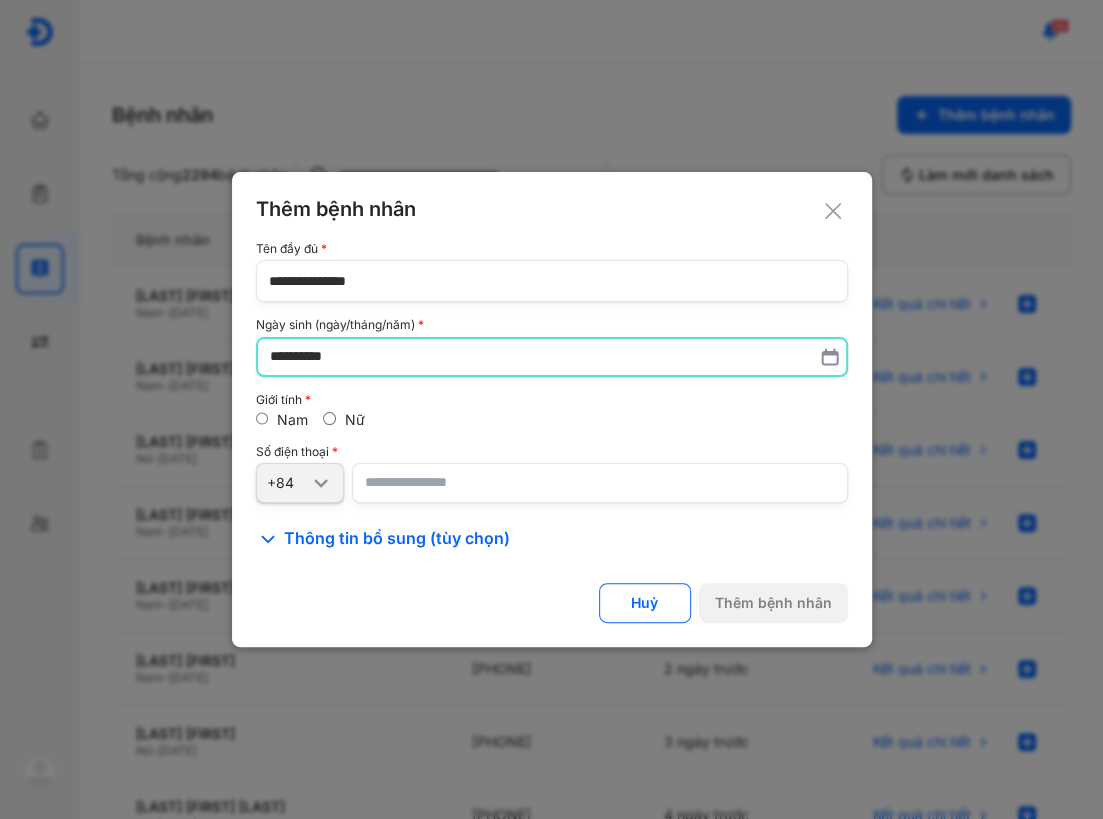 type on "**********" 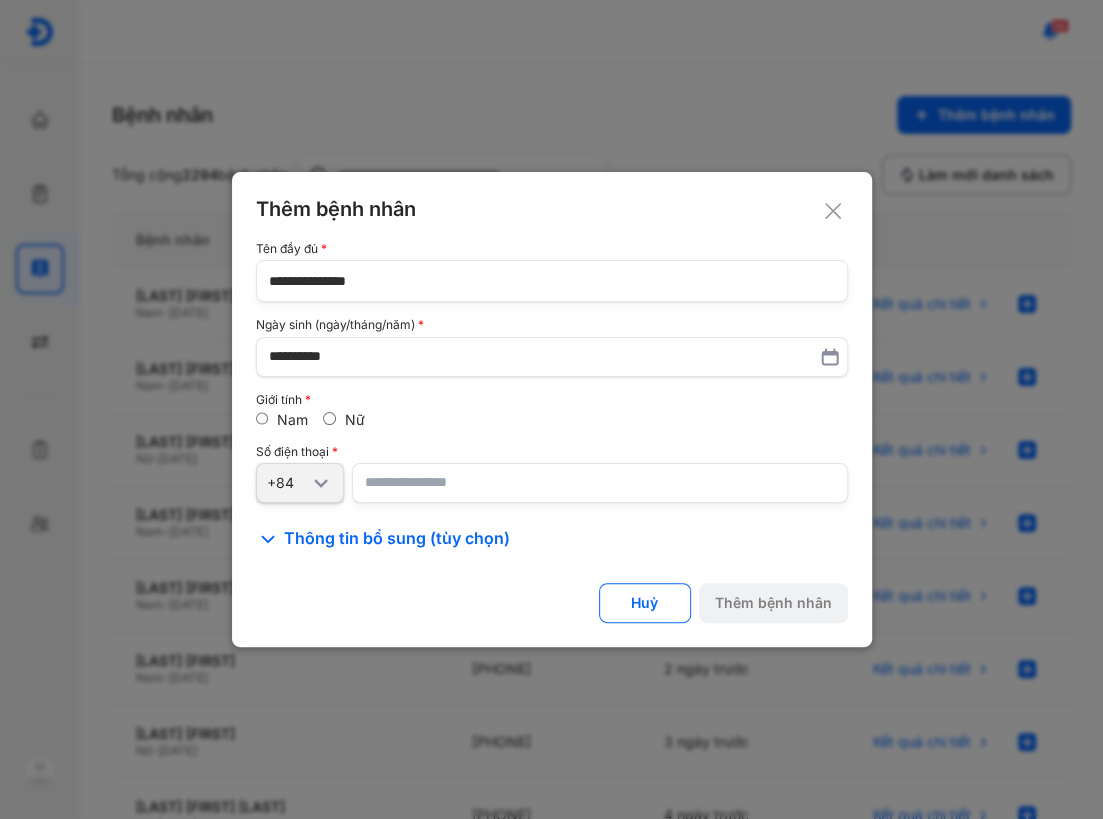 click at bounding box center [600, 483] 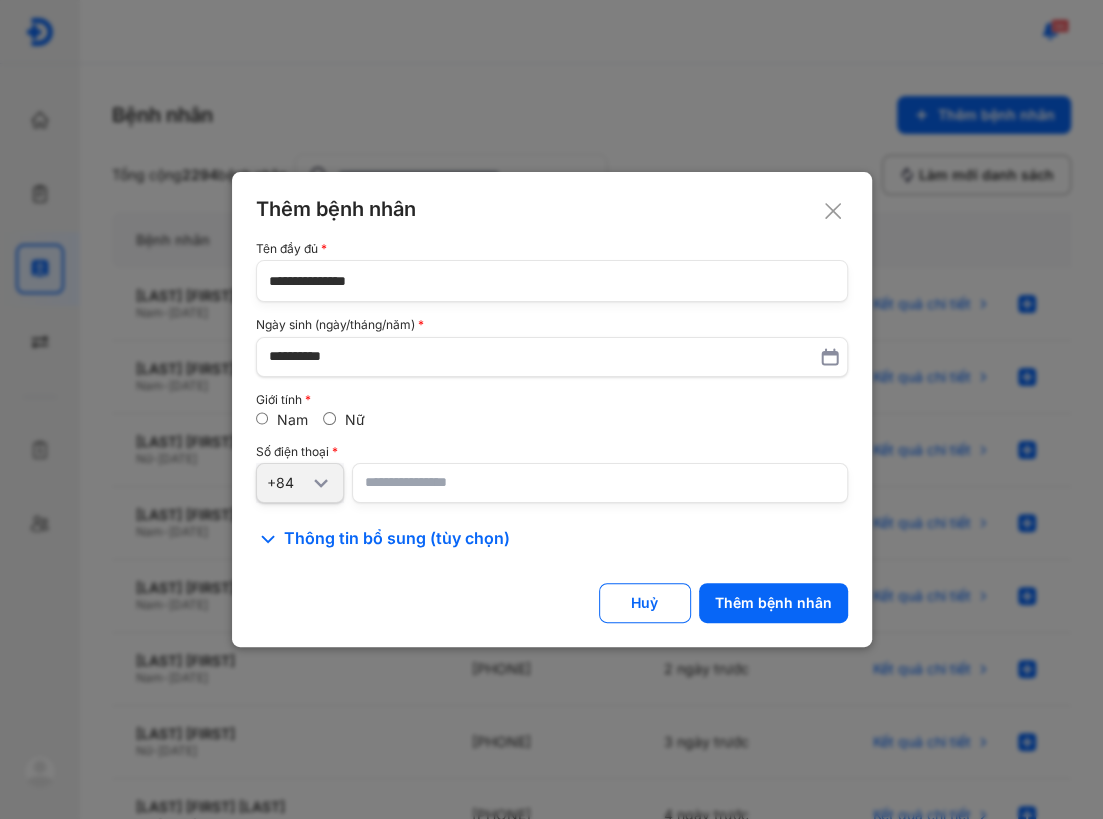 type on "**********" 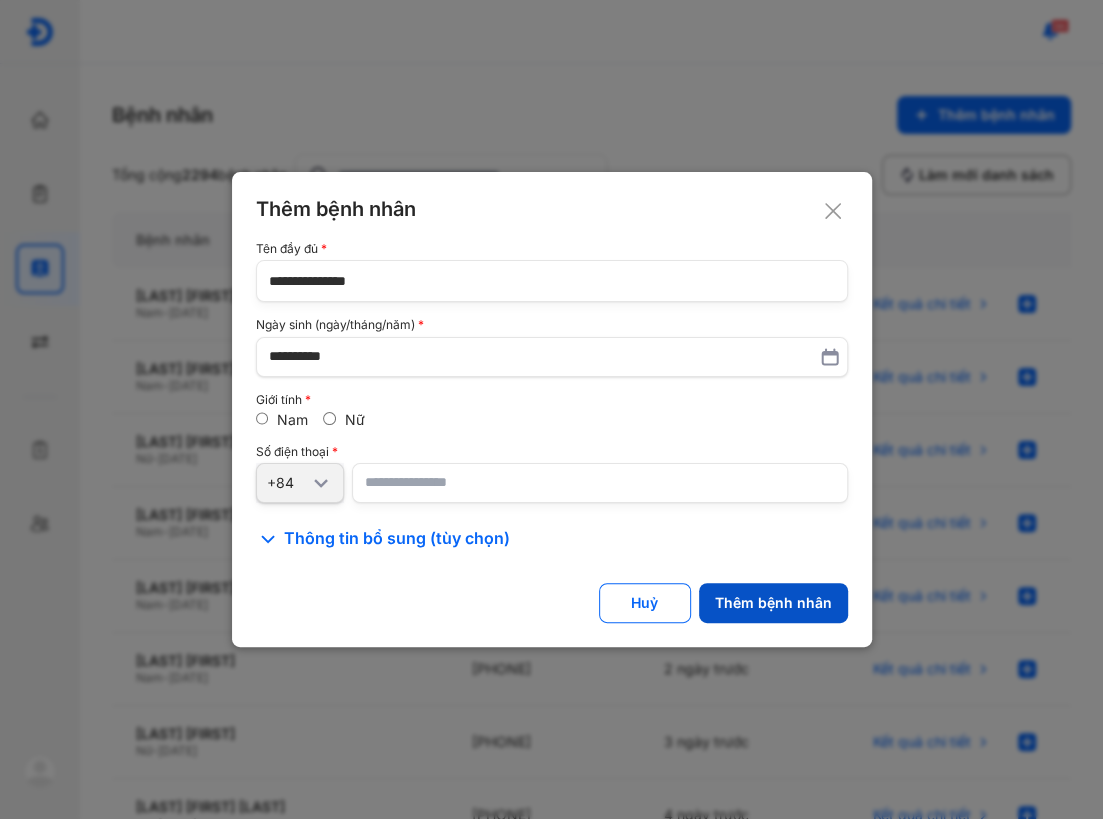 drag, startPoint x: 722, startPoint y: 590, endPoint x: 747, endPoint y: 596, distance: 25.70992 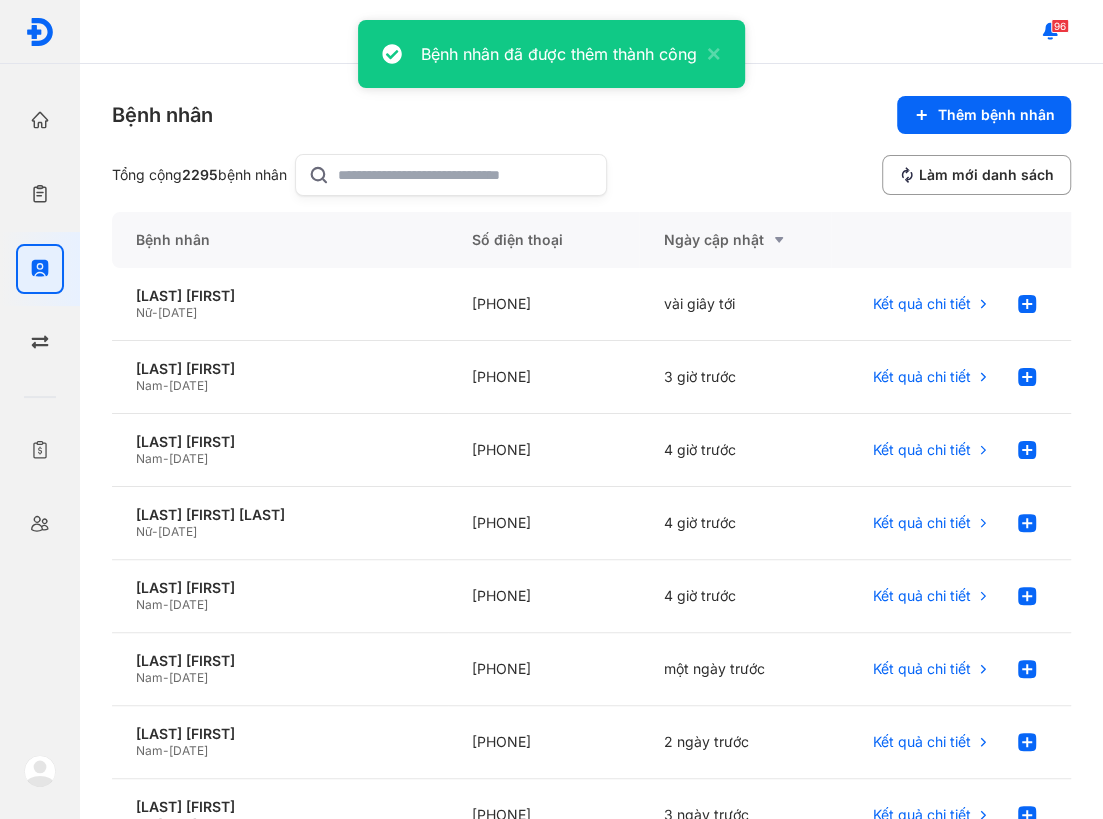 click on "Bệnh nhân Thêm bệnh nhân" at bounding box center [591, 115] 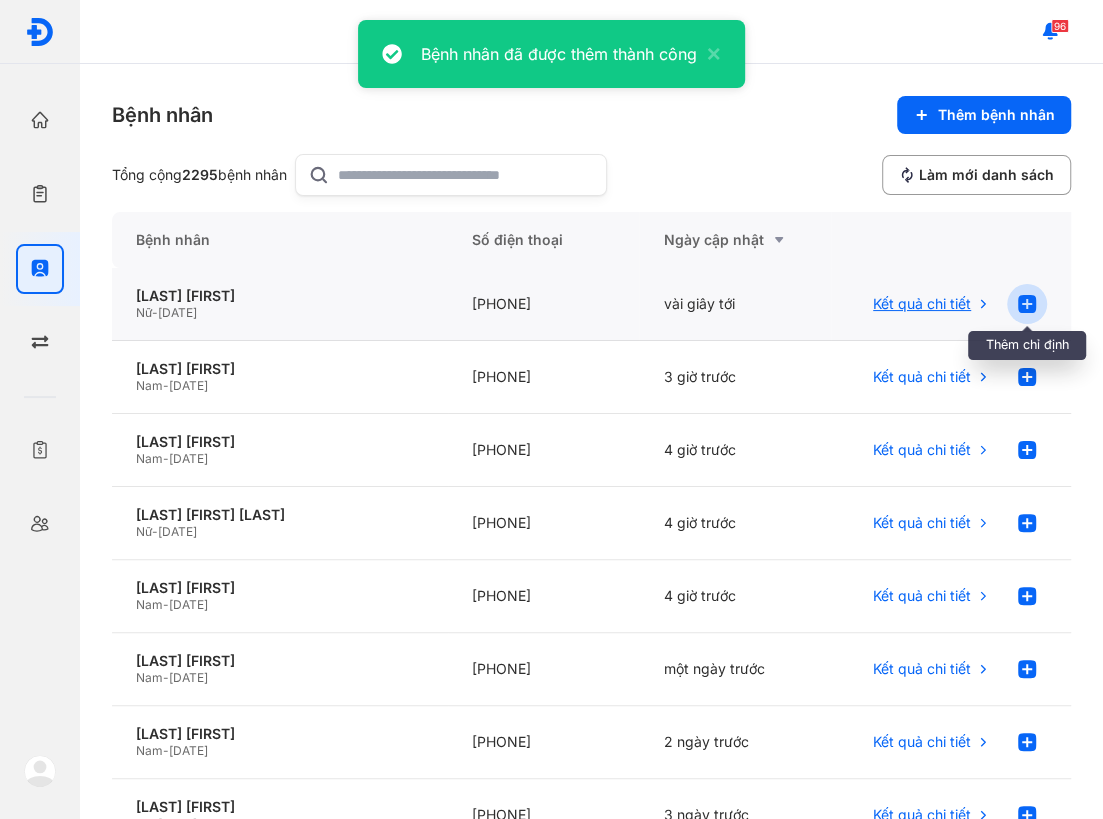 click 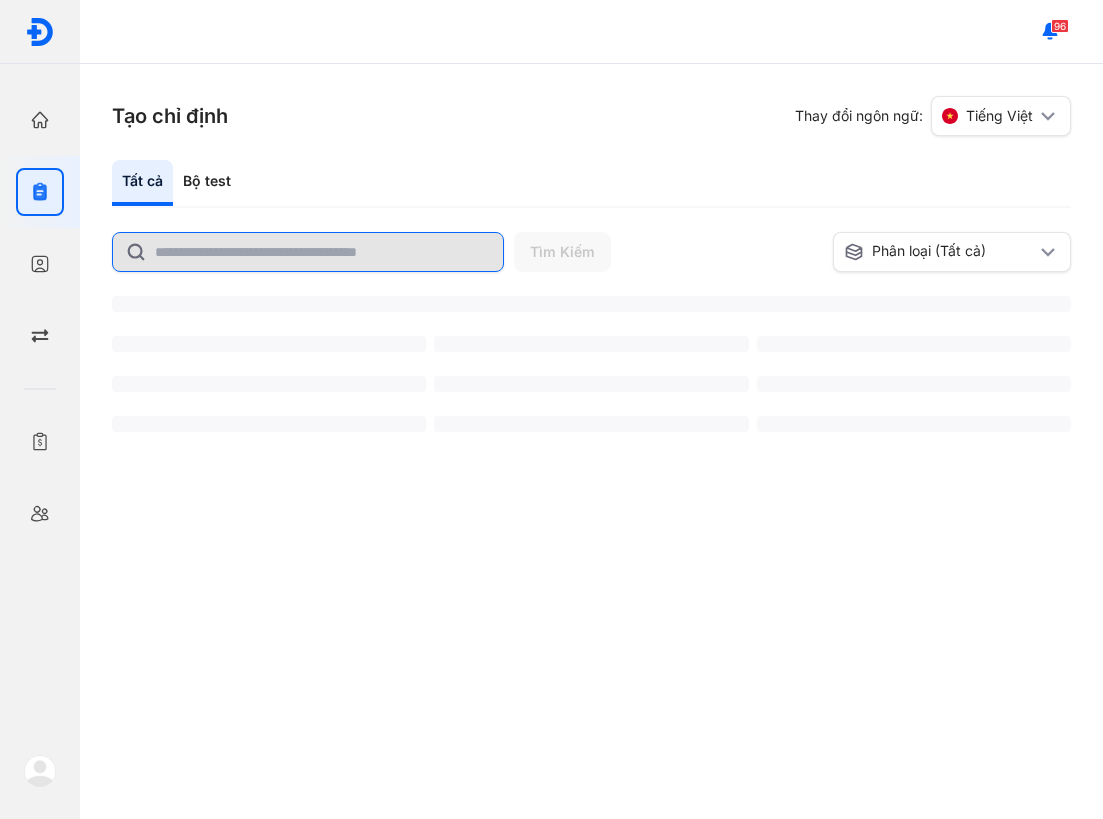 scroll, scrollTop: 0, scrollLeft: 0, axis: both 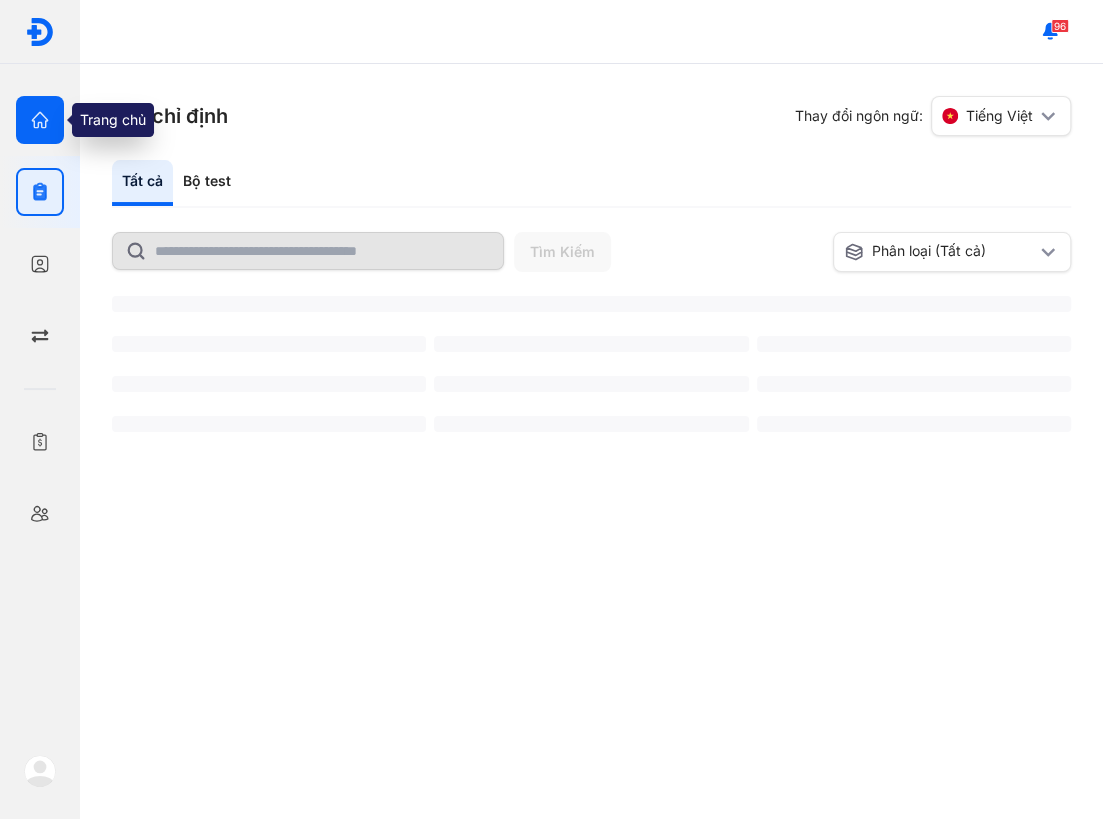click 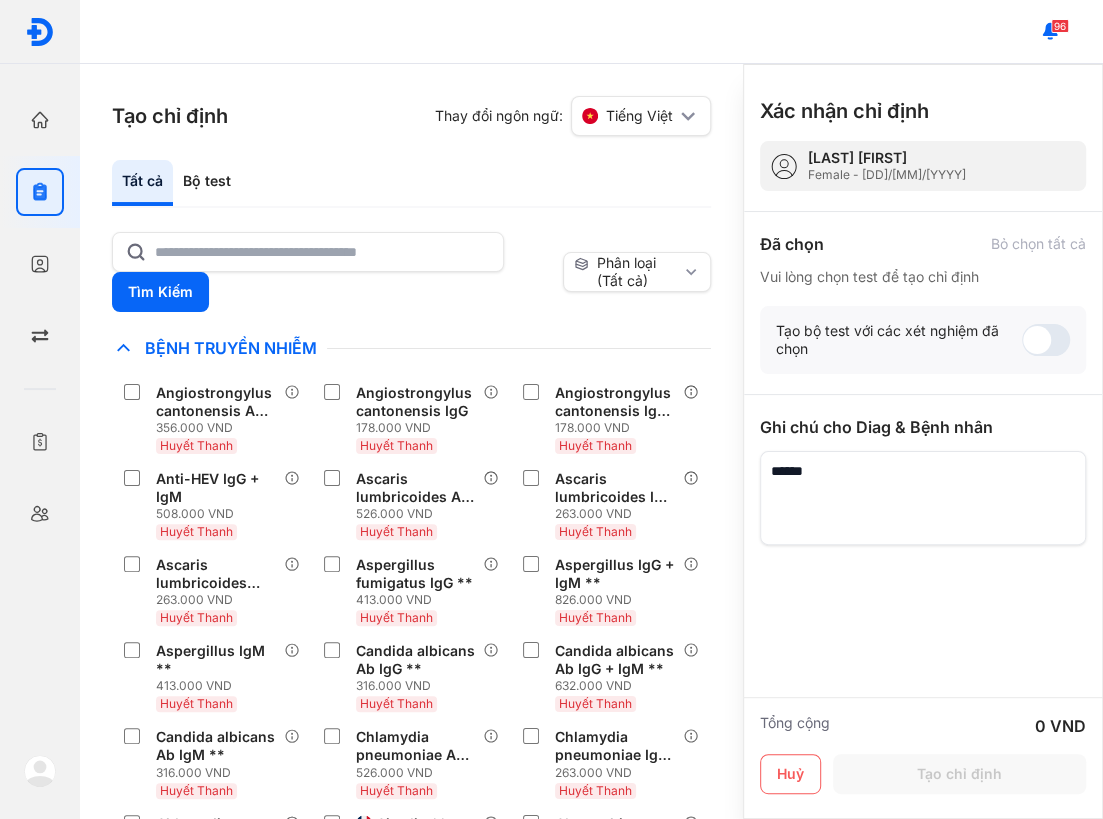 click on "Tạo chỉ định Thay đổi ngôn ngữ:  Tiếng Việt" at bounding box center (411, 116) 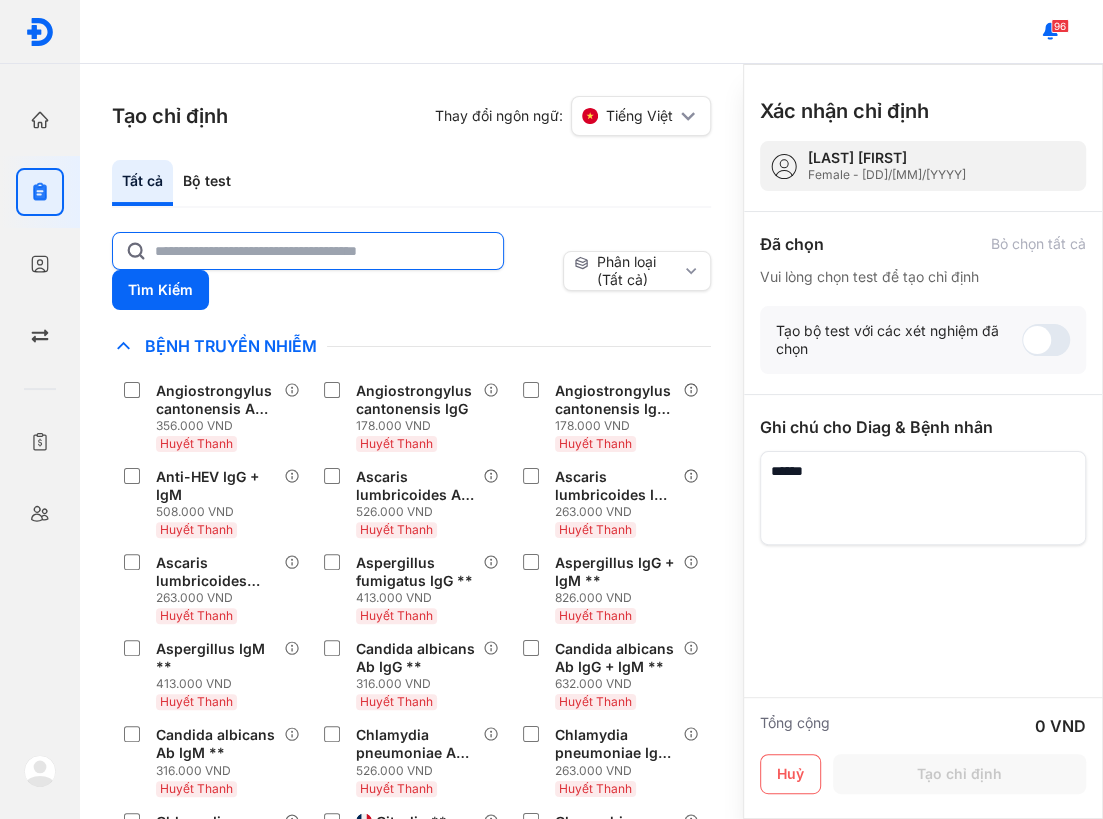 click 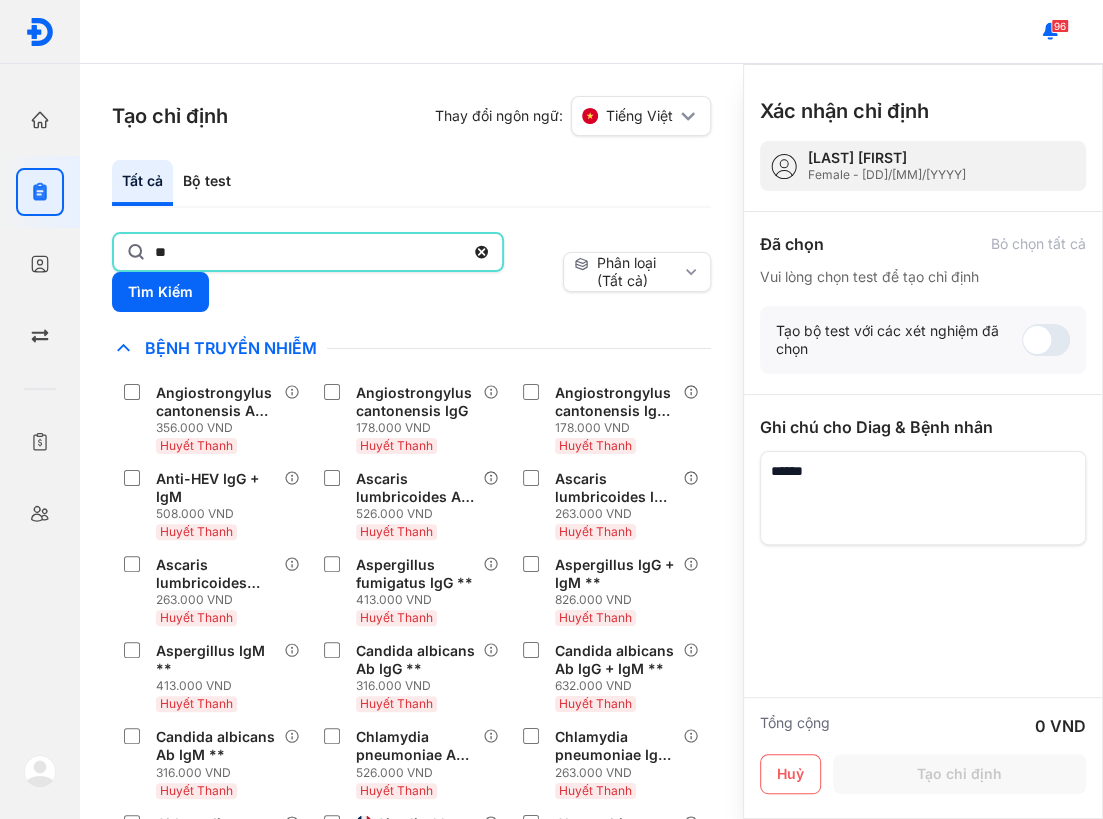 type on "**" 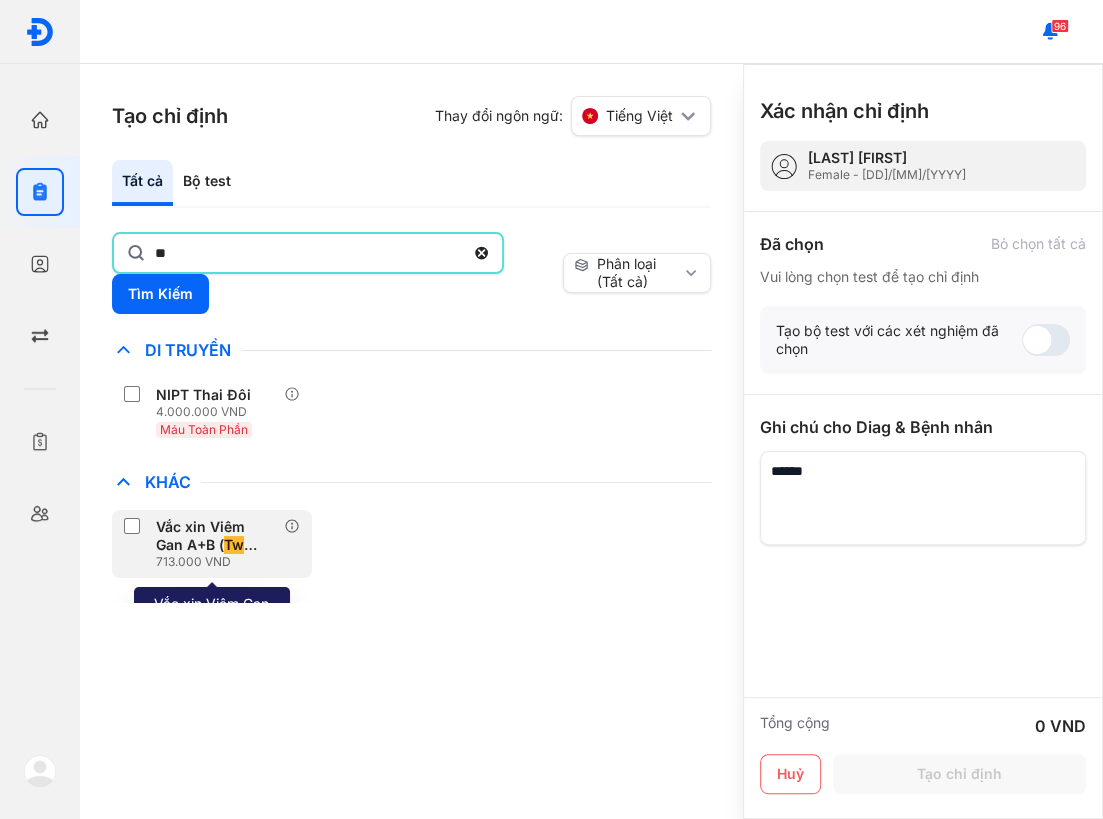 click on "Vắc xin Viêm Gan A+B ( Tw inrix)" at bounding box center (216, 536) 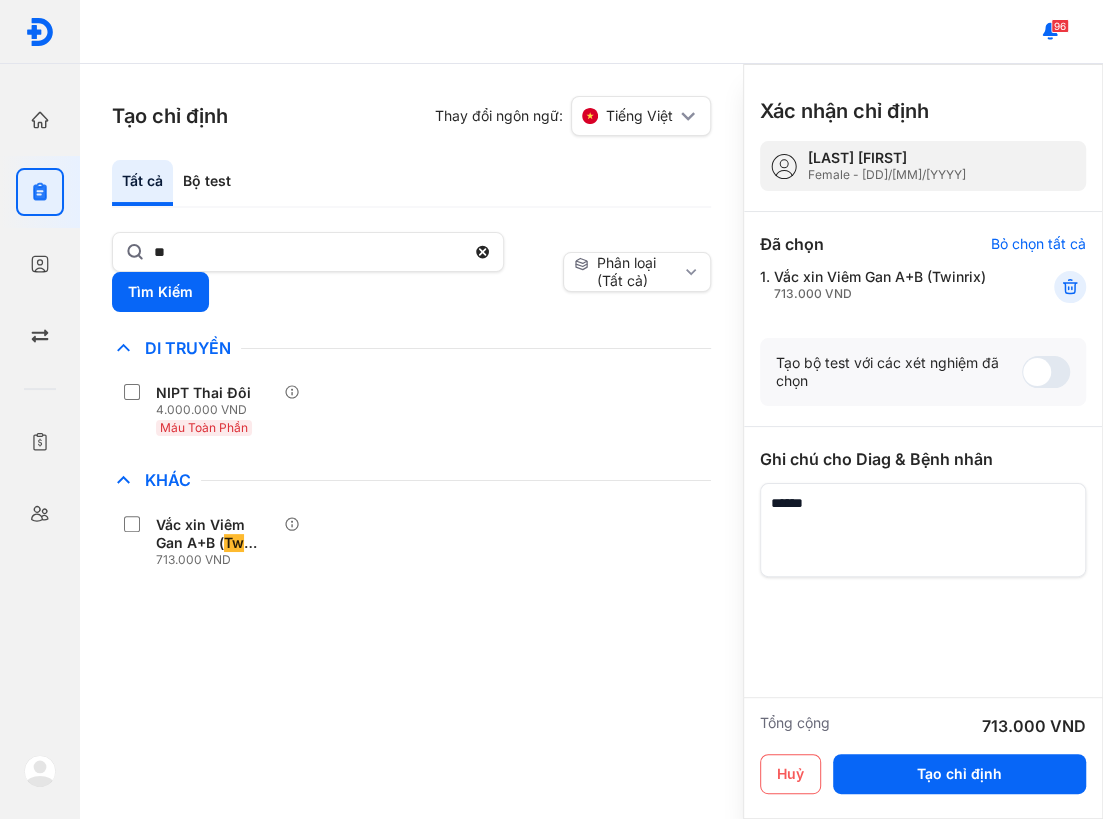 click on "NIPT Thai Đôi 4.000.000 VND Máu Toàn Phần" at bounding box center [411, 410] 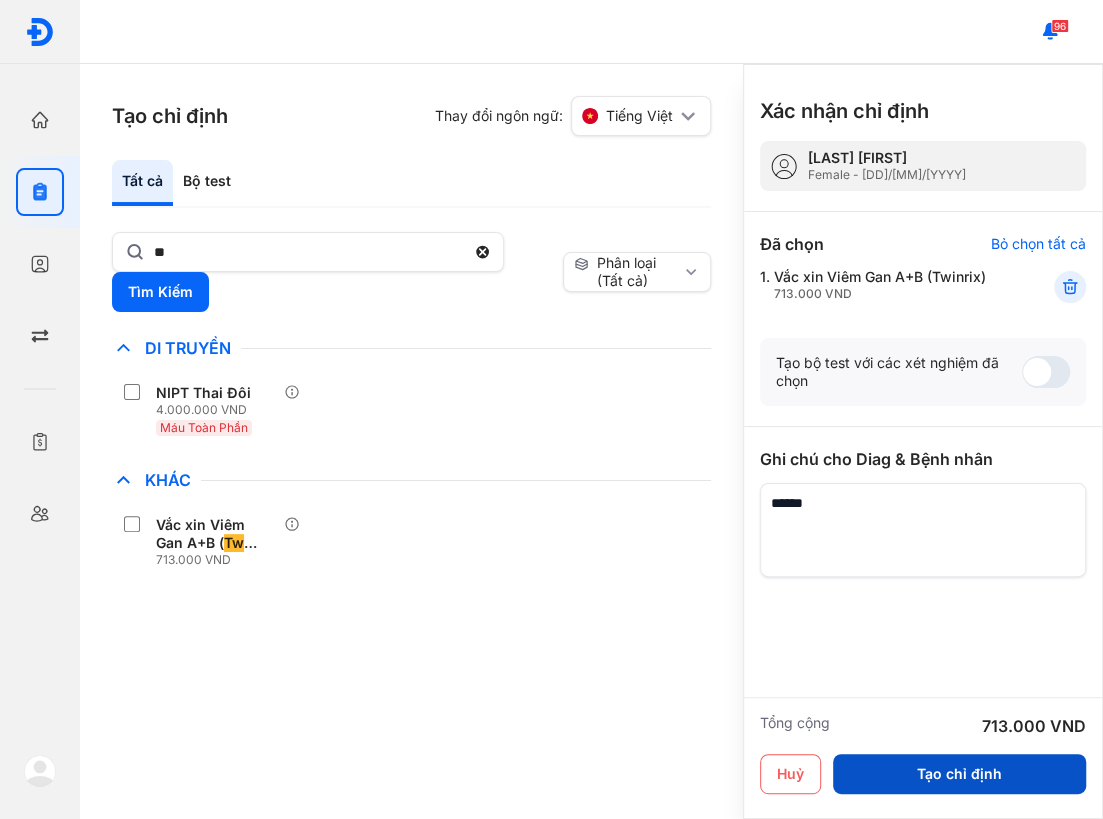 click on "Tạo chỉ định" at bounding box center (959, 774) 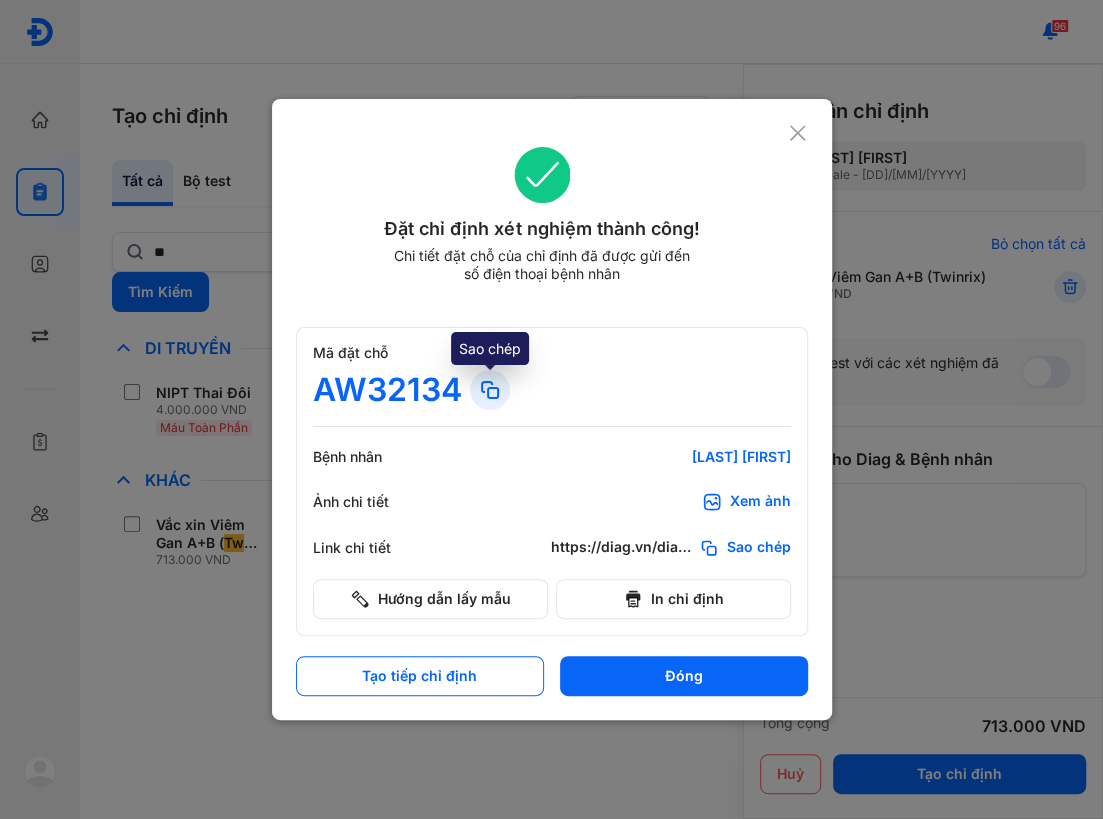 click 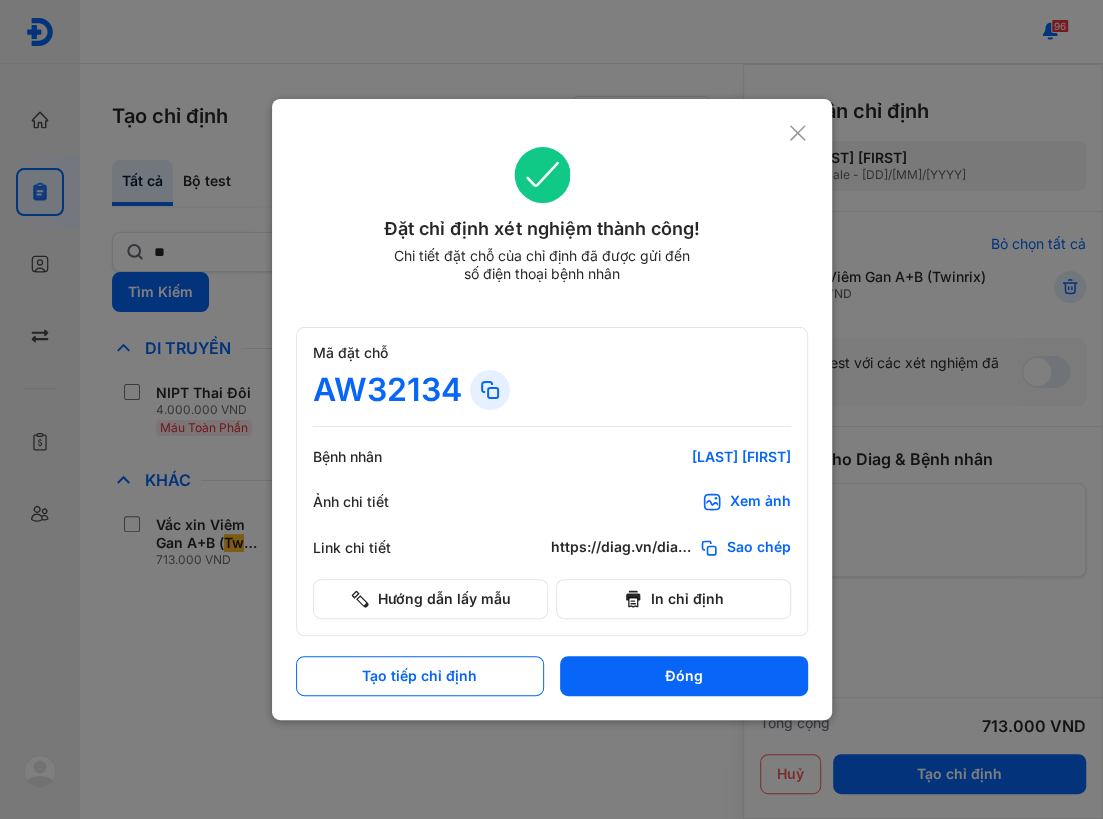 click on "Chi tiết đặt chỗ của chỉ định đã được gửi đến số điện thoại bệnh nhân" at bounding box center [542, 265] 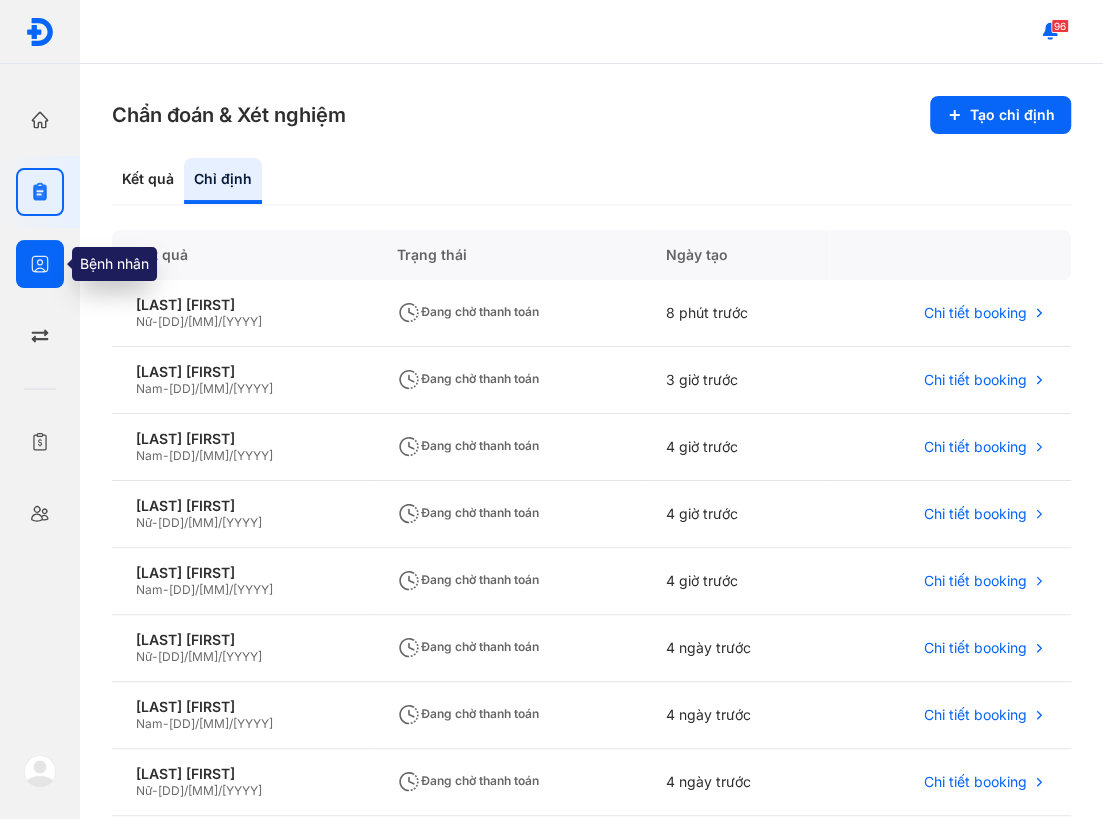 click at bounding box center [40, 264] 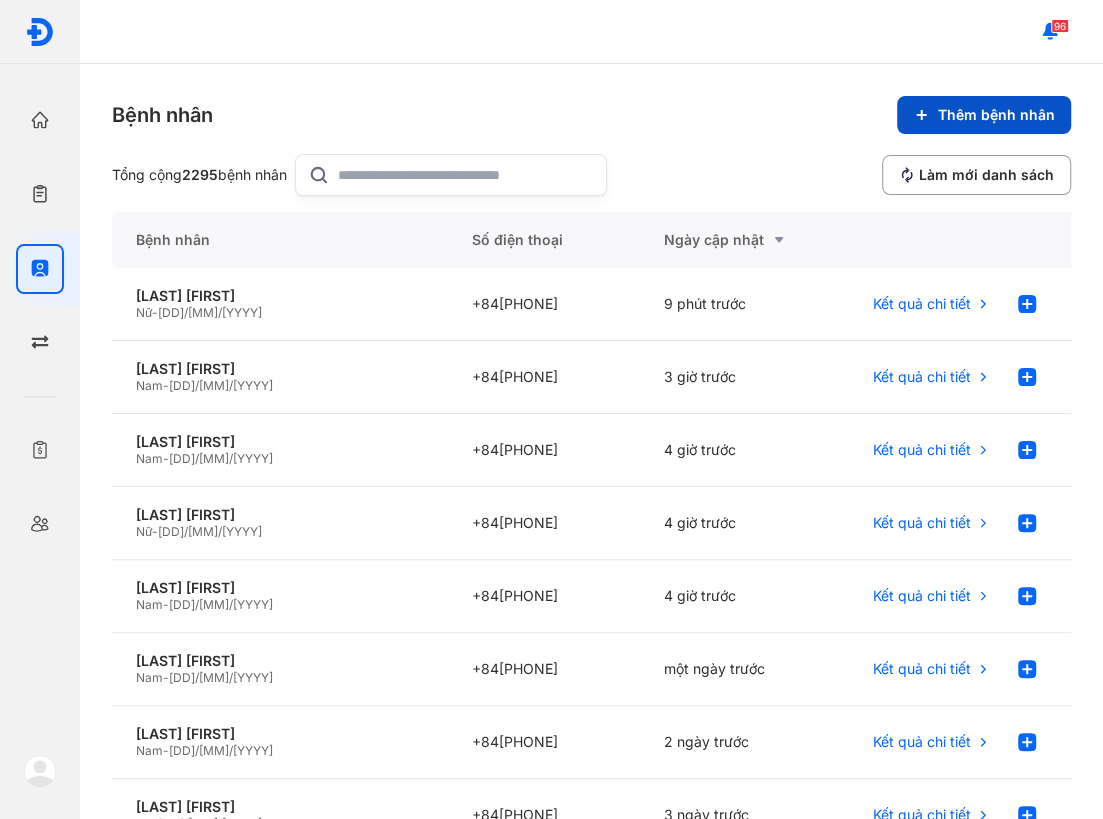 click on "Thêm bệnh nhân" 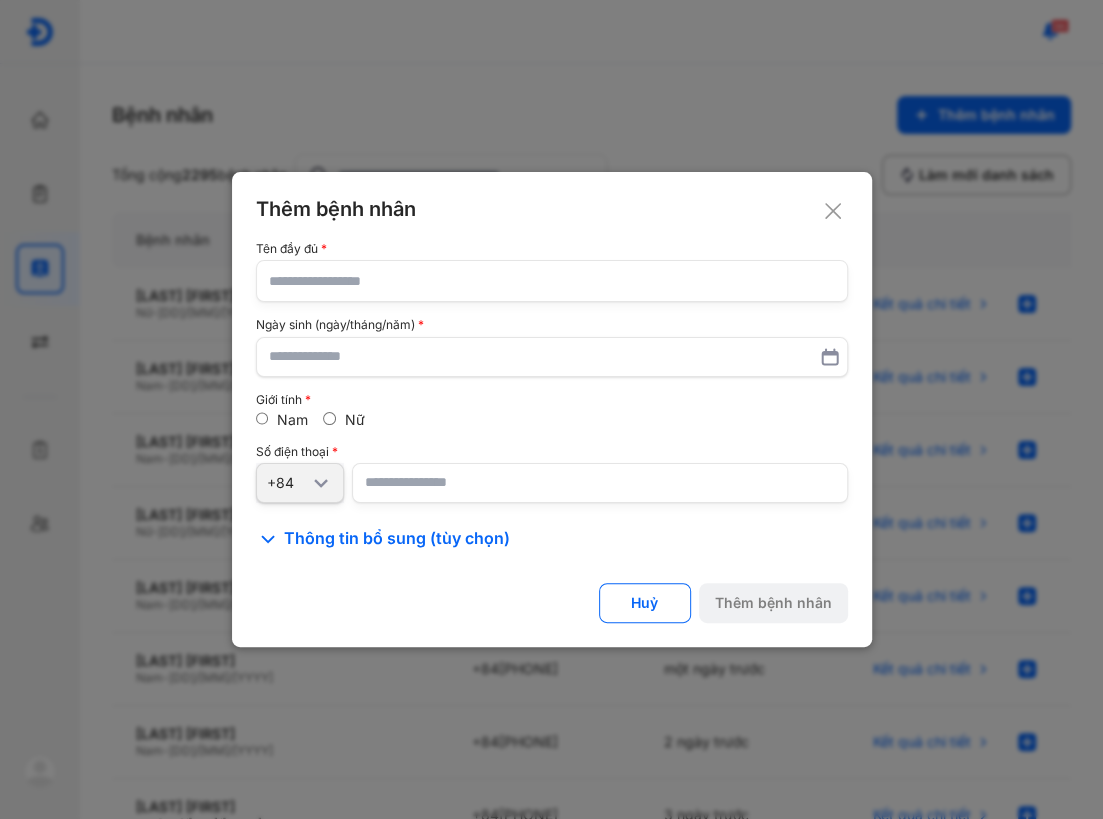click 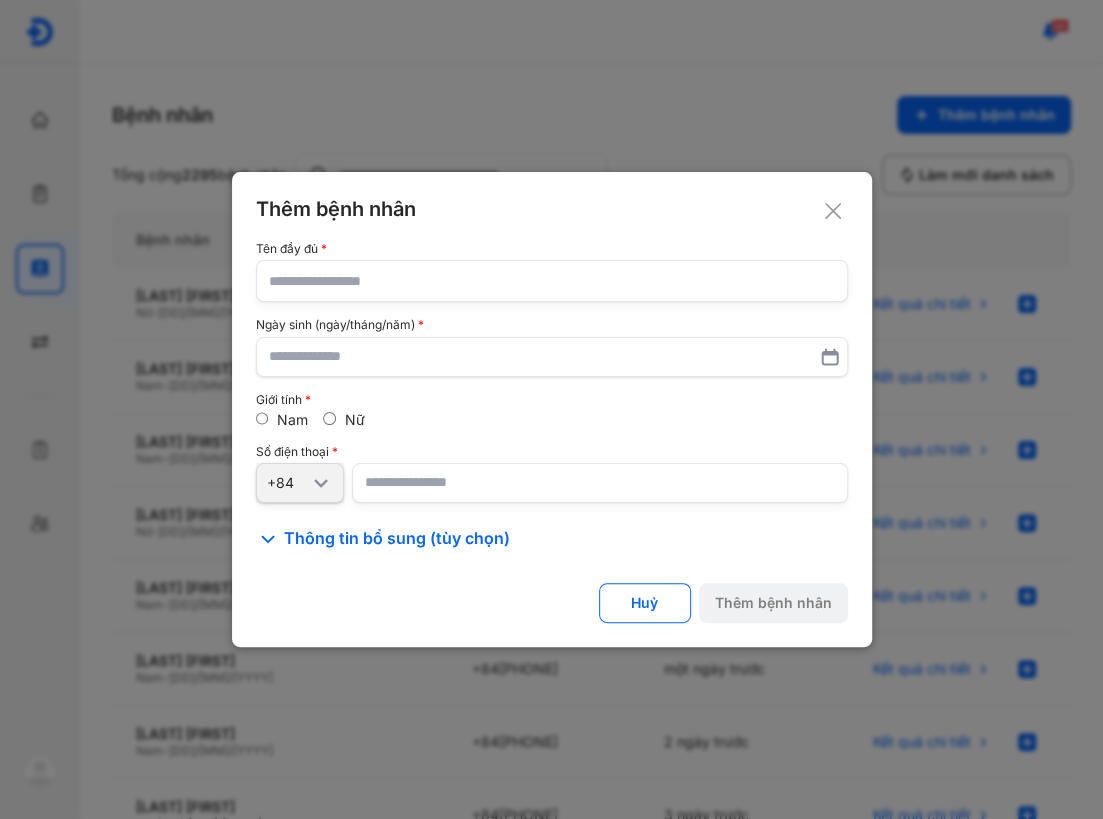 click 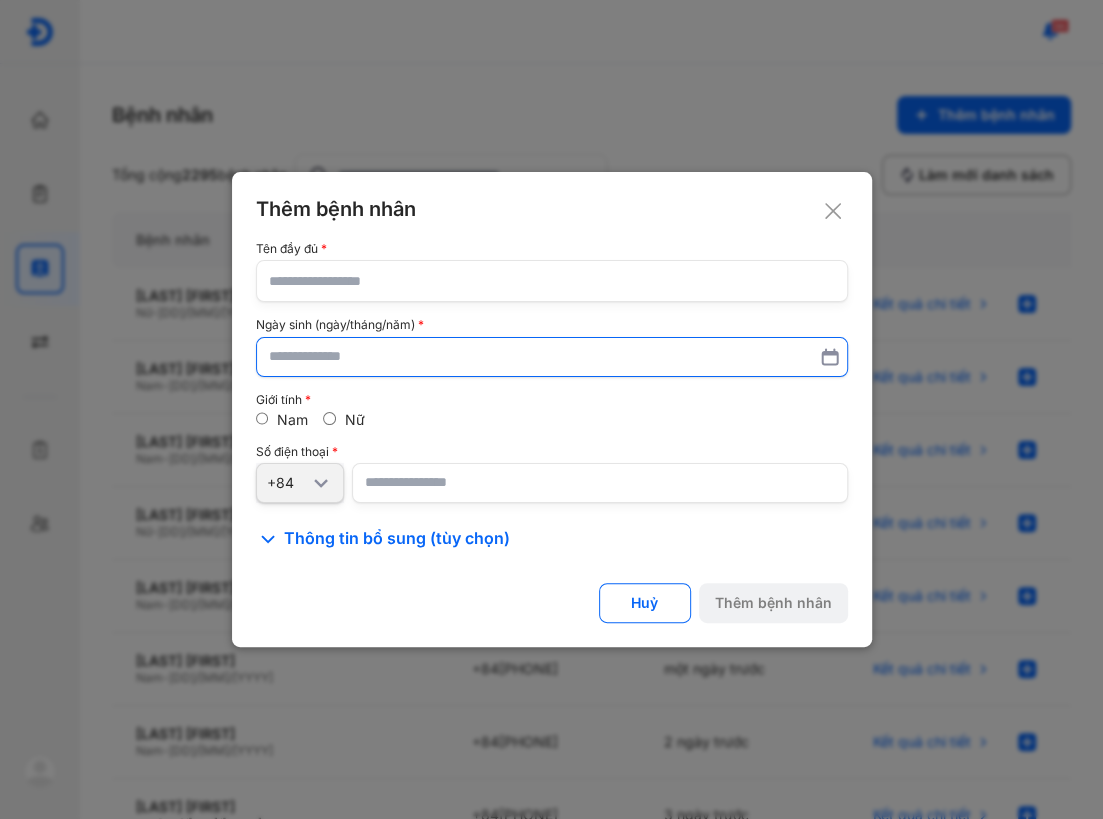 paste on "**********" 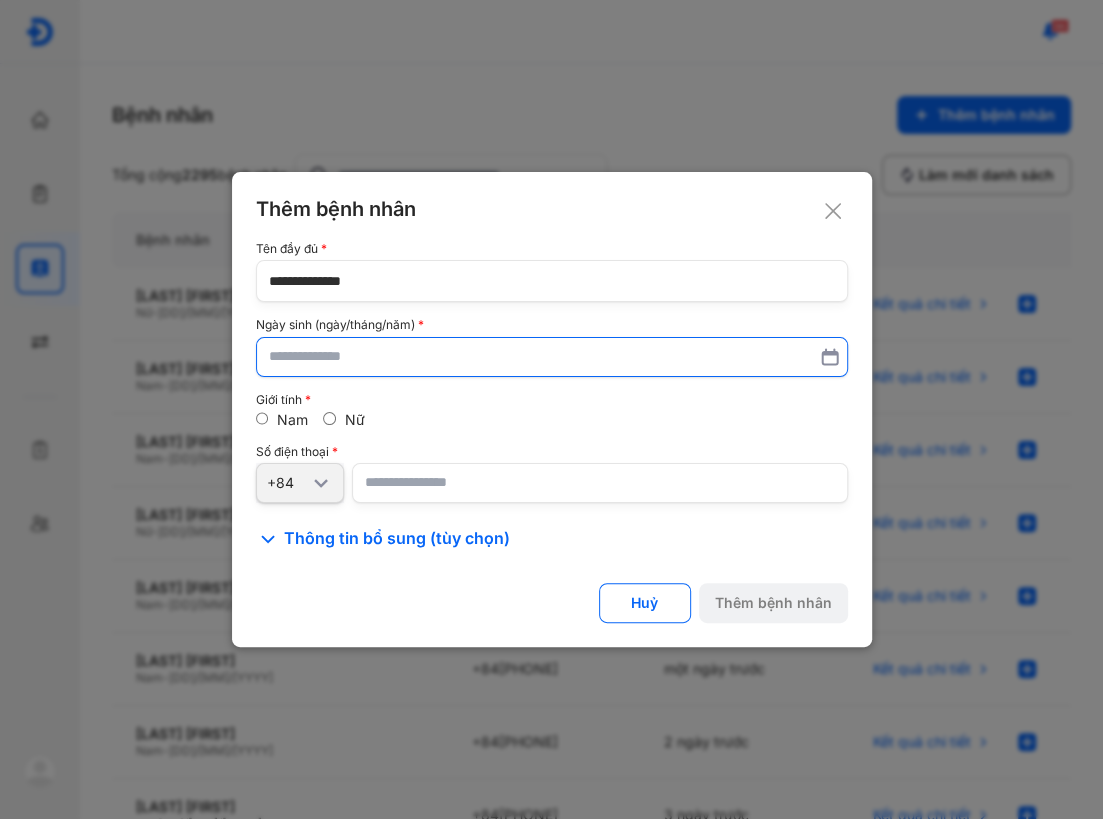 type on "**********" 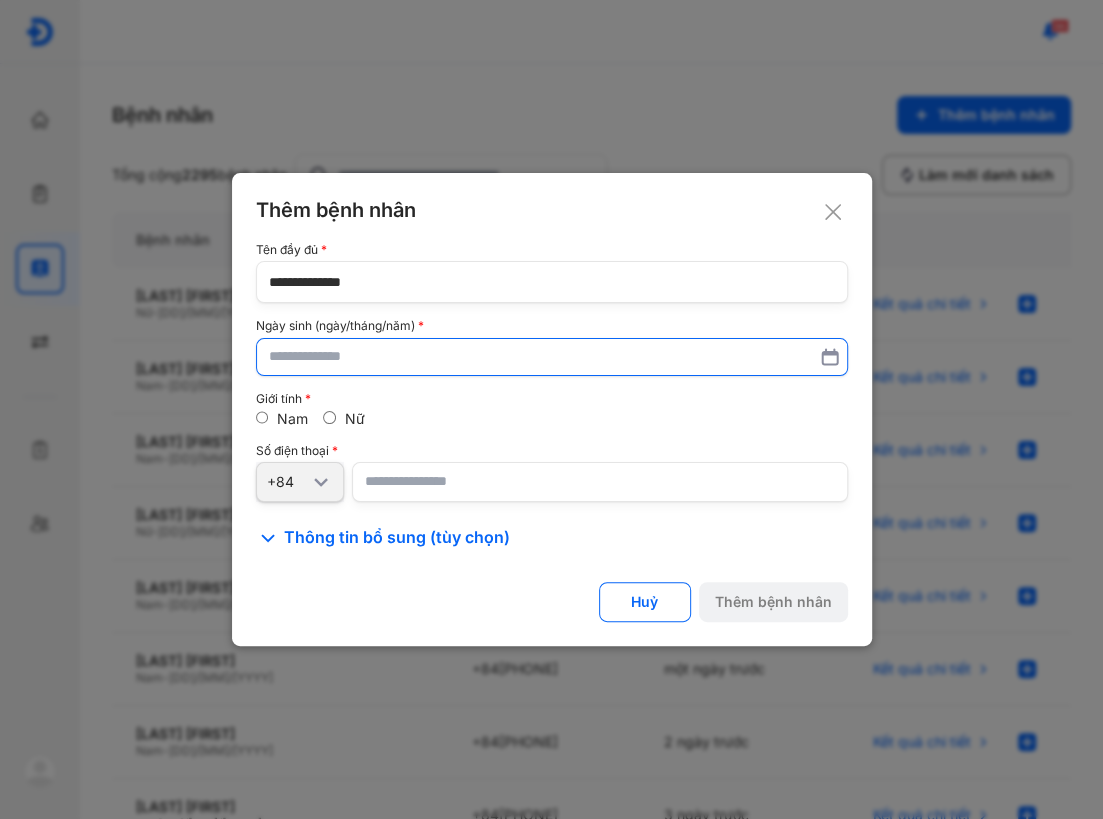 click at bounding box center [552, 357] 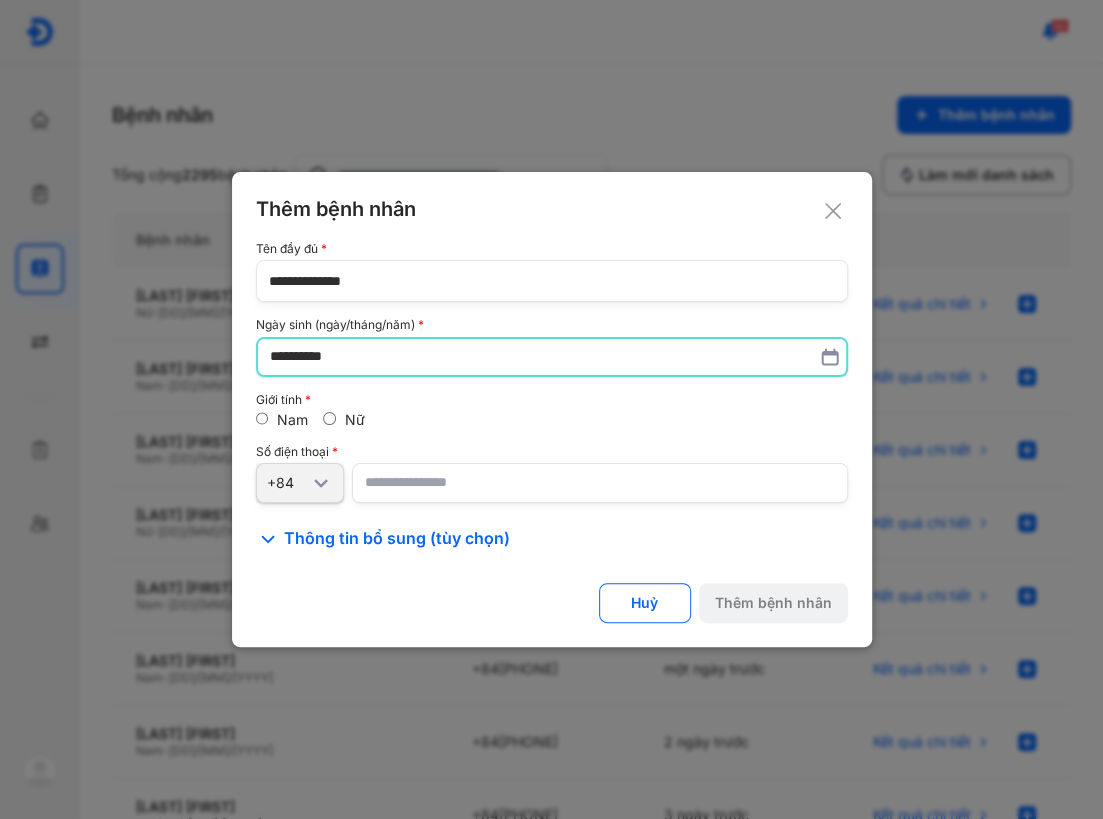 type on "**********" 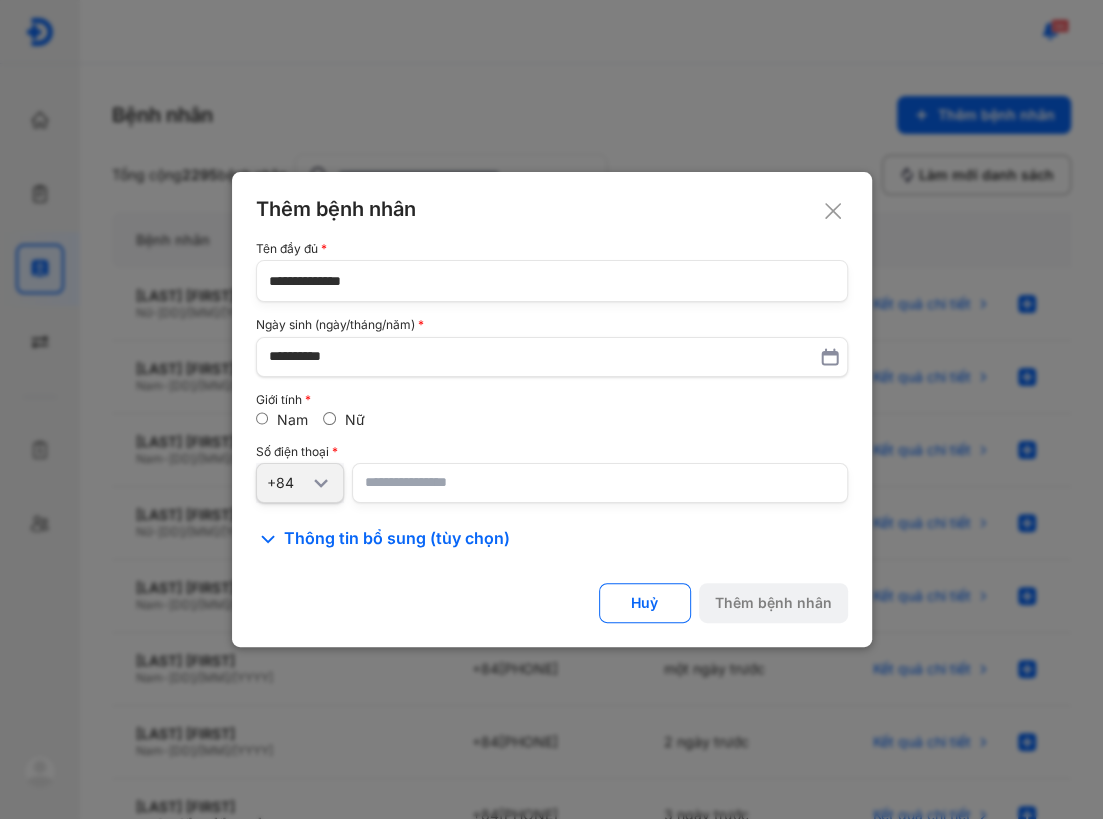 click at bounding box center (600, 483) 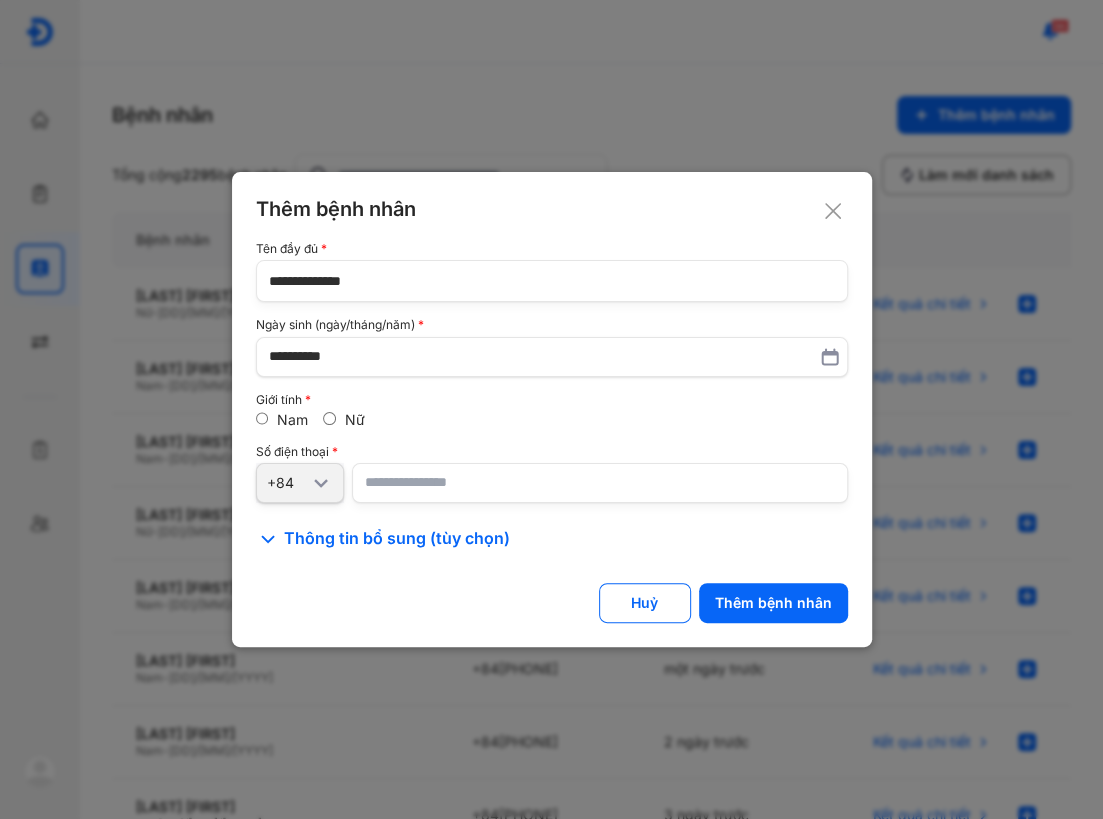 type on "**********" 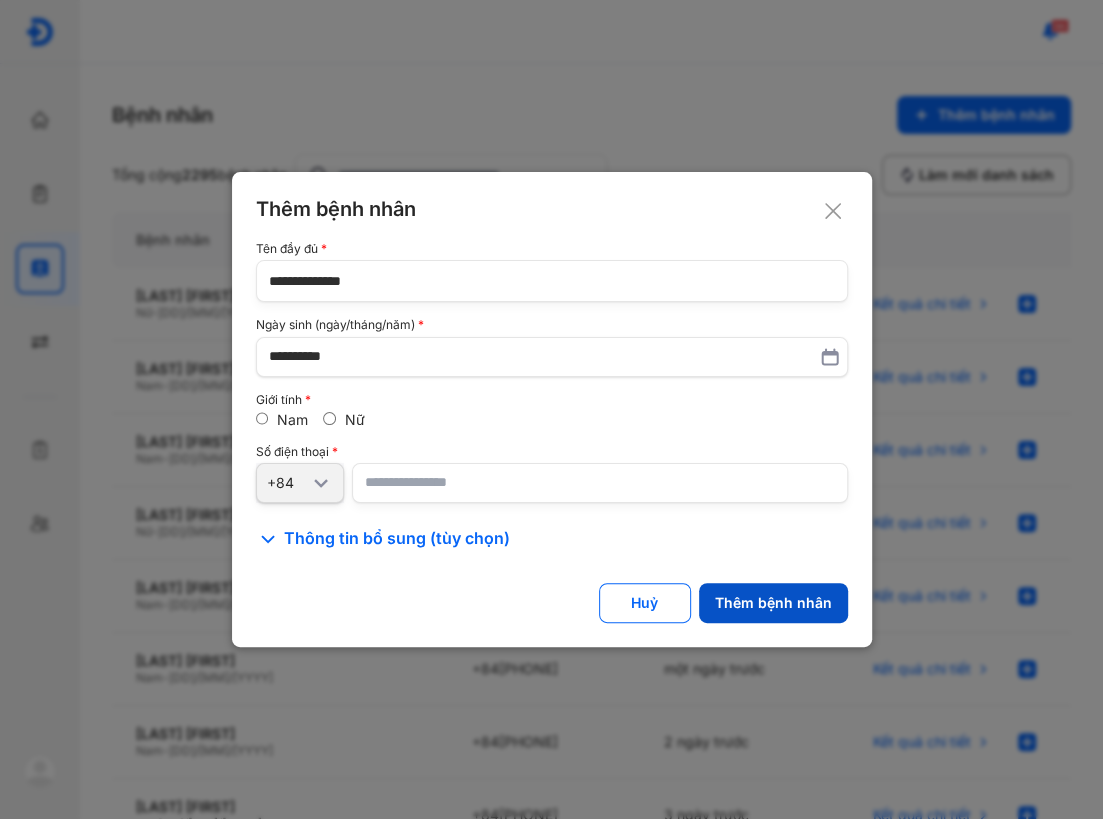 click on "Thêm bệnh nhân" at bounding box center [773, 603] 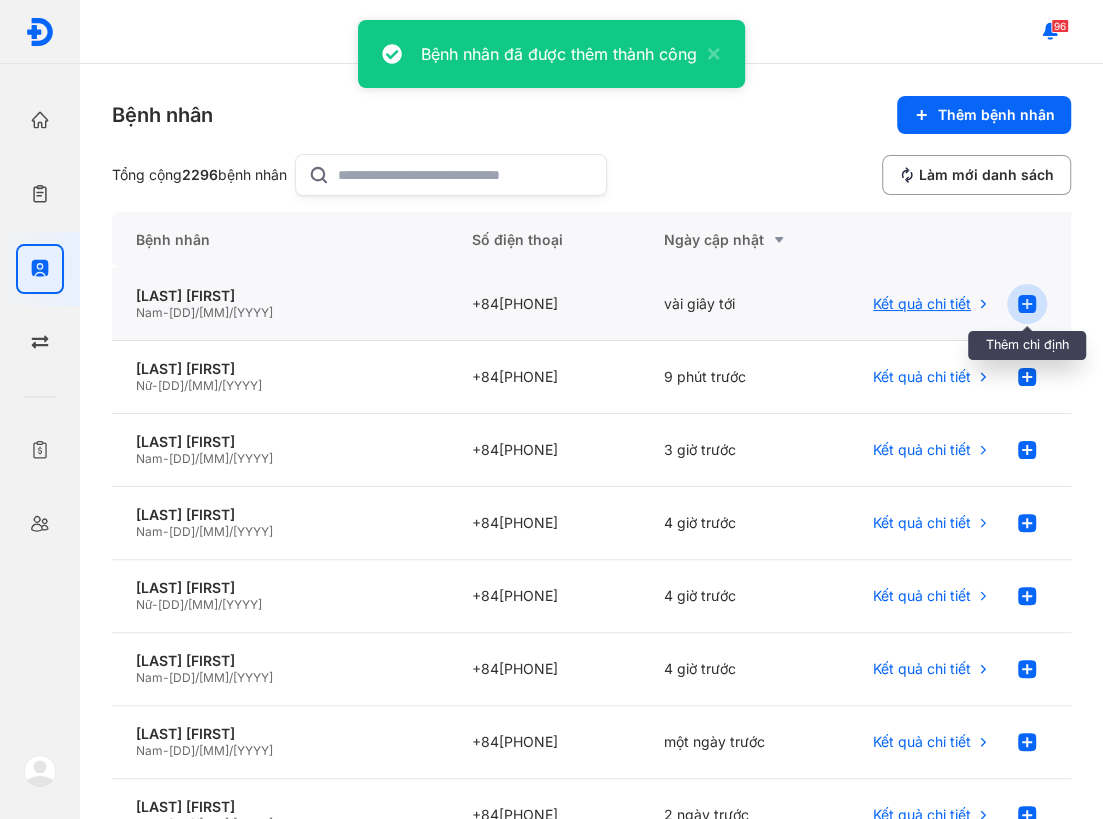 click 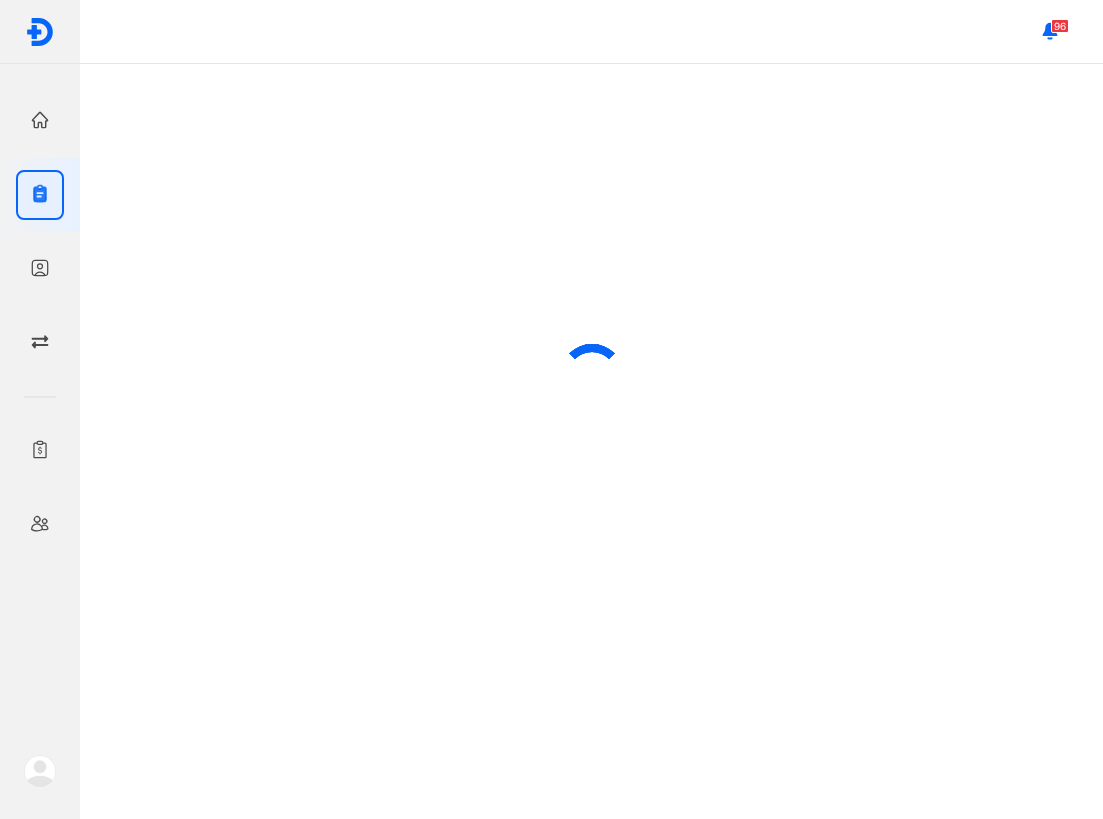 scroll, scrollTop: 0, scrollLeft: 0, axis: both 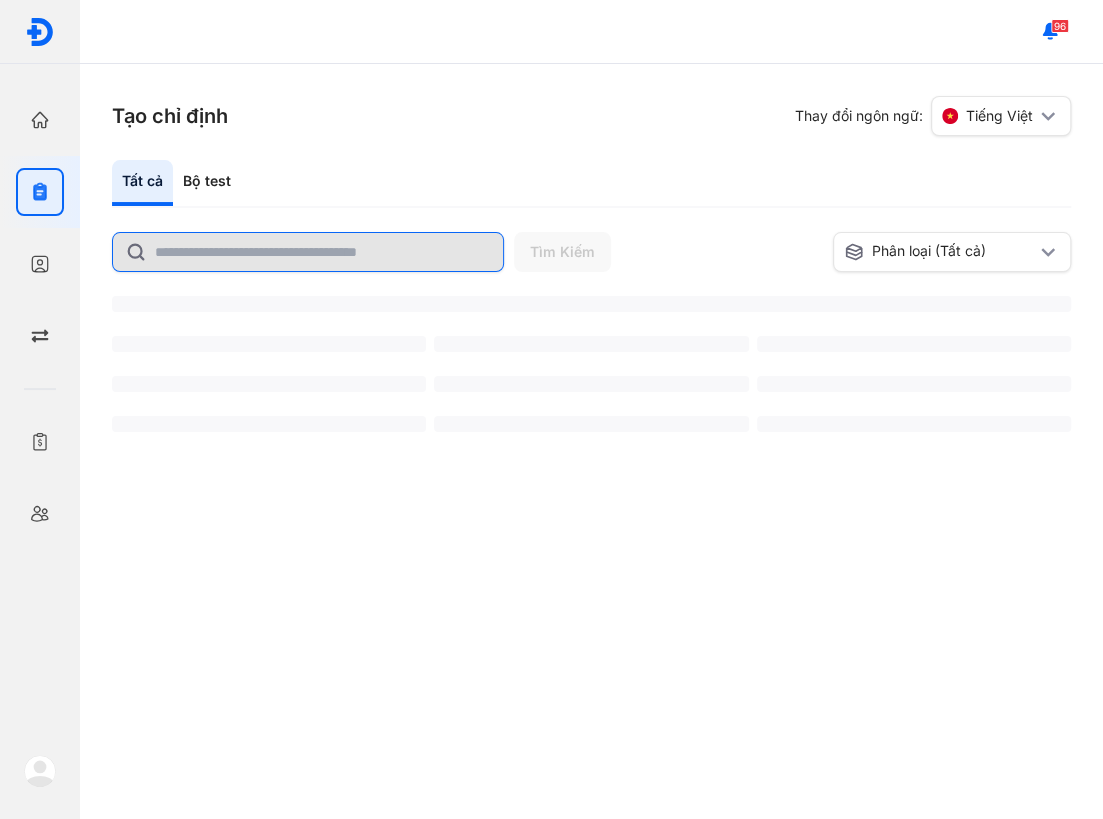 click 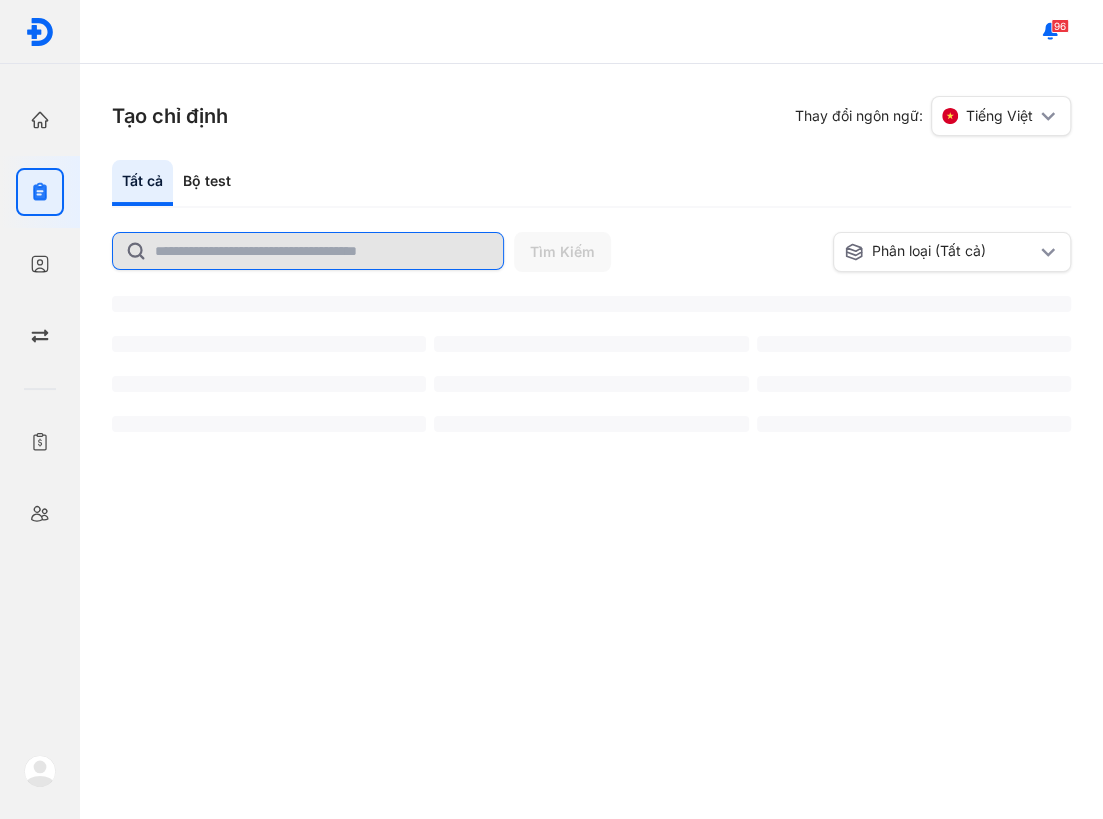 click 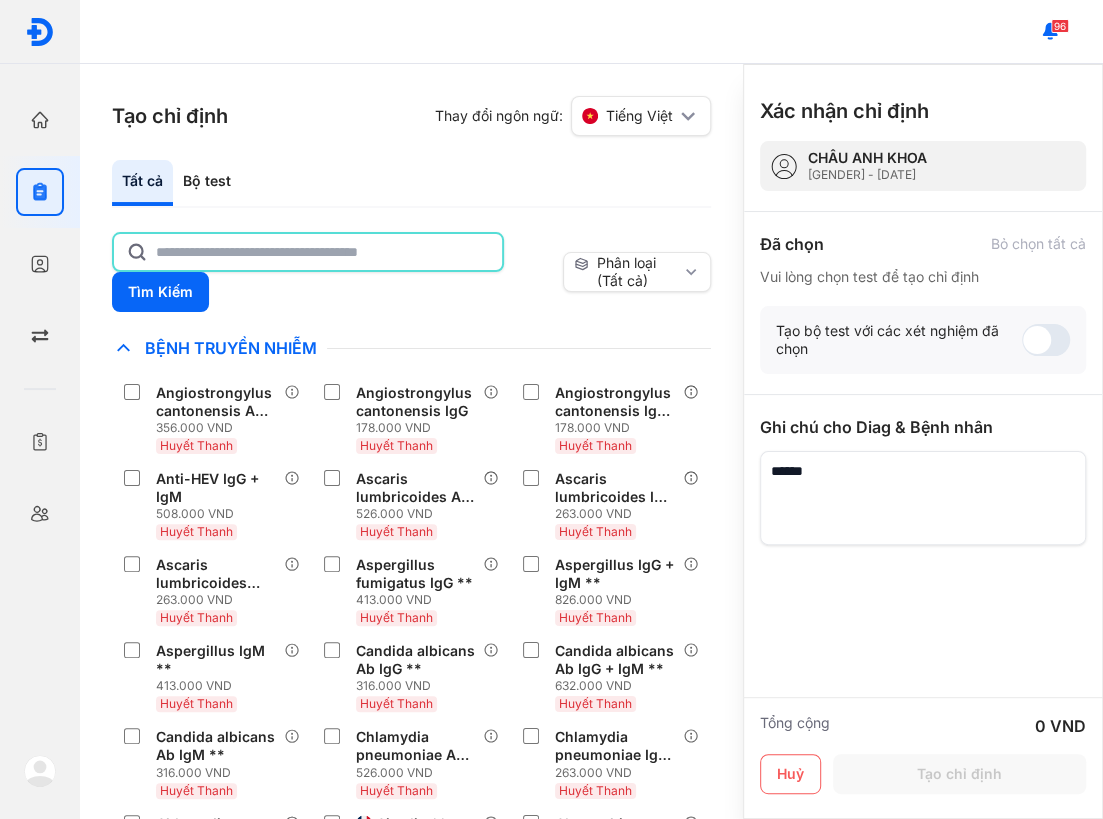click 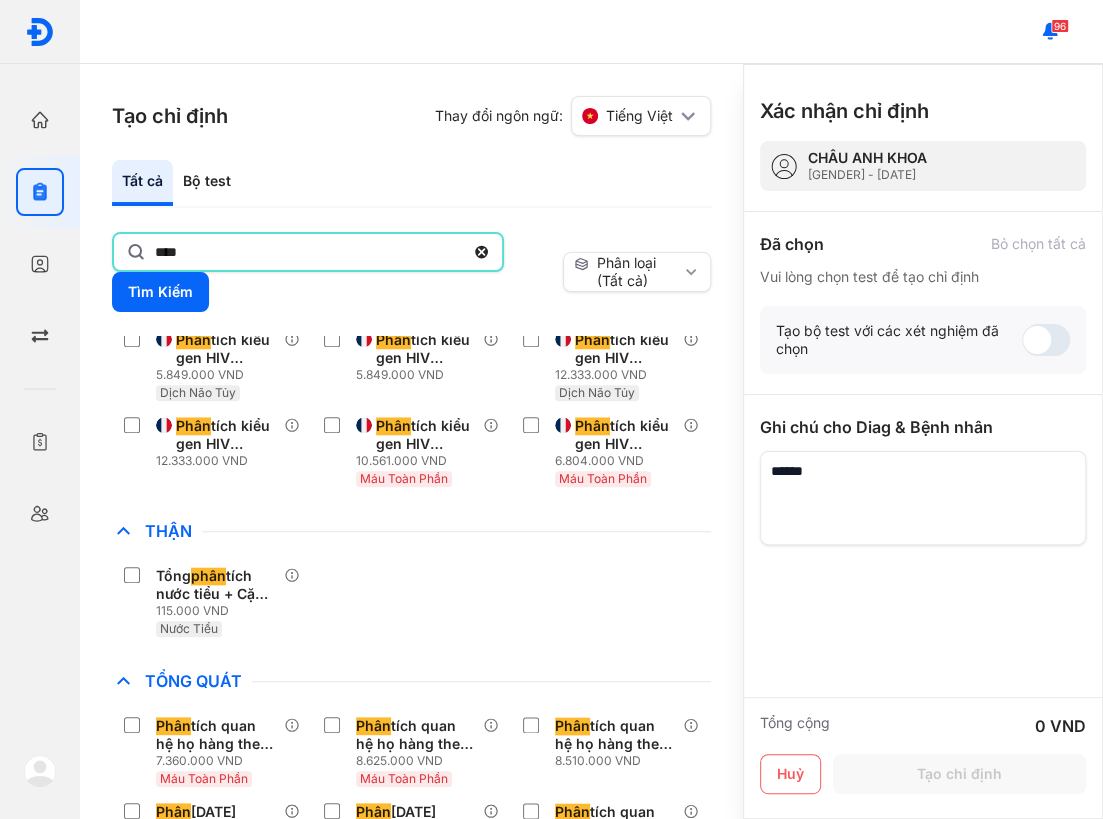 scroll, scrollTop: 1272, scrollLeft: 0, axis: vertical 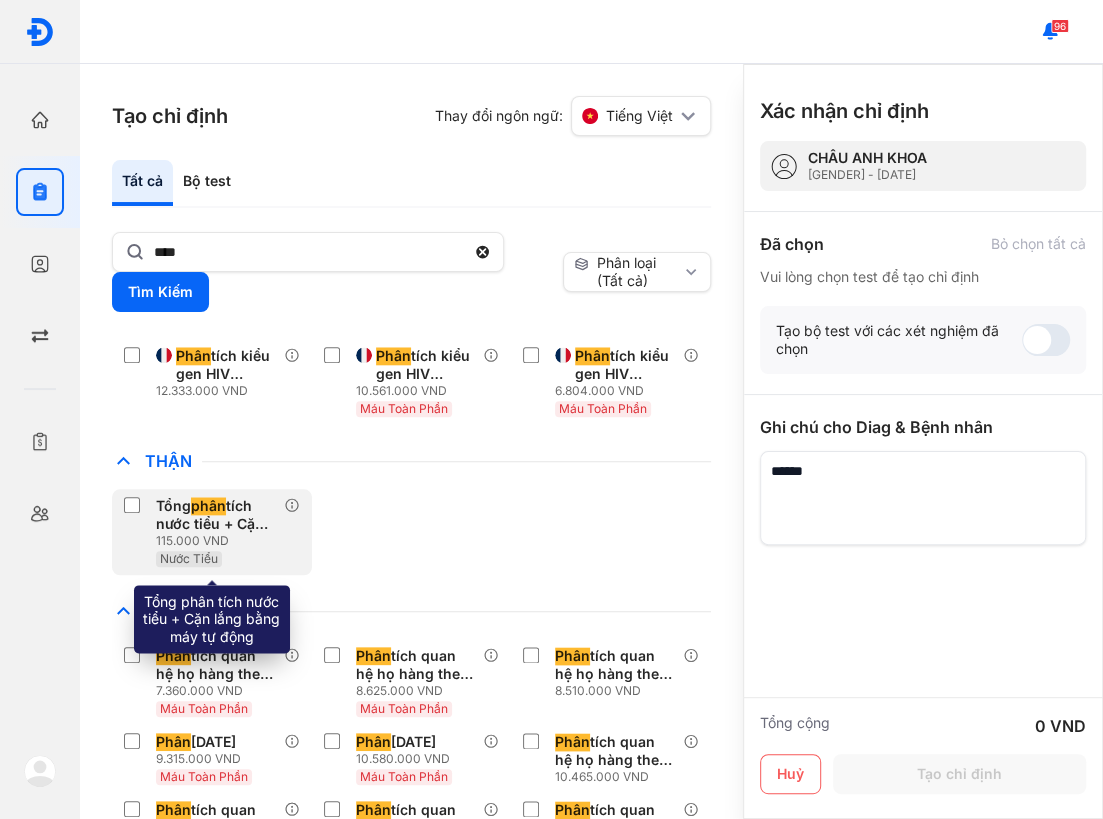 click on "115.000 VND" at bounding box center [220, 541] 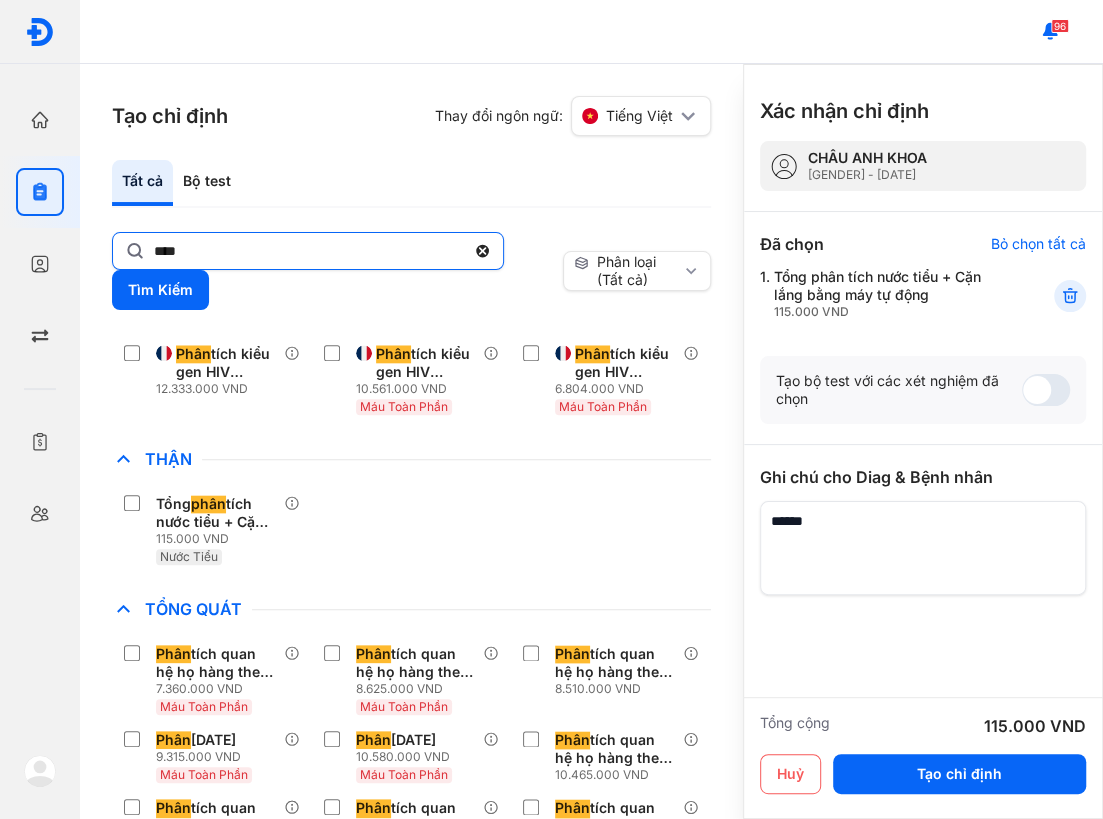 click on "****" 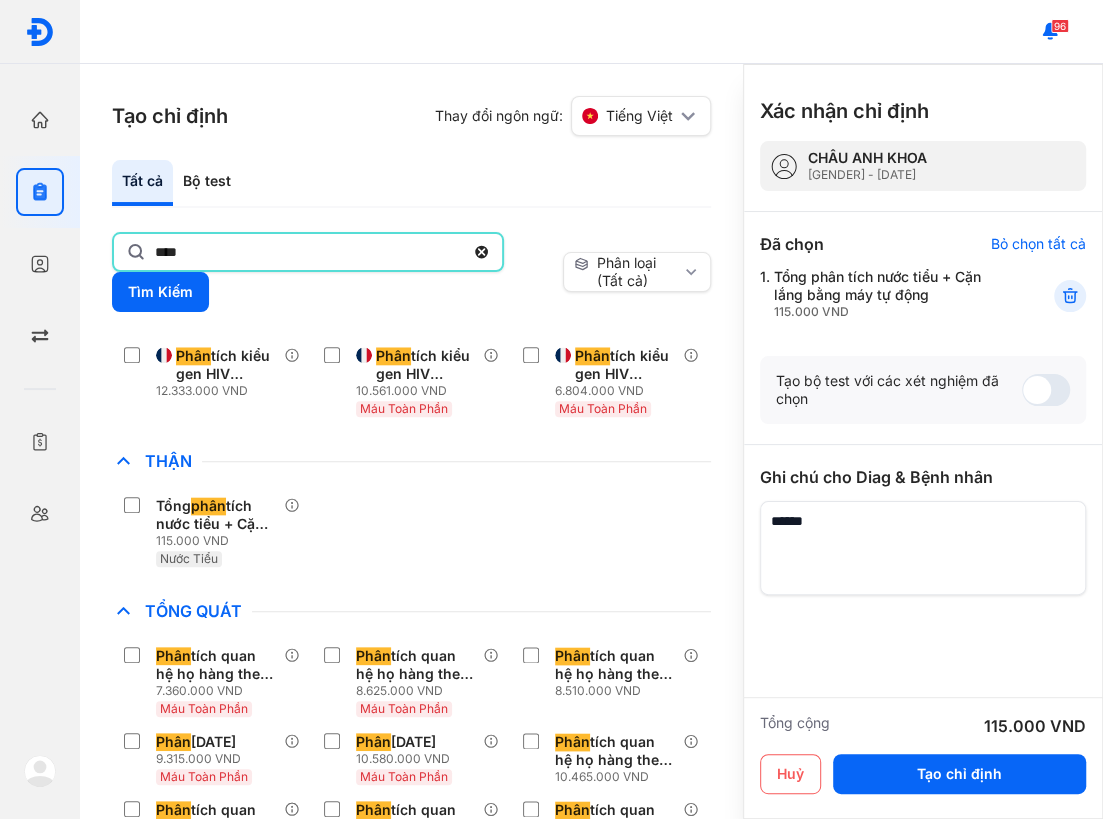 click on "****" 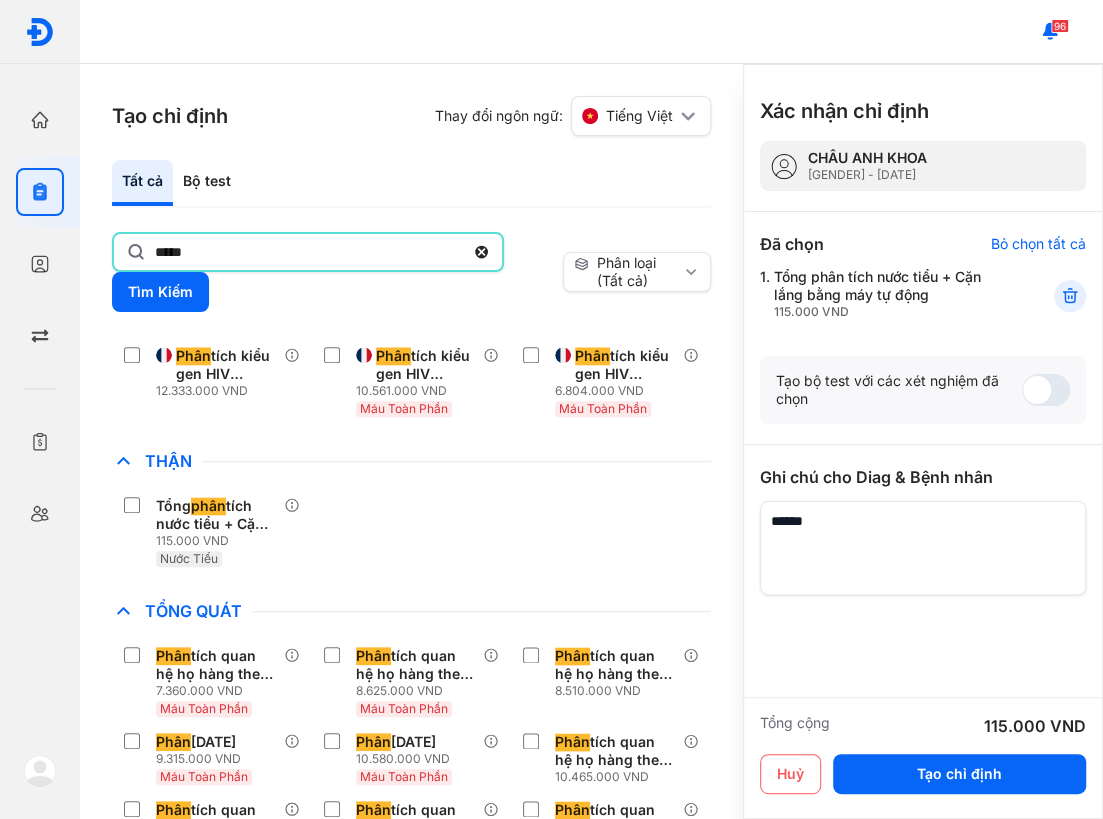 type on "*****" 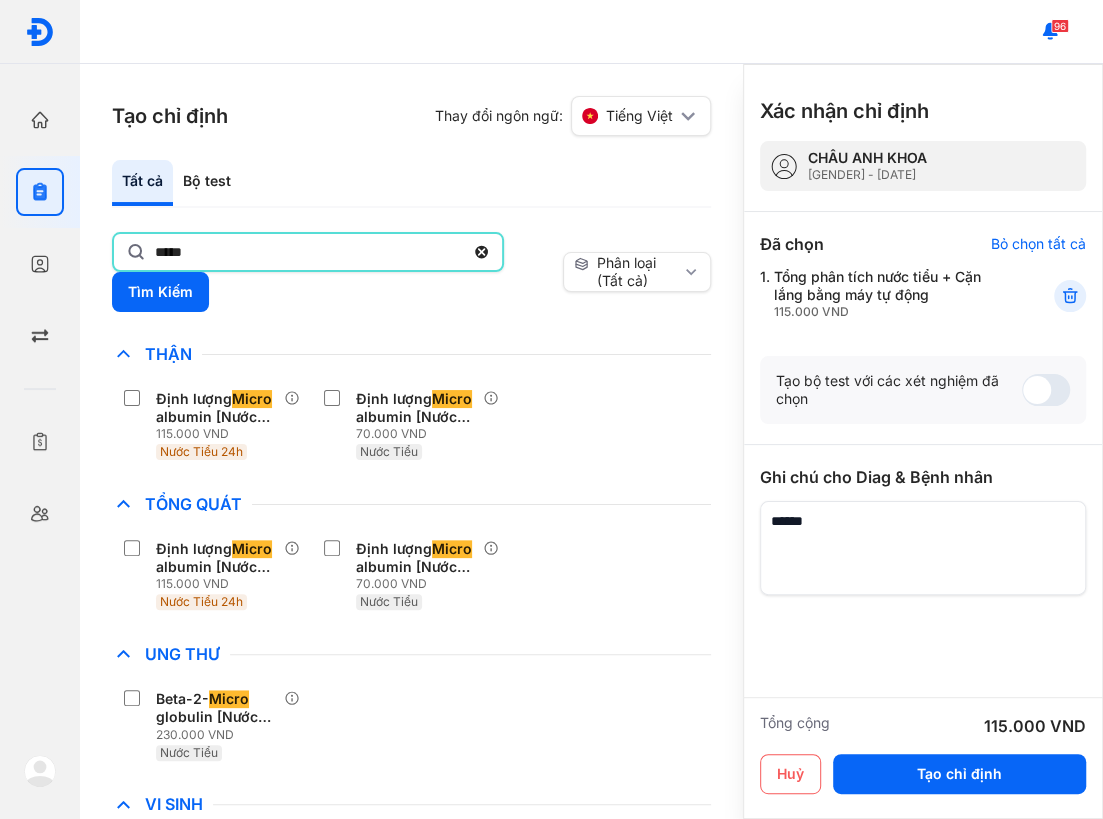 scroll, scrollTop: 0, scrollLeft: 0, axis: both 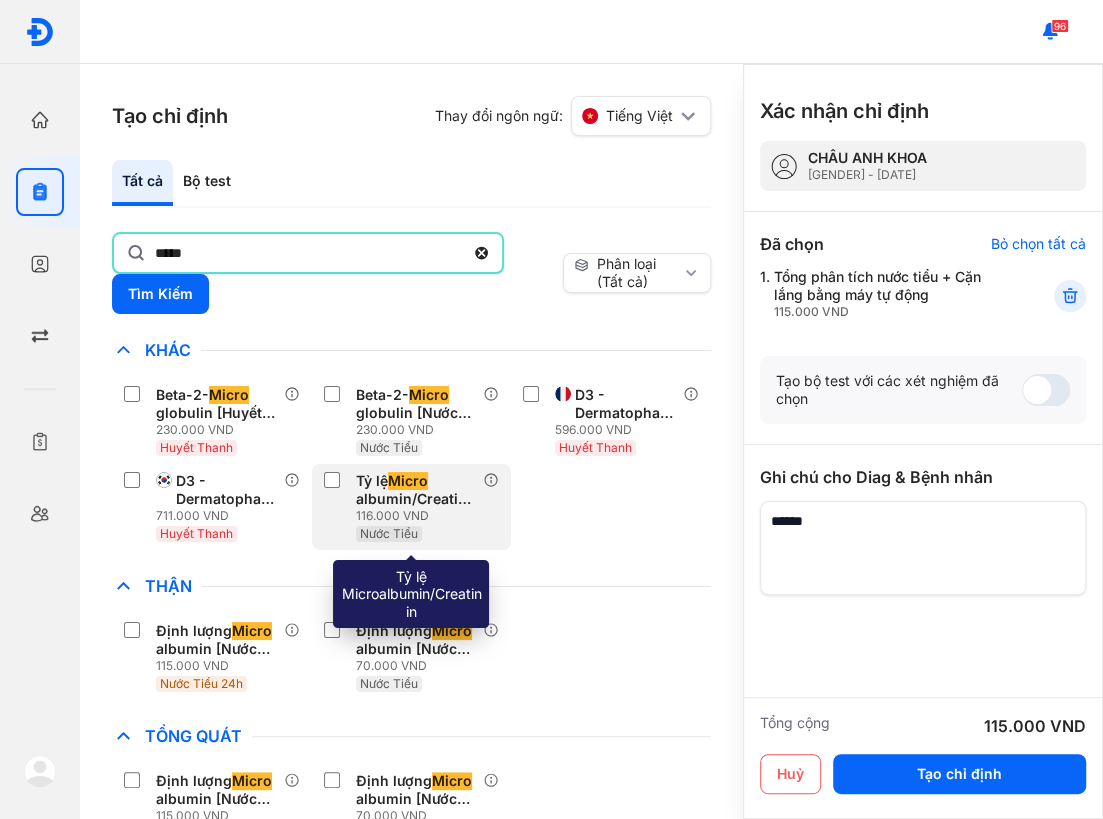 click on "116.000 VND" at bounding box center [420, 516] 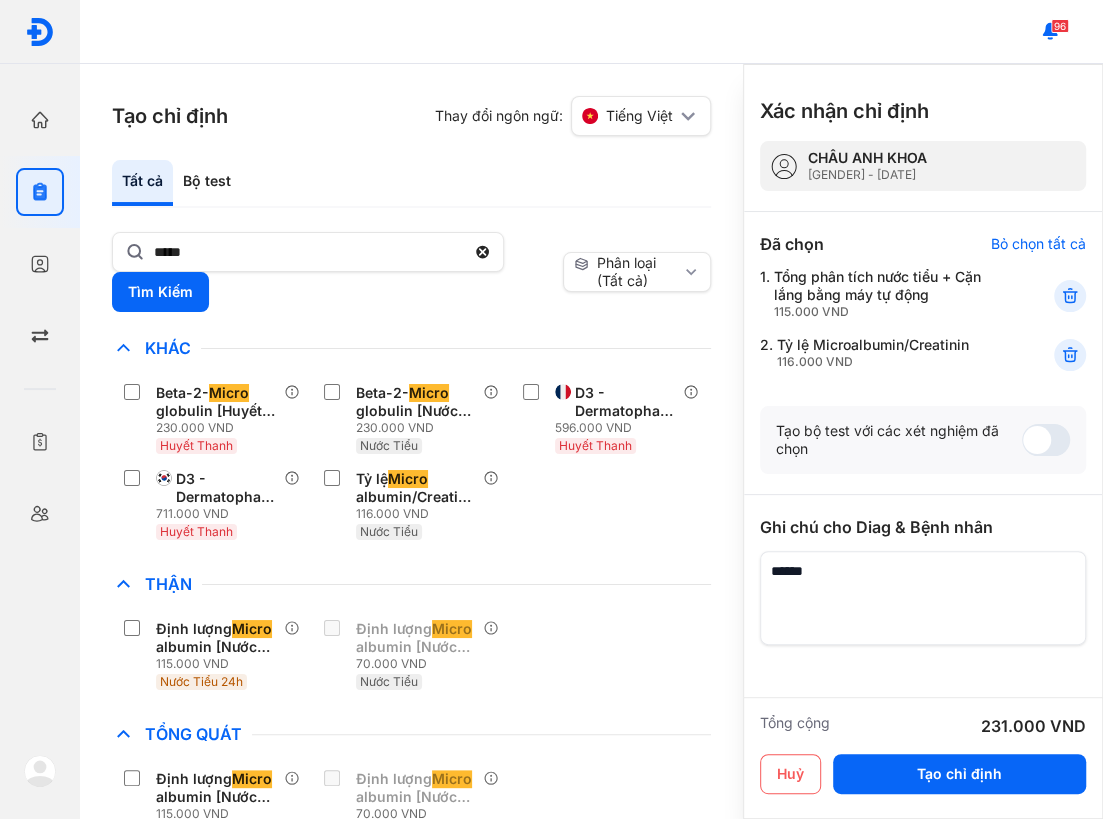 click on "Thận Định lượng  Micro albumin [Nước Tiểu 24h] 115.000 VND Nước Tiểu 24h Định lượng  Micro albumin [Nước tiểu] 70.000 VND Nước Tiểu" 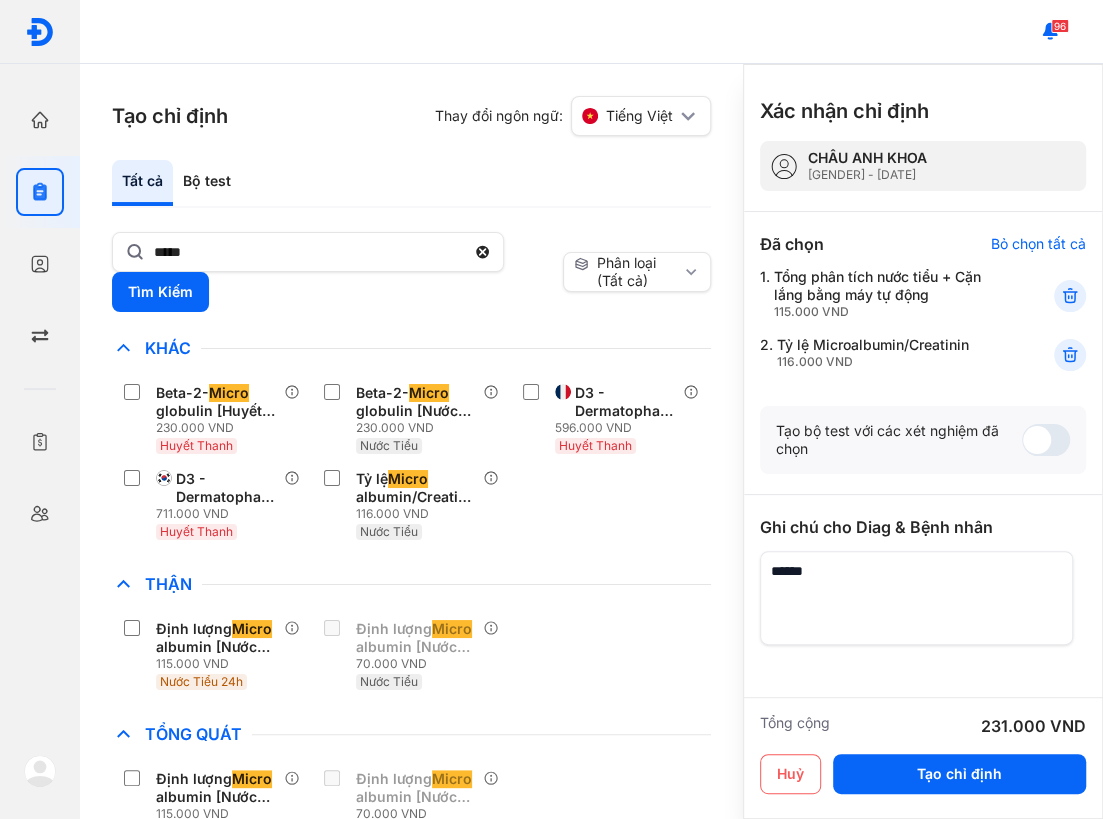 click at bounding box center (916, 598) 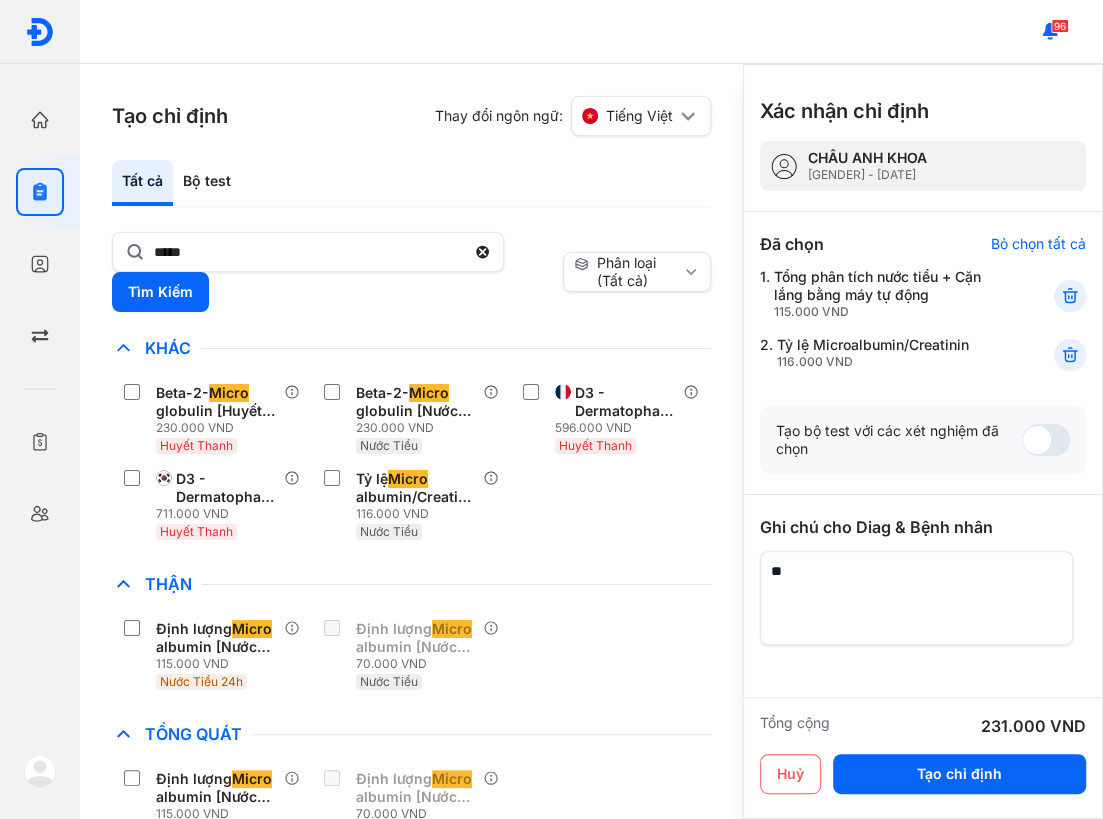 type on "*" 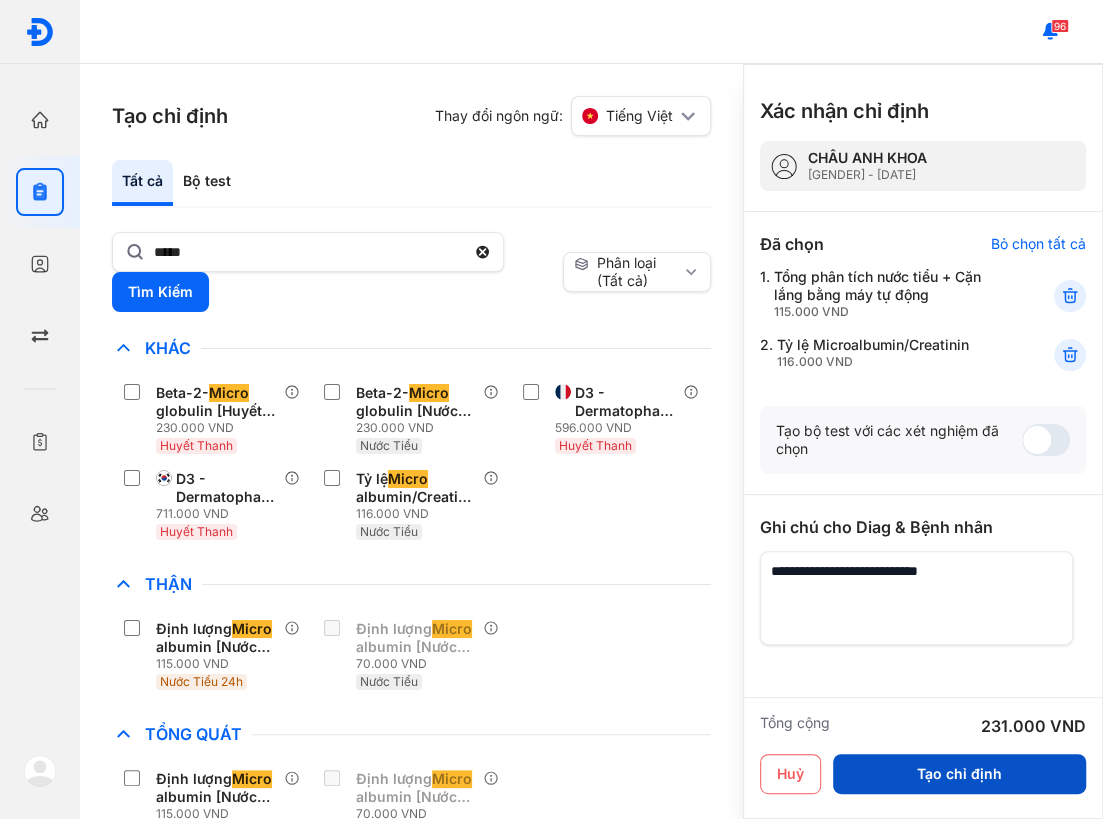 type on "**********" 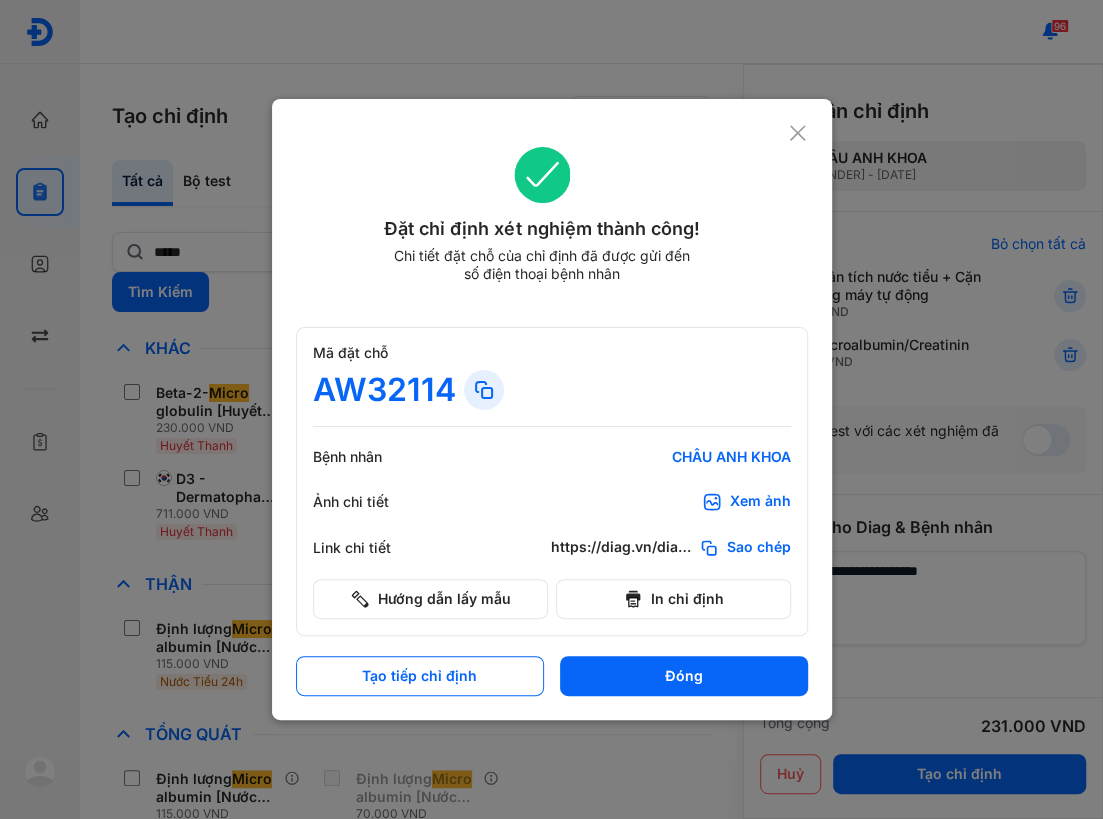 click 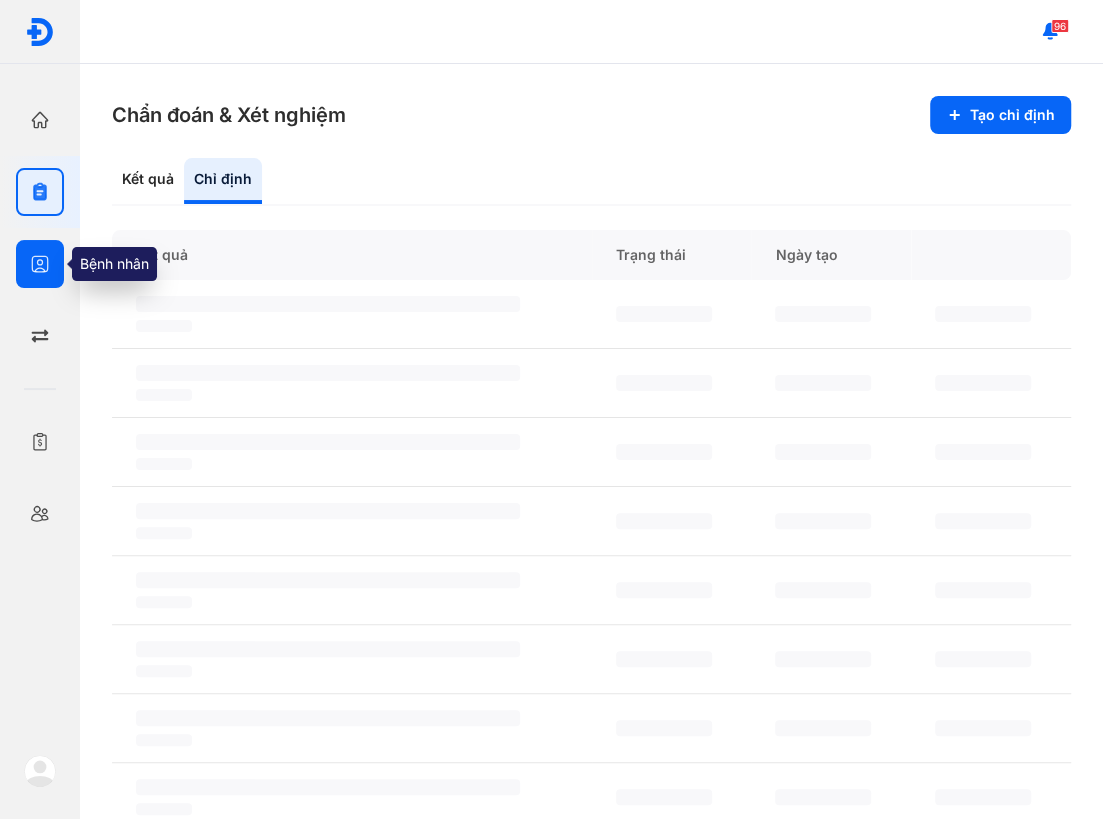 drag, startPoint x: 52, startPoint y: 255, endPoint x: 74, endPoint y: 255, distance: 22 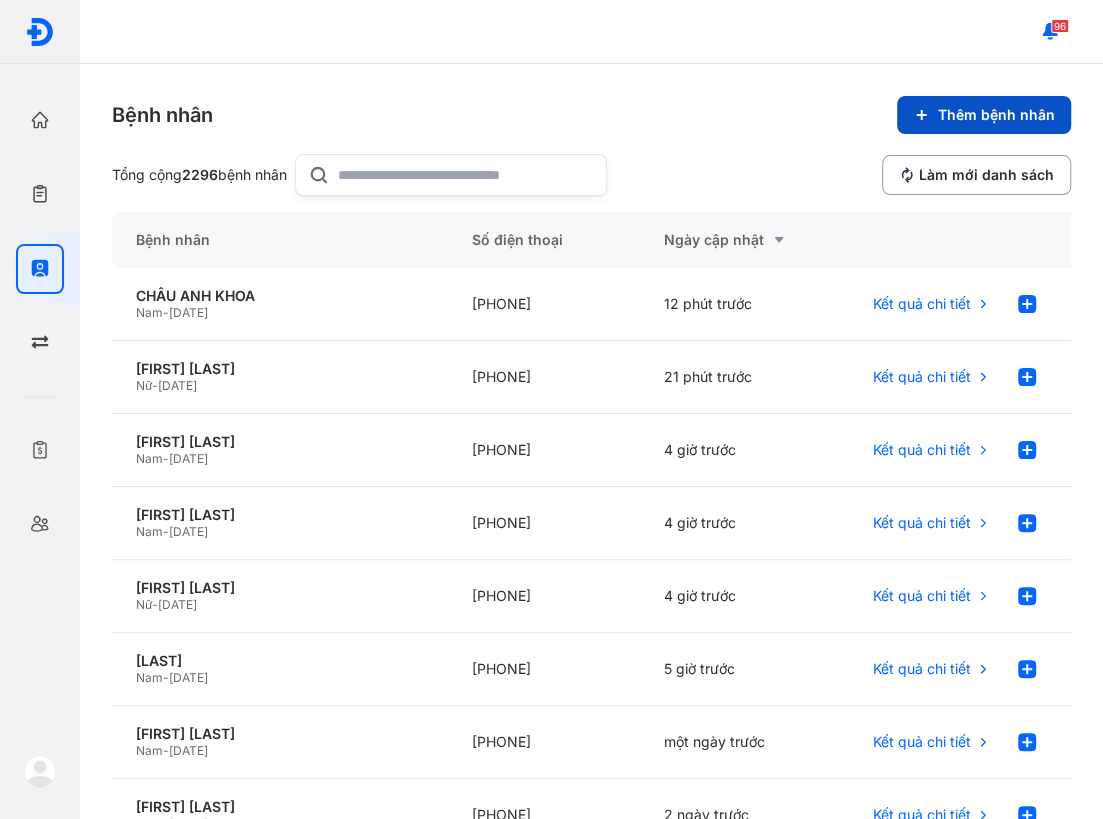 click on "Thêm bệnh nhân" 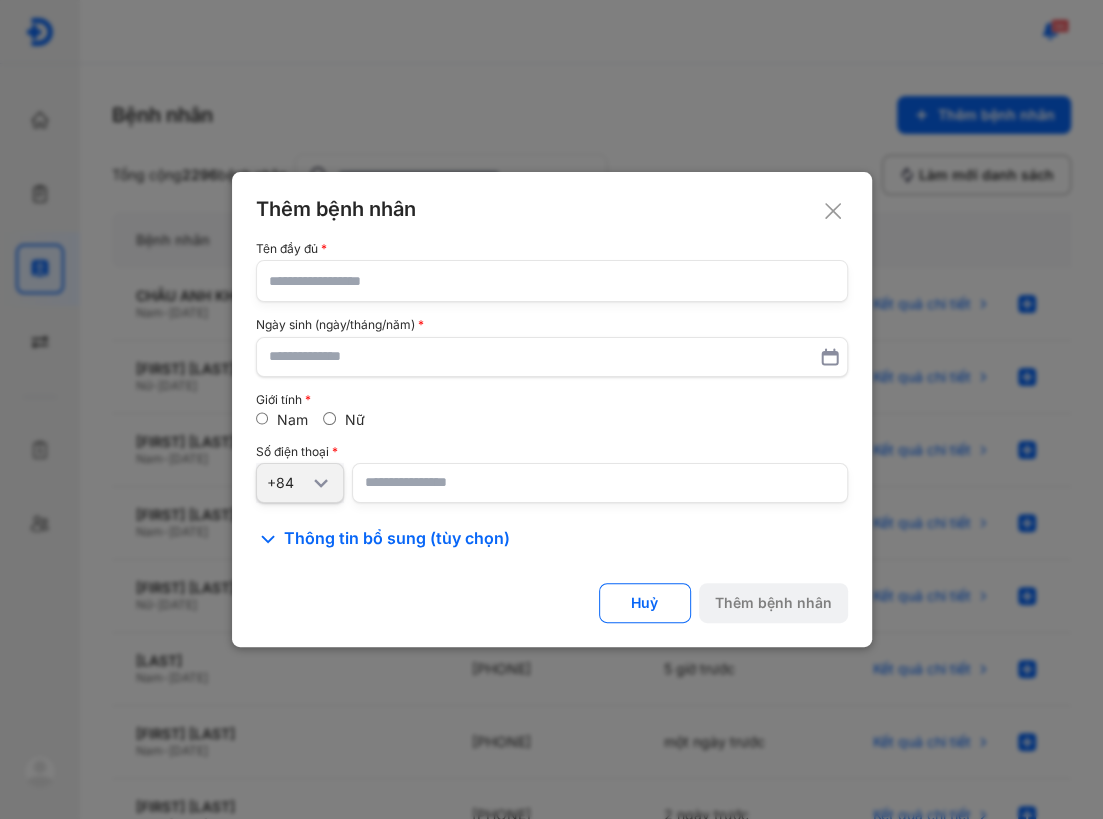 click 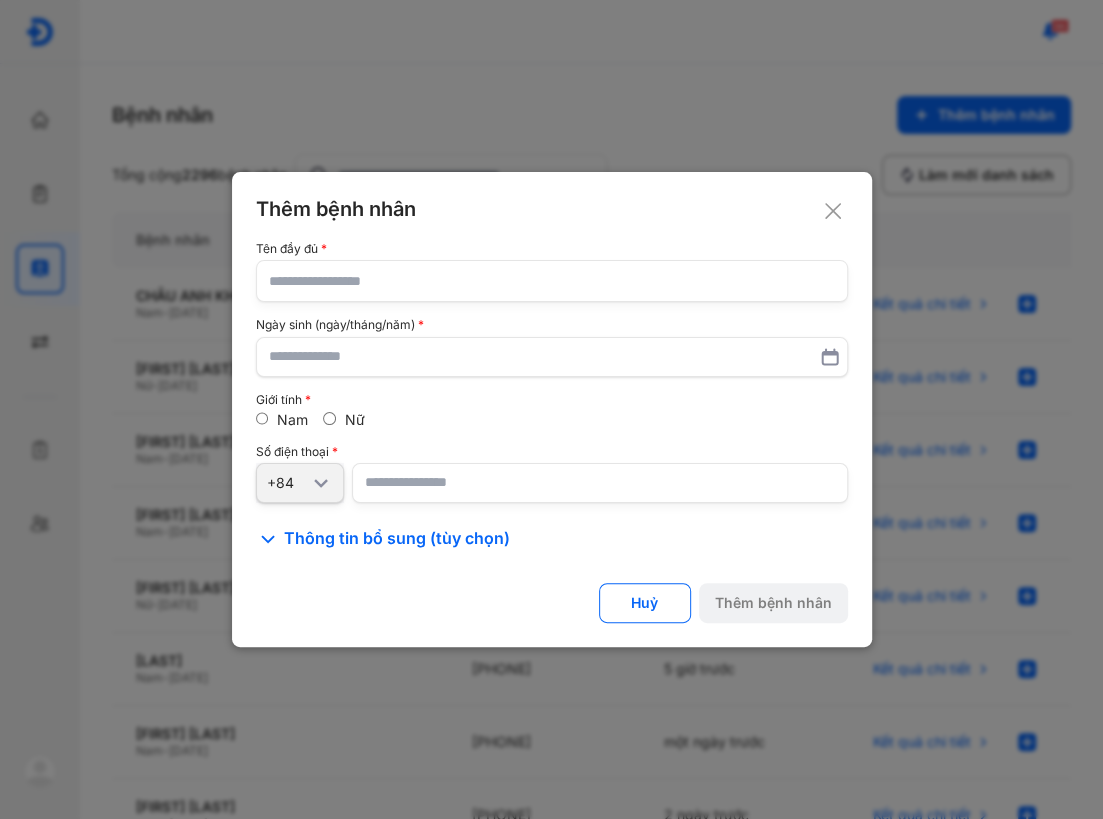click 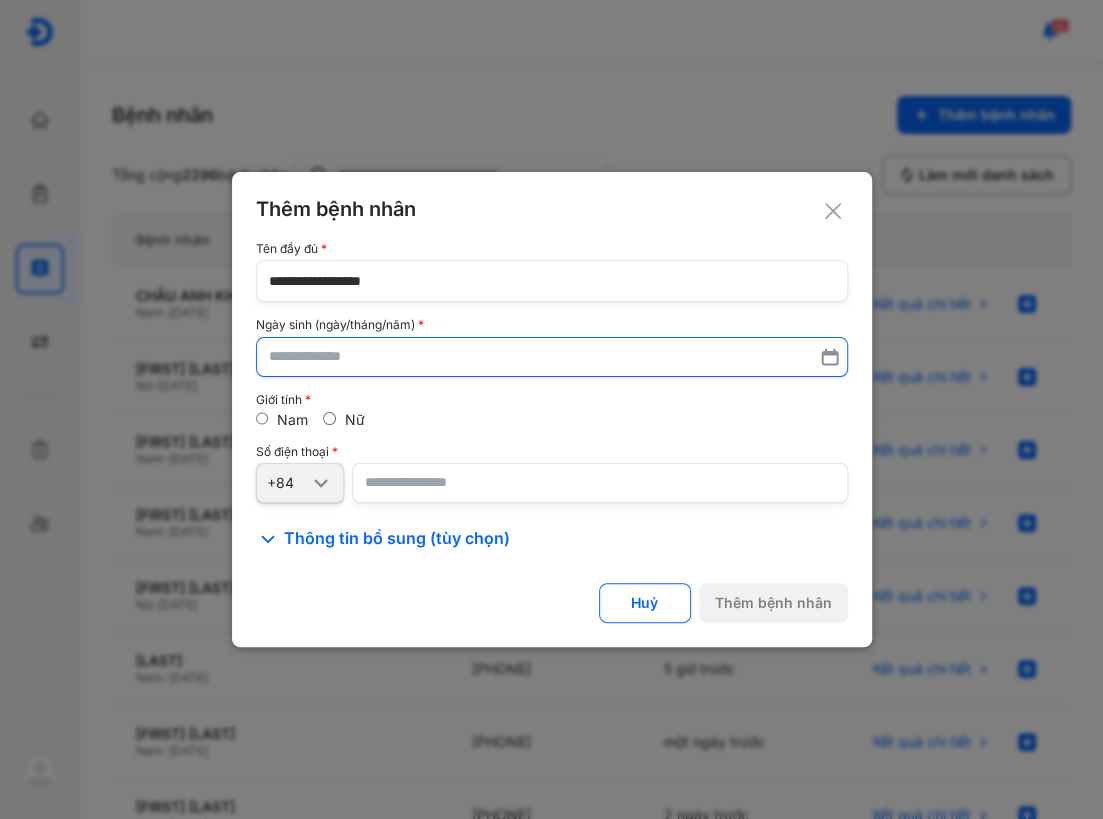 type on "**********" 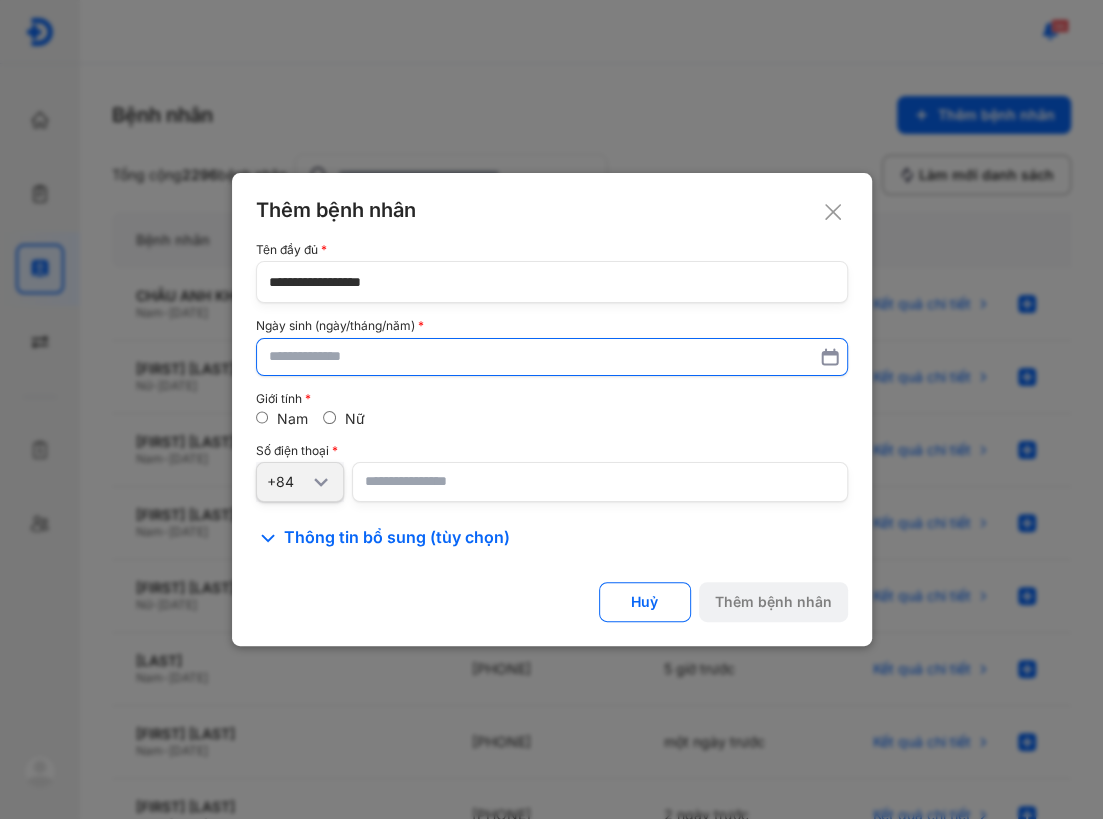 click at bounding box center [552, 357] 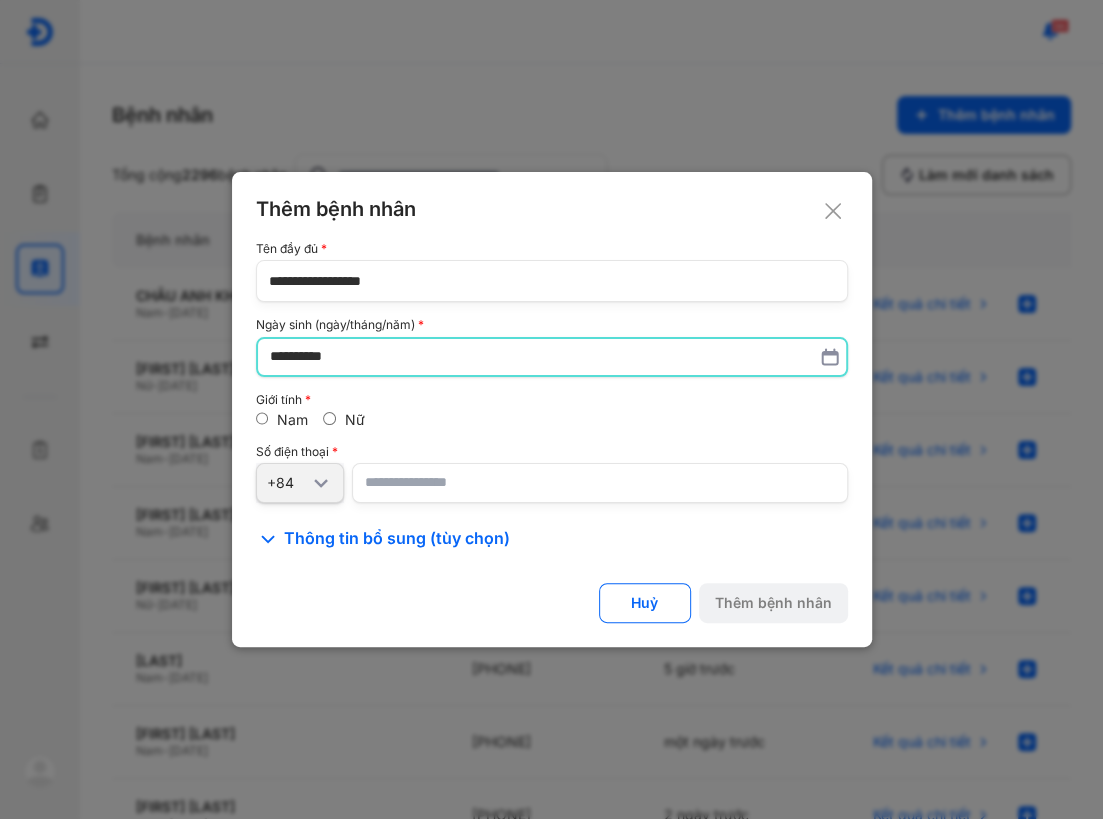 type on "**********" 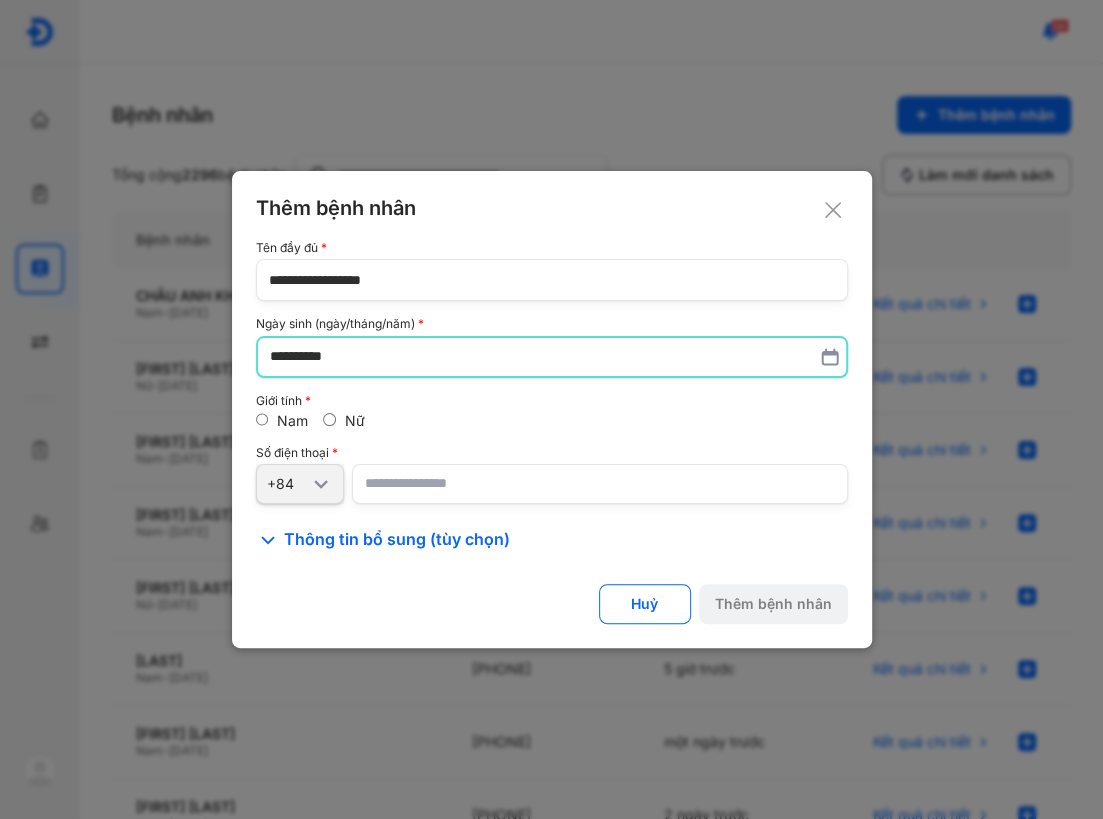 click at bounding box center [600, 484] 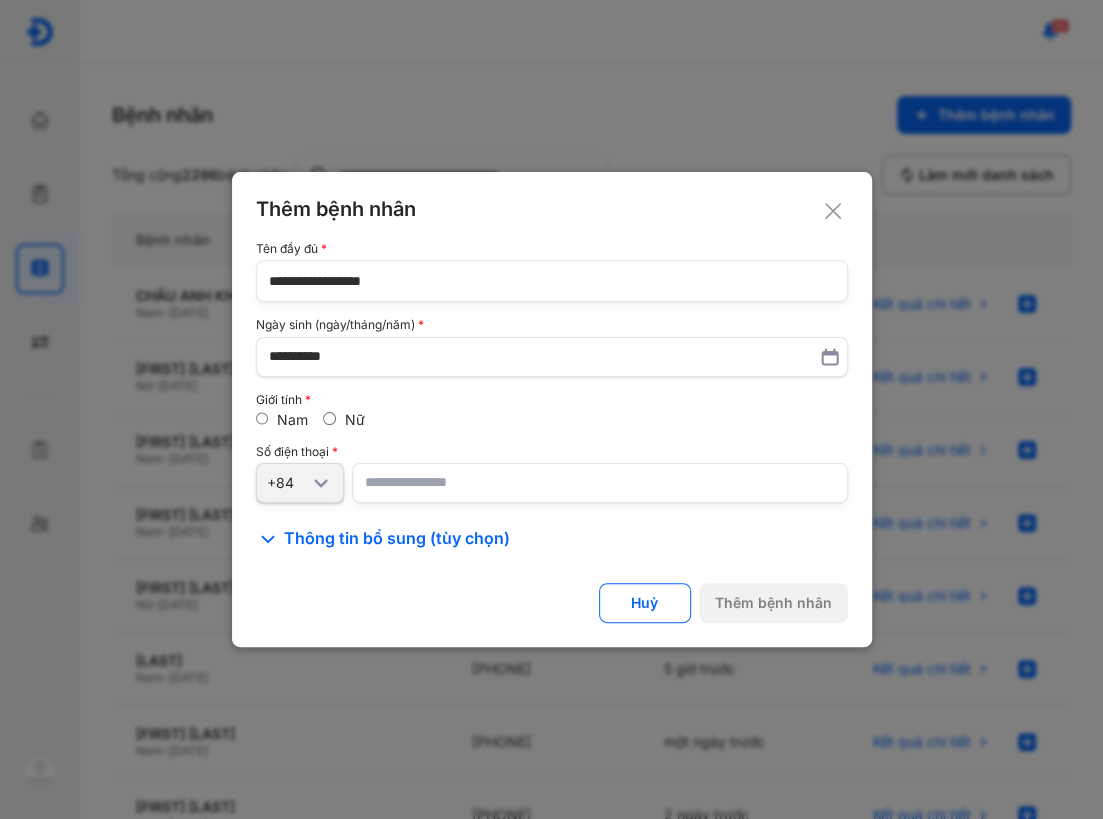 click at bounding box center [600, 483] 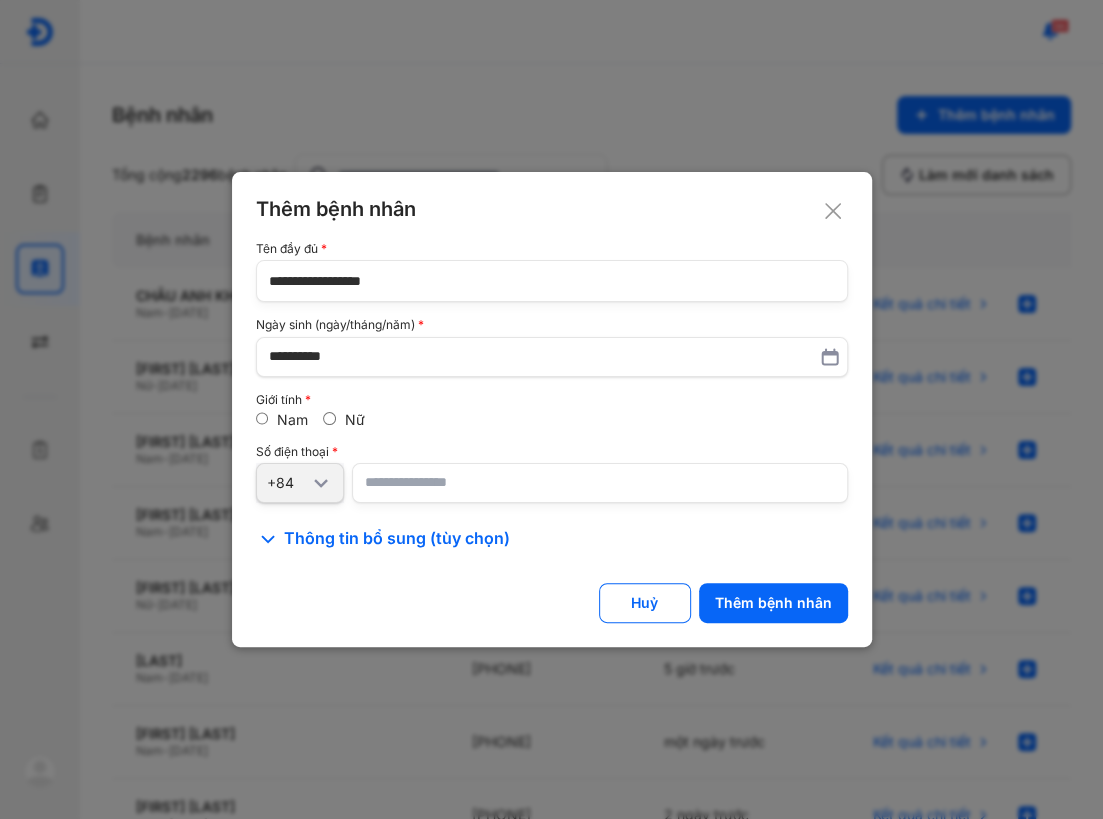 type on "**********" 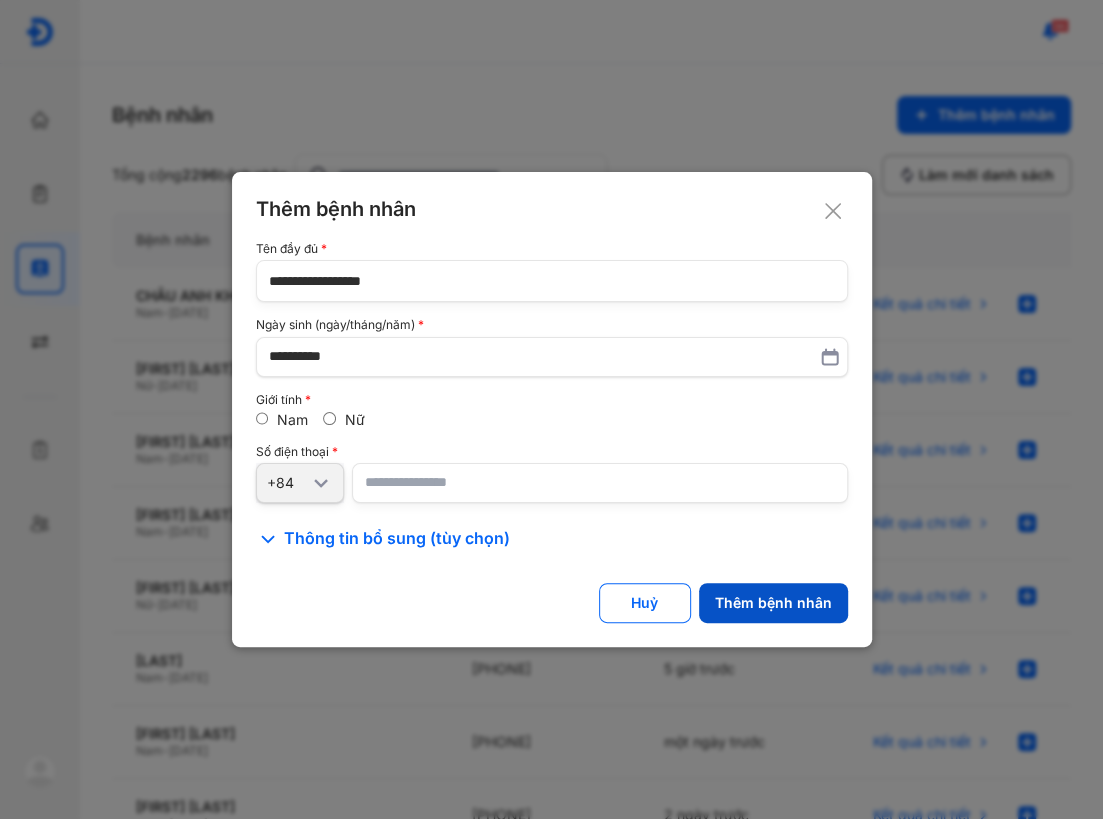 drag, startPoint x: 769, startPoint y: 586, endPoint x: 774, endPoint y: 596, distance: 11.18034 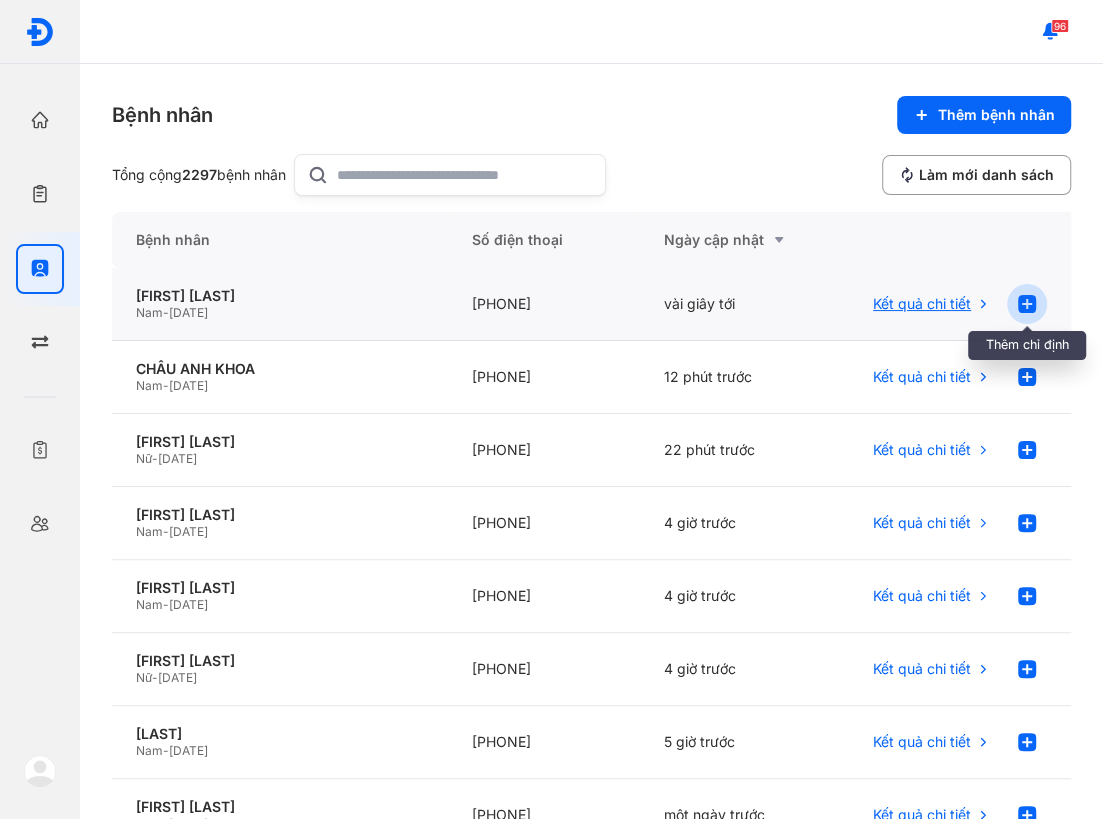 click 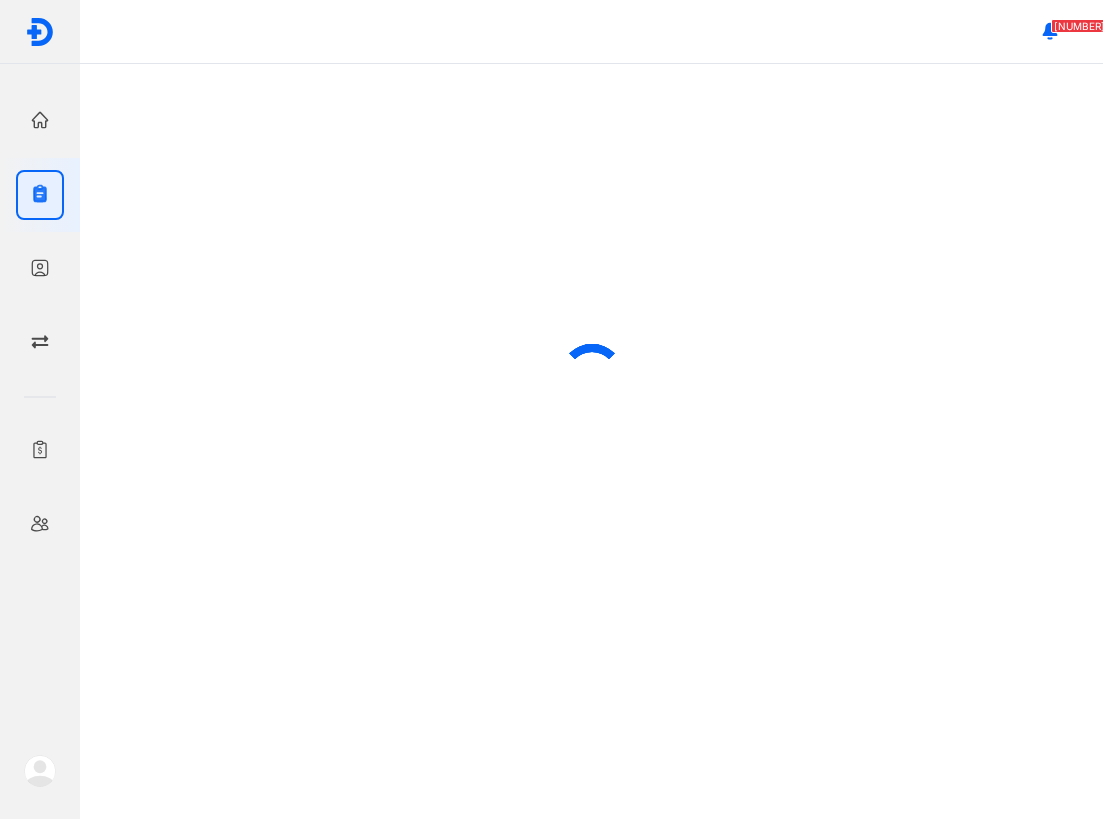 scroll, scrollTop: 0, scrollLeft: 0, axis: both 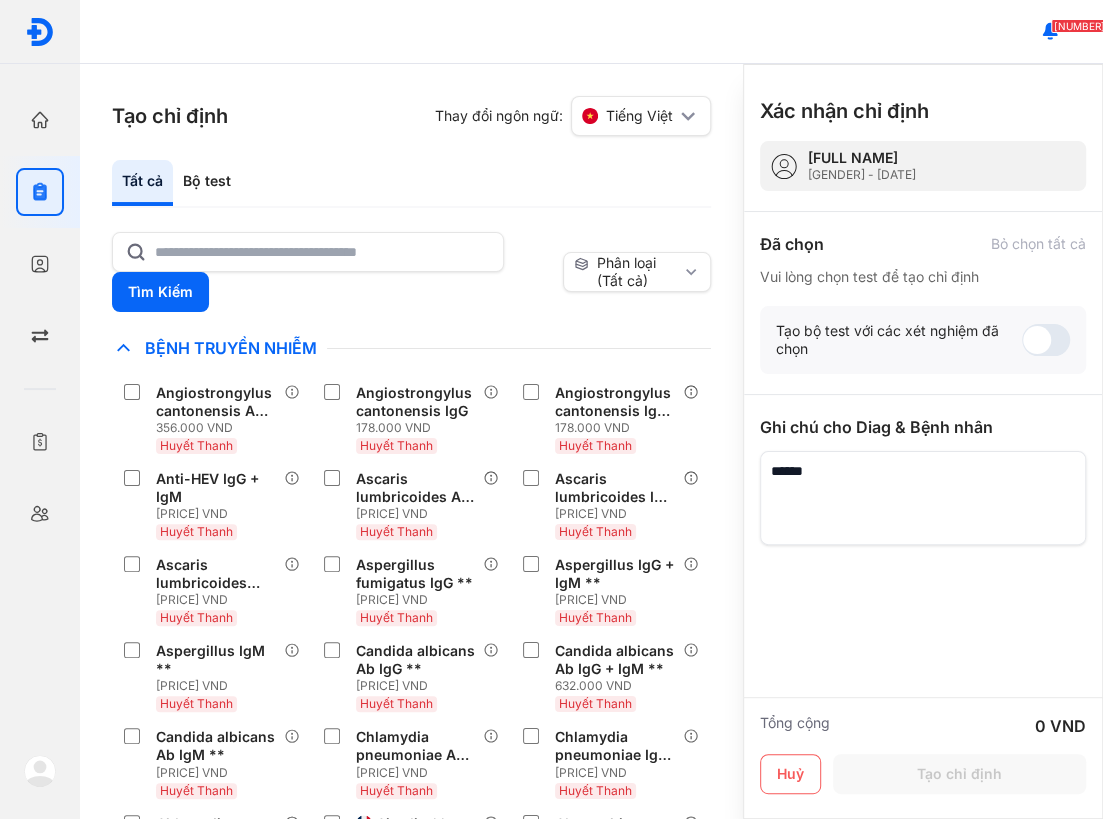 click on "Change language: Vietnamese" at bounding box center (411, 116) 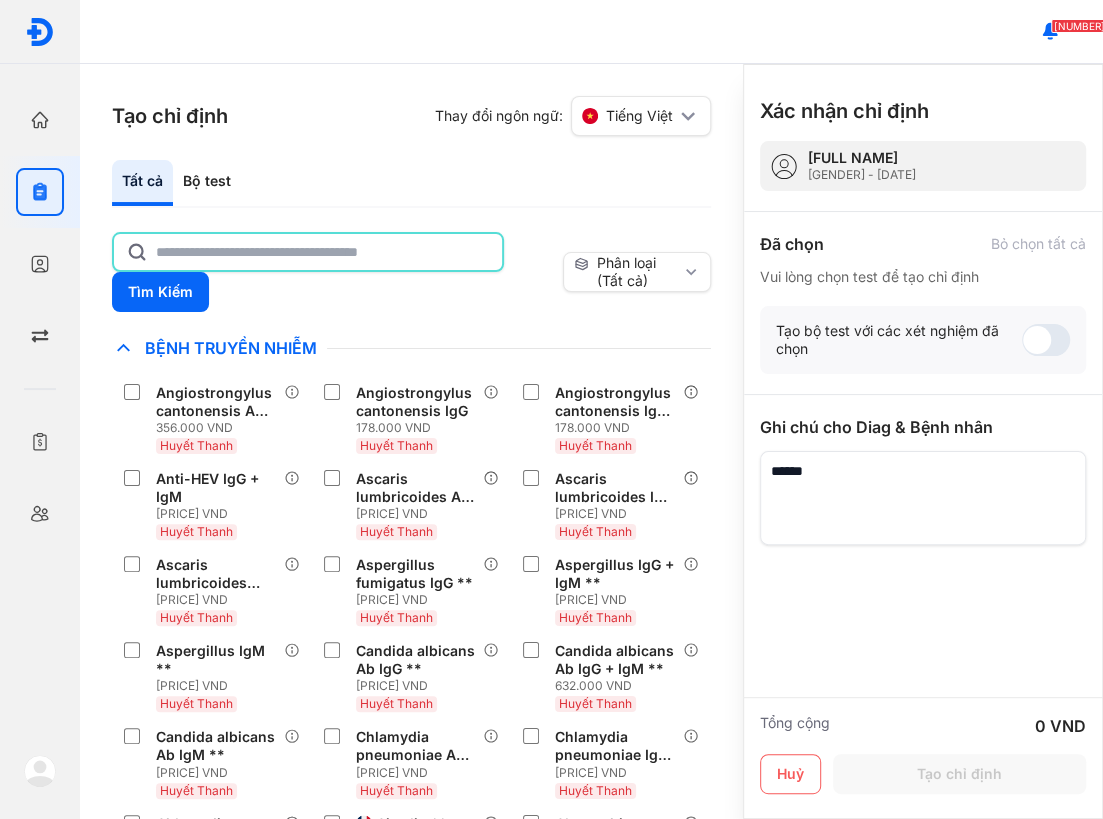 click 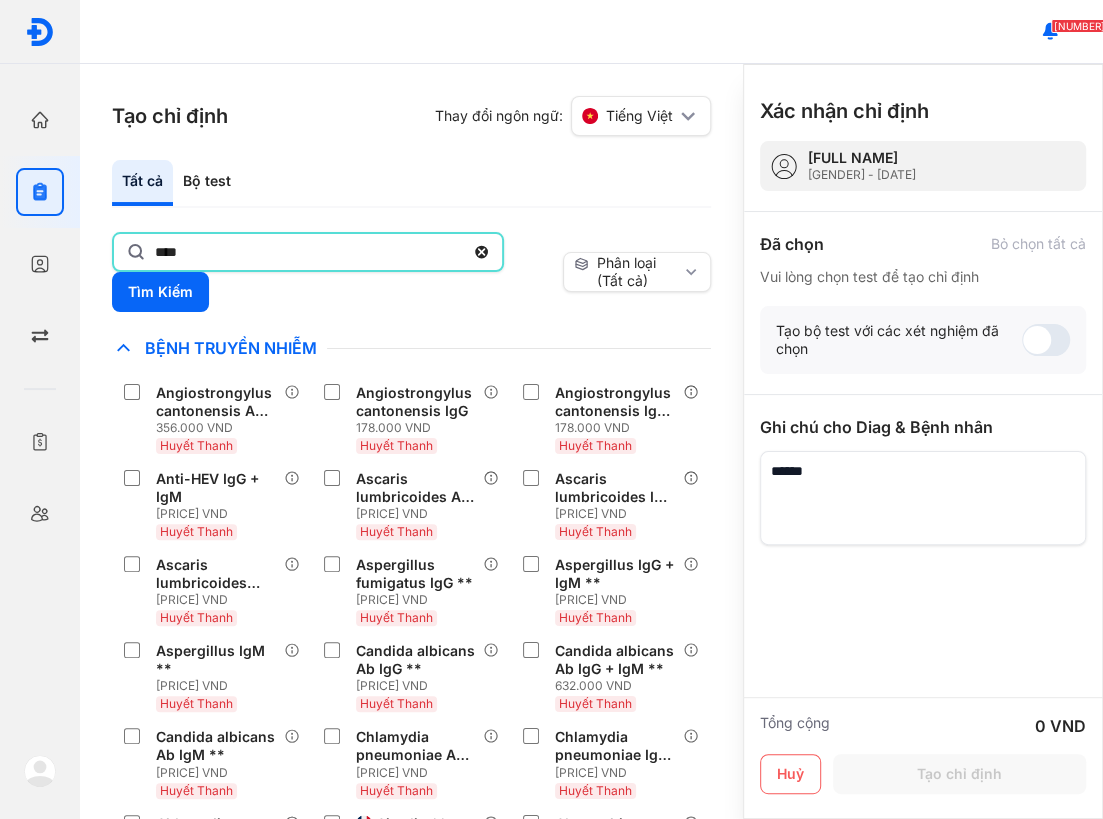 type on "****" 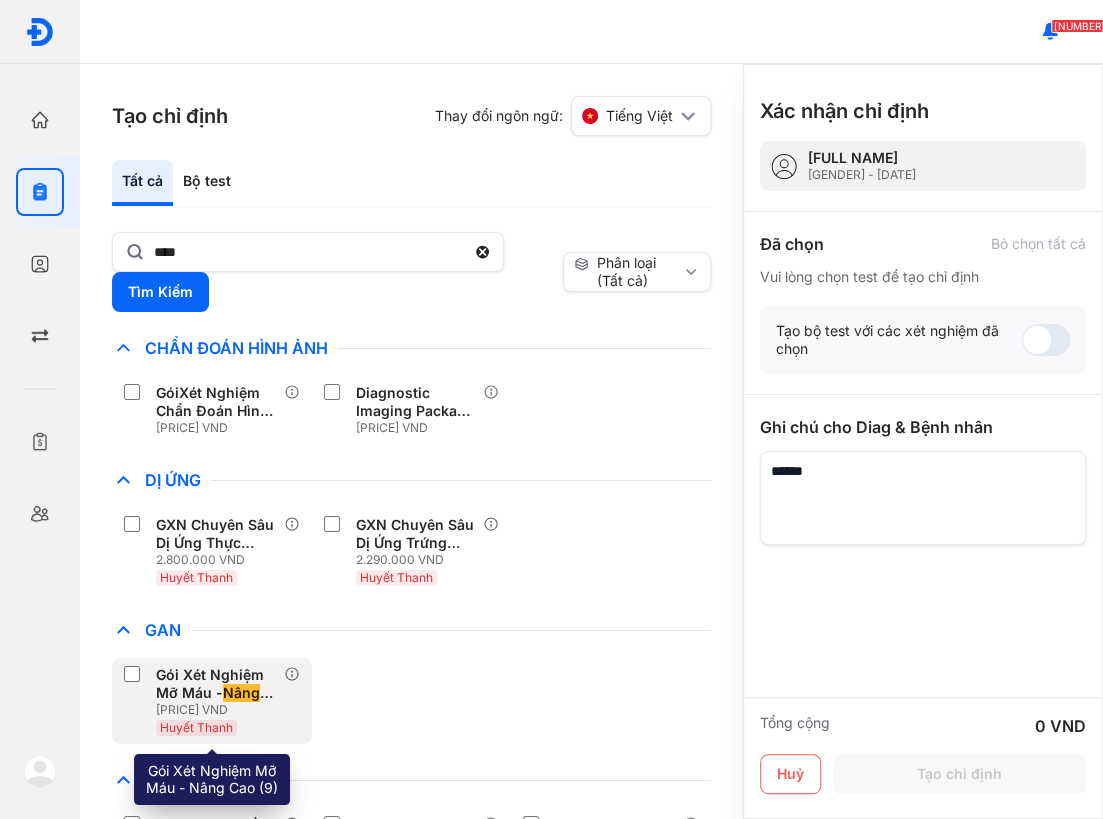 click on "Lipid Profile Package - Advanced (9)" at bounding box center [216, 684] 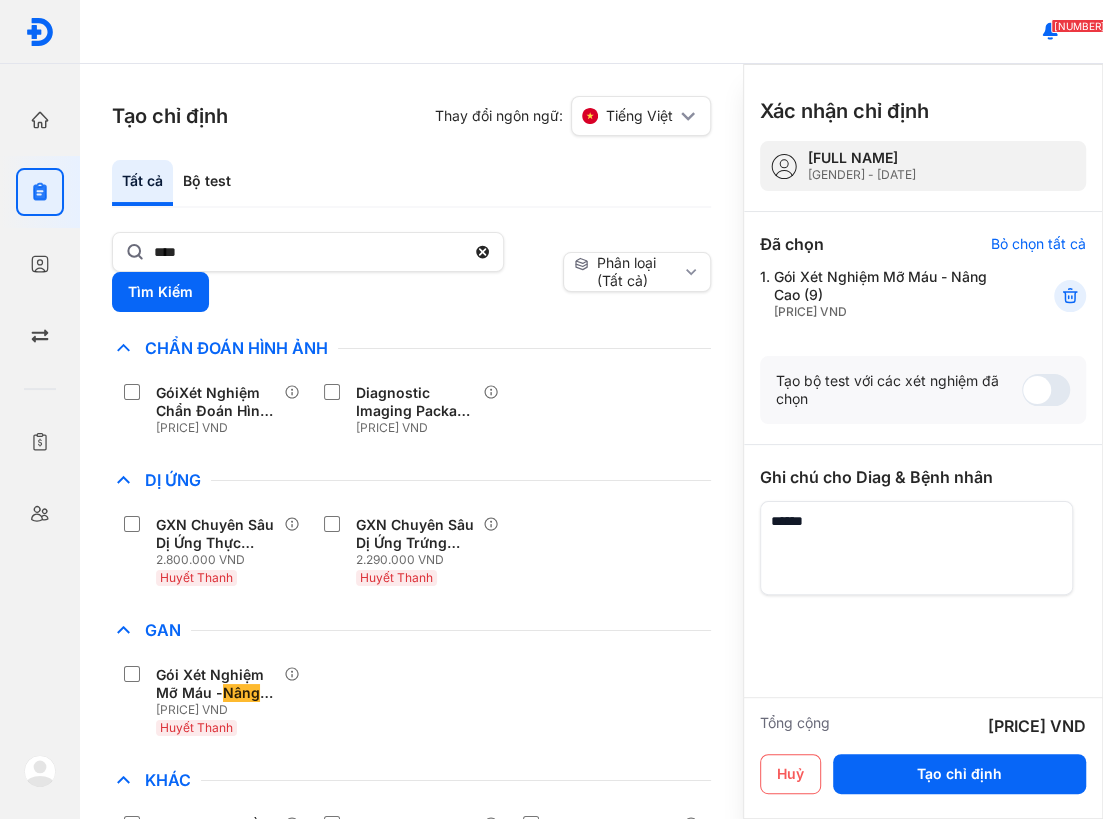 click at bounding box center (916, 548) 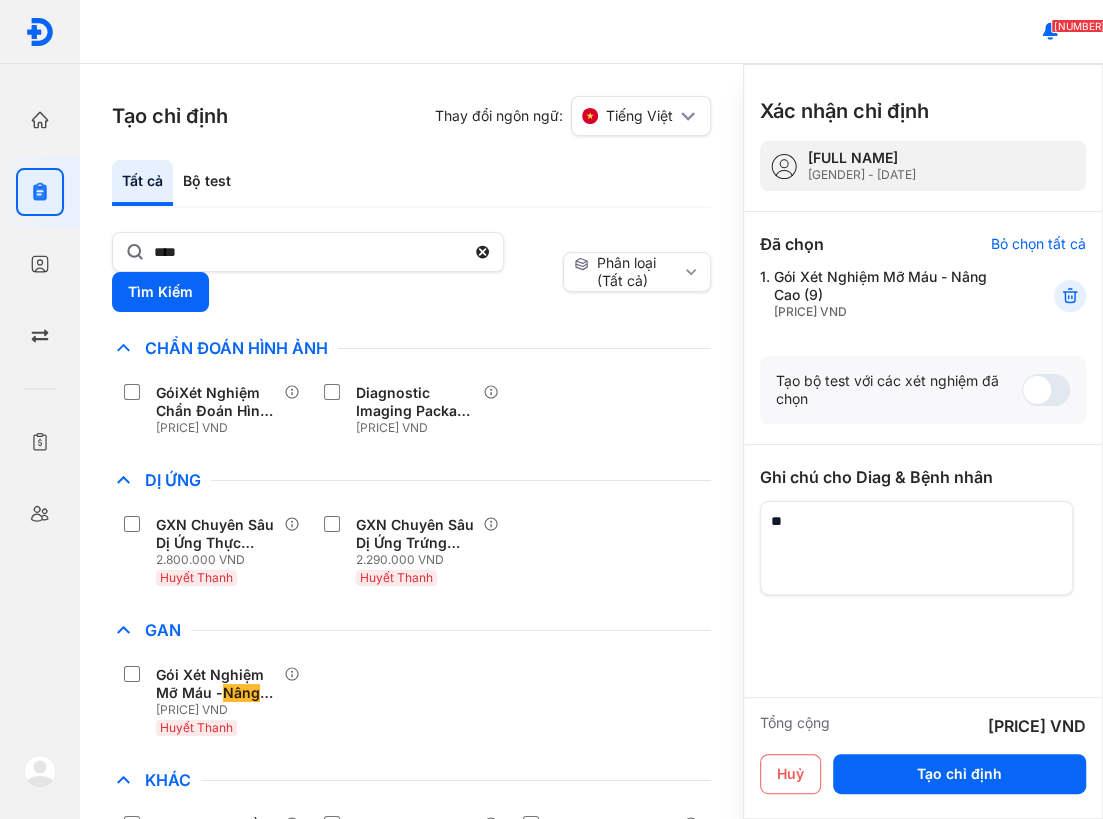 type on "*" 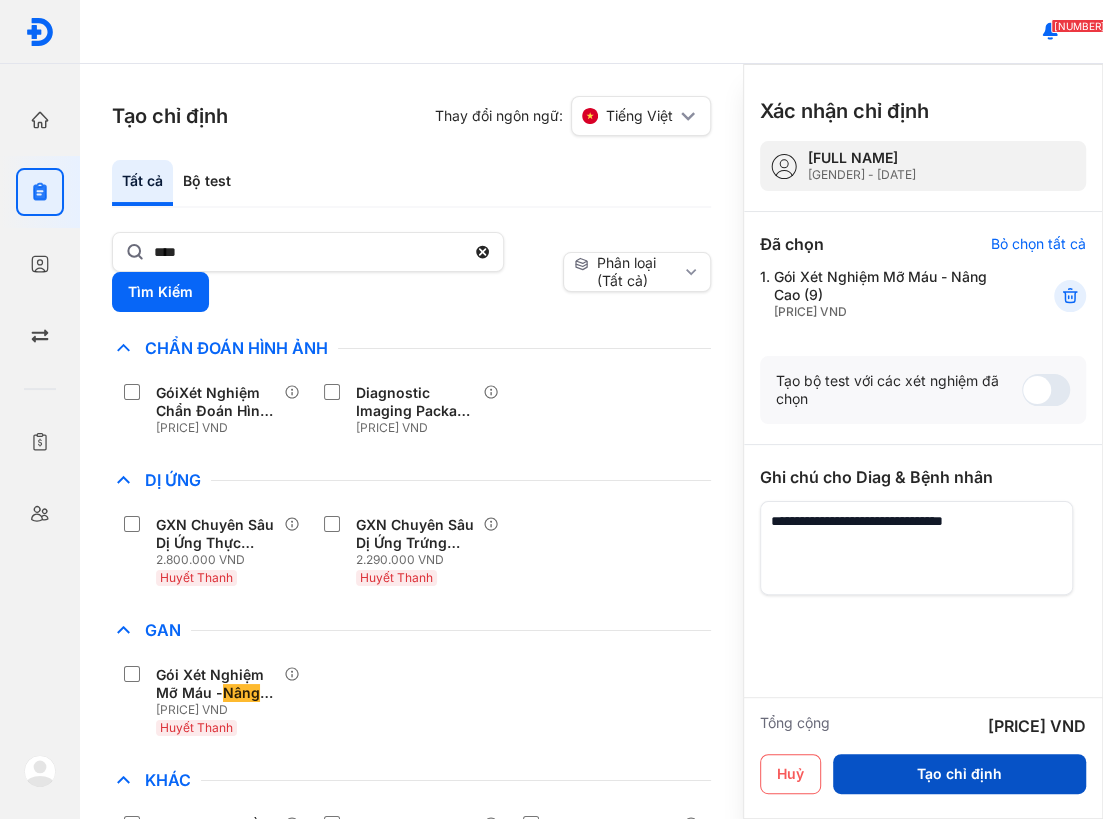 type on "**********" 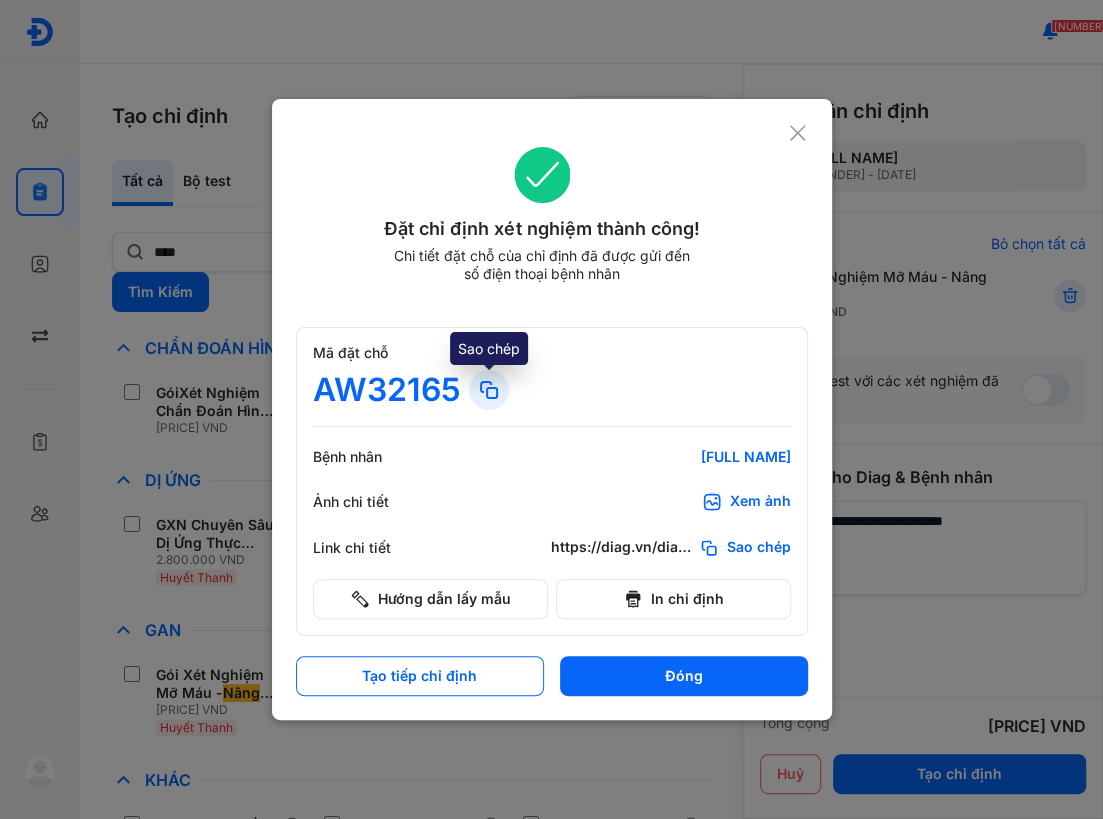 click 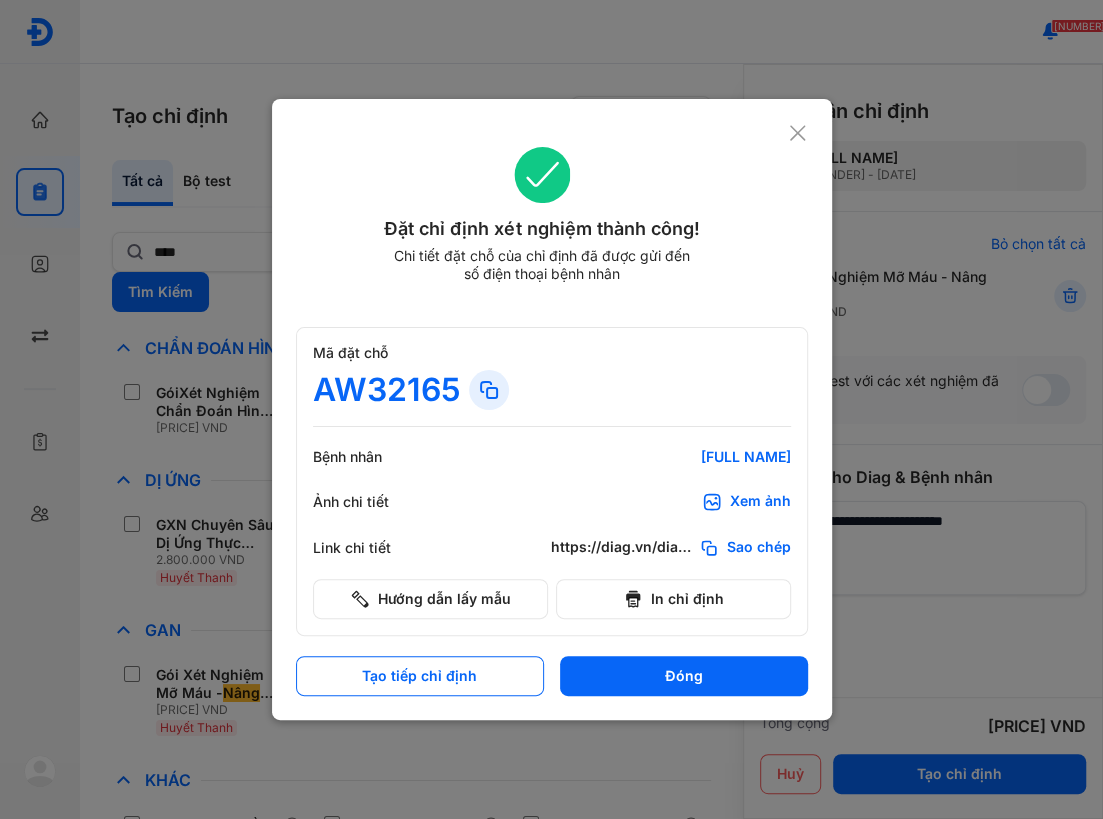 click 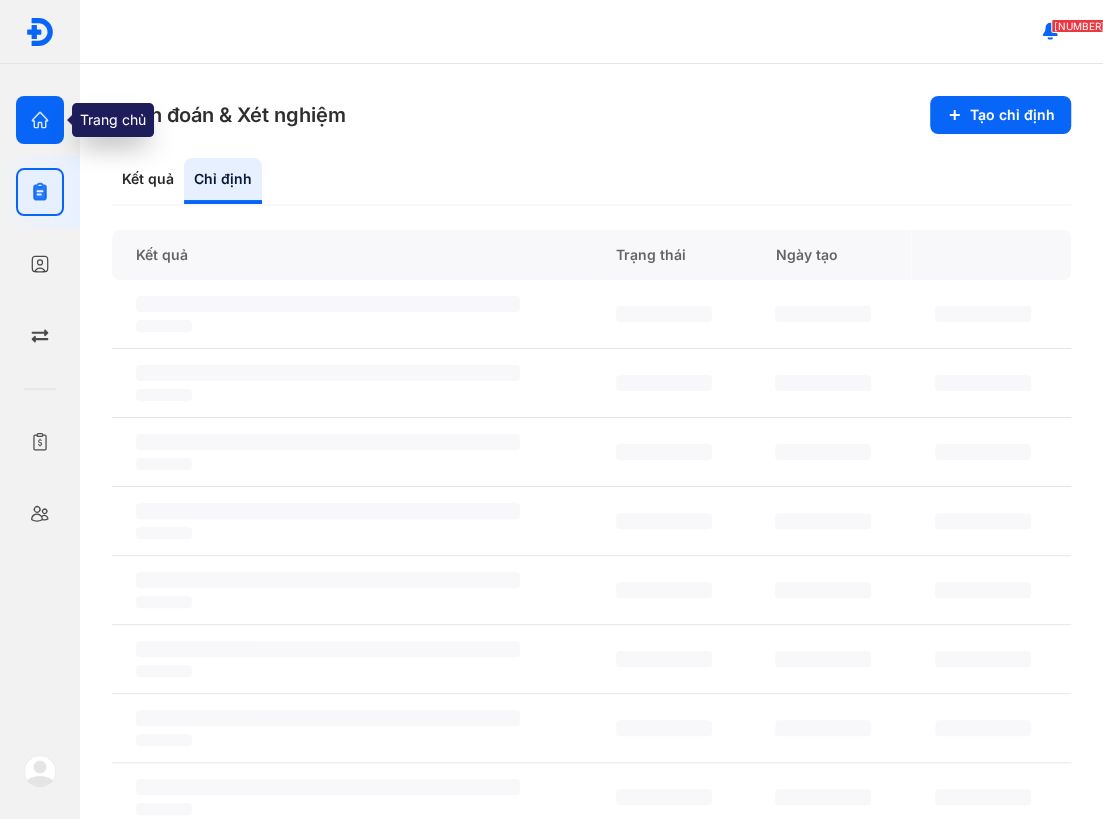 click at bounding box center [40, 120] 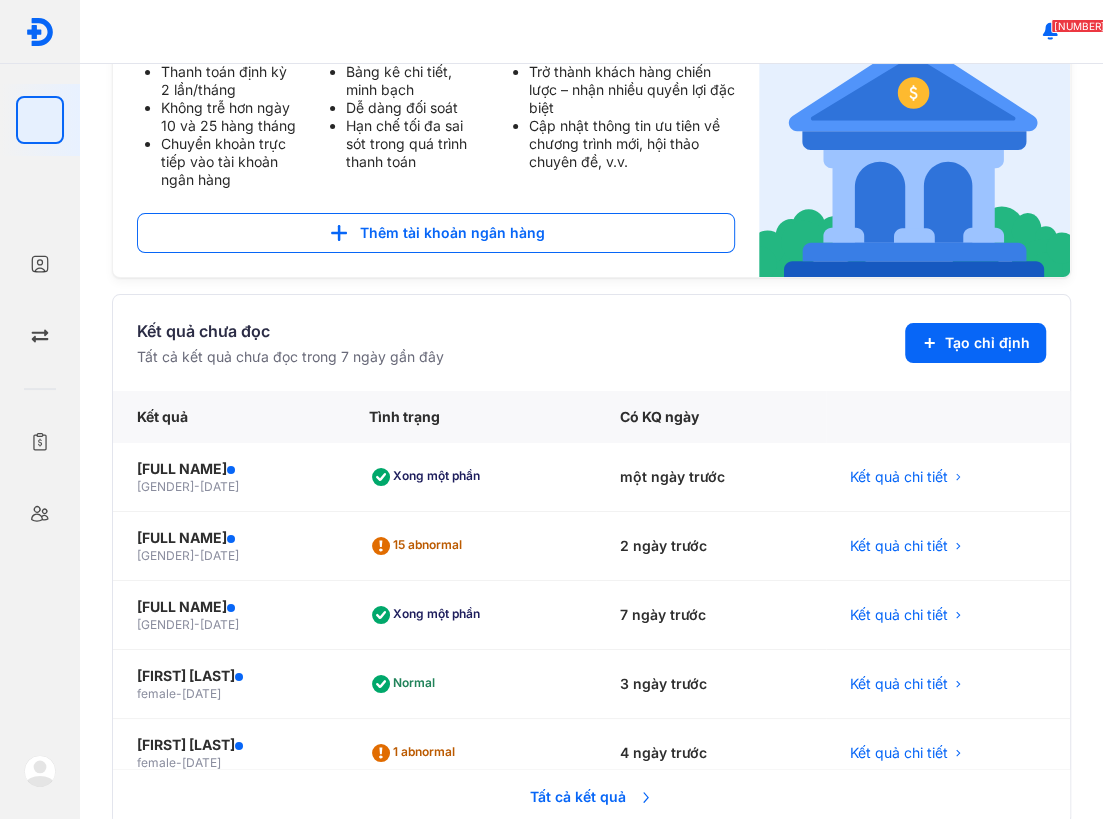 scroll, scrollTop: 522, scrollLeft: 0, axis: vertical 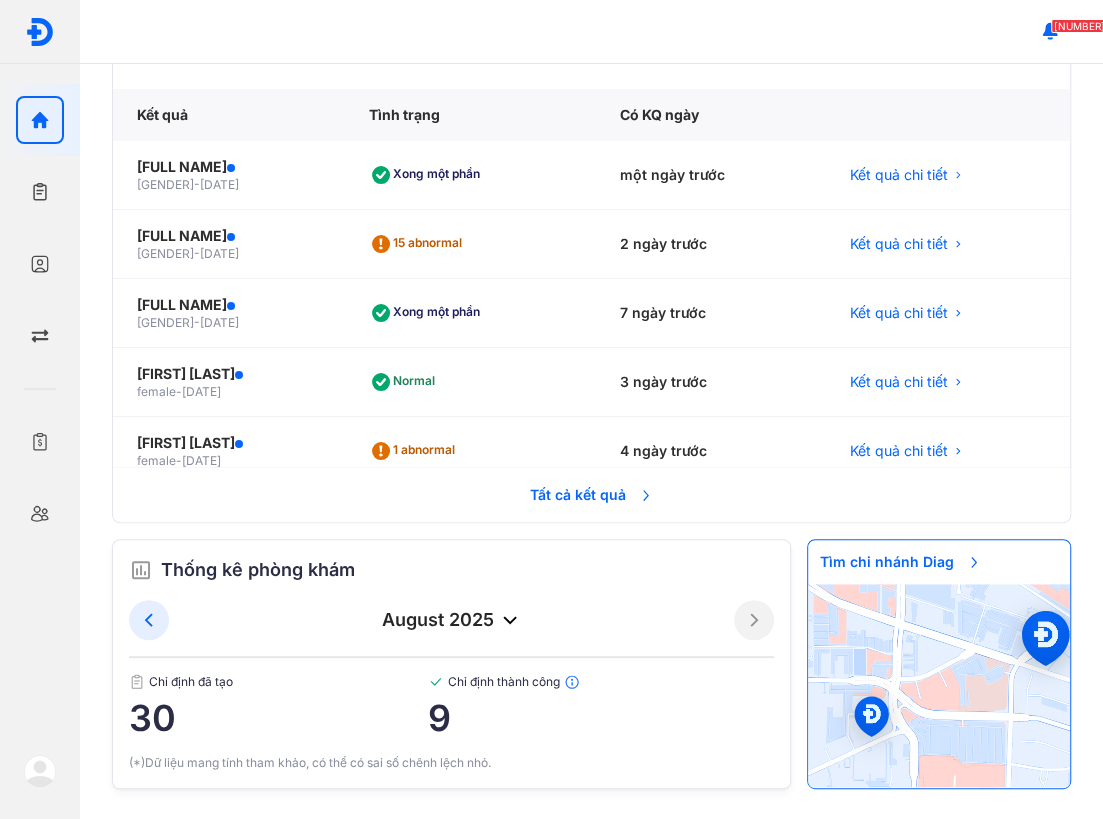 click on "9" at bounding box center [601, 718] 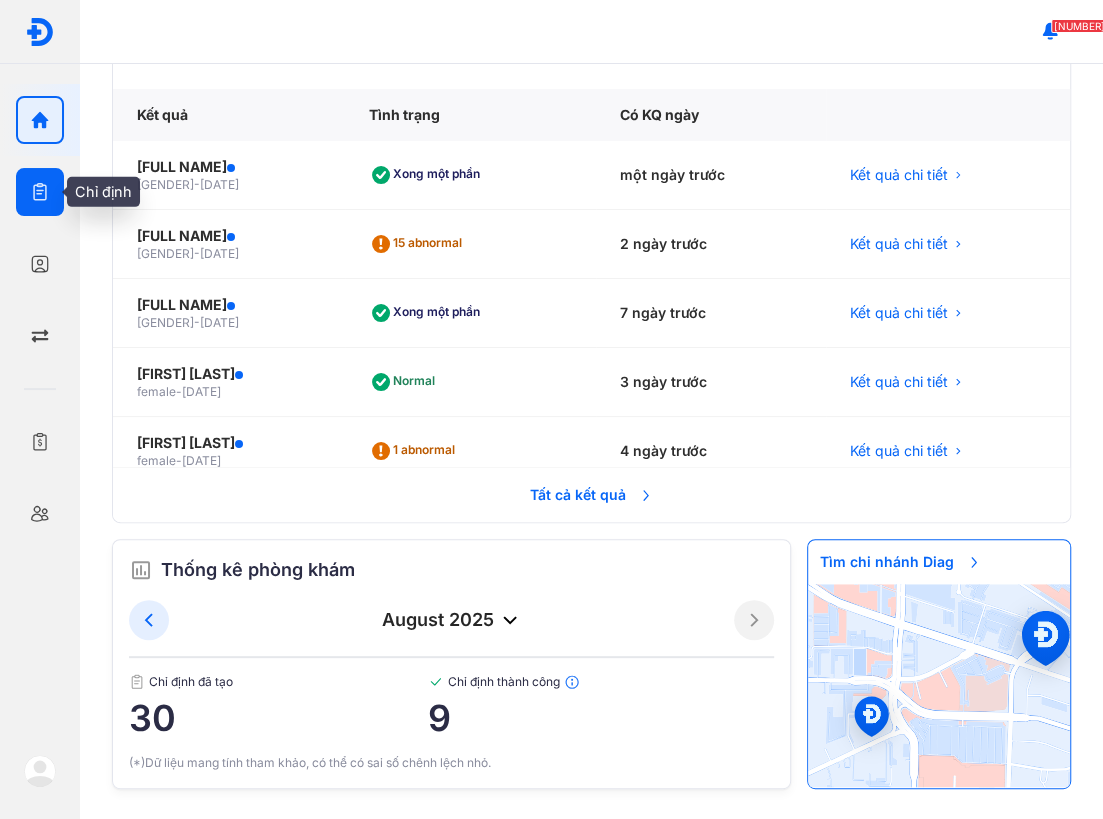 click at bounding box center (40, 192) 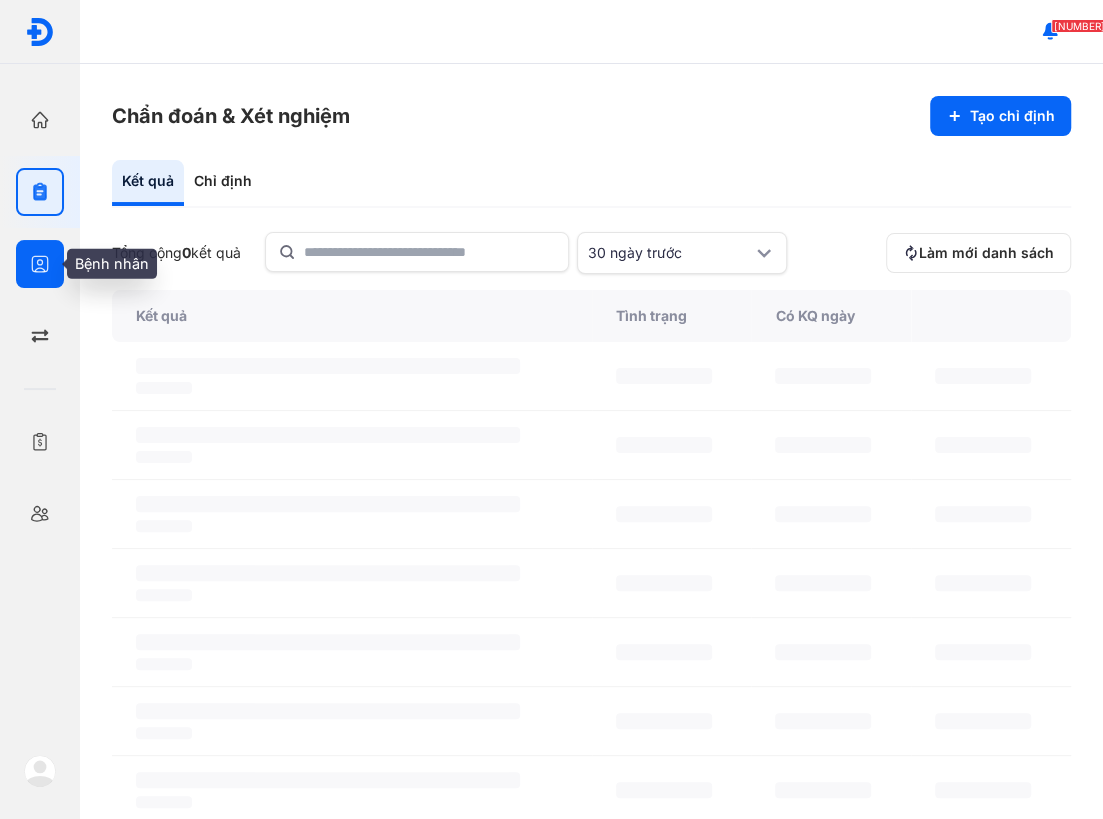 click 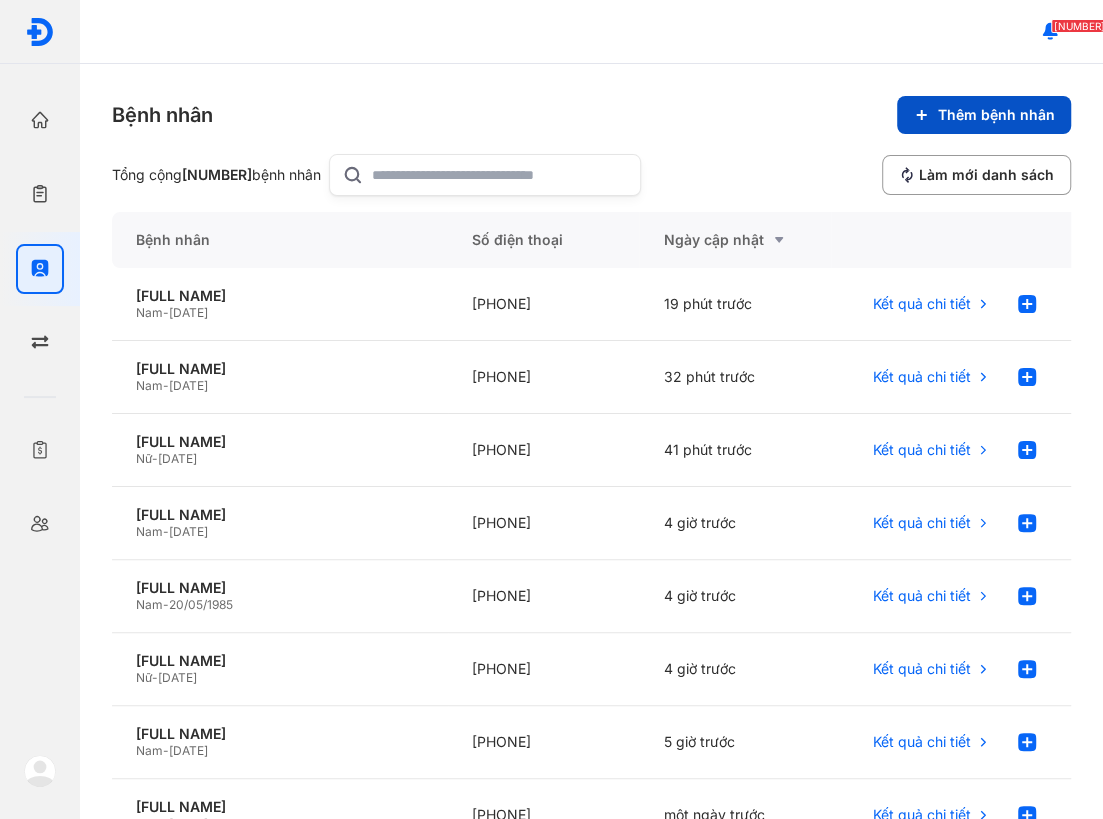 click on "Thêm bệnh nhân" 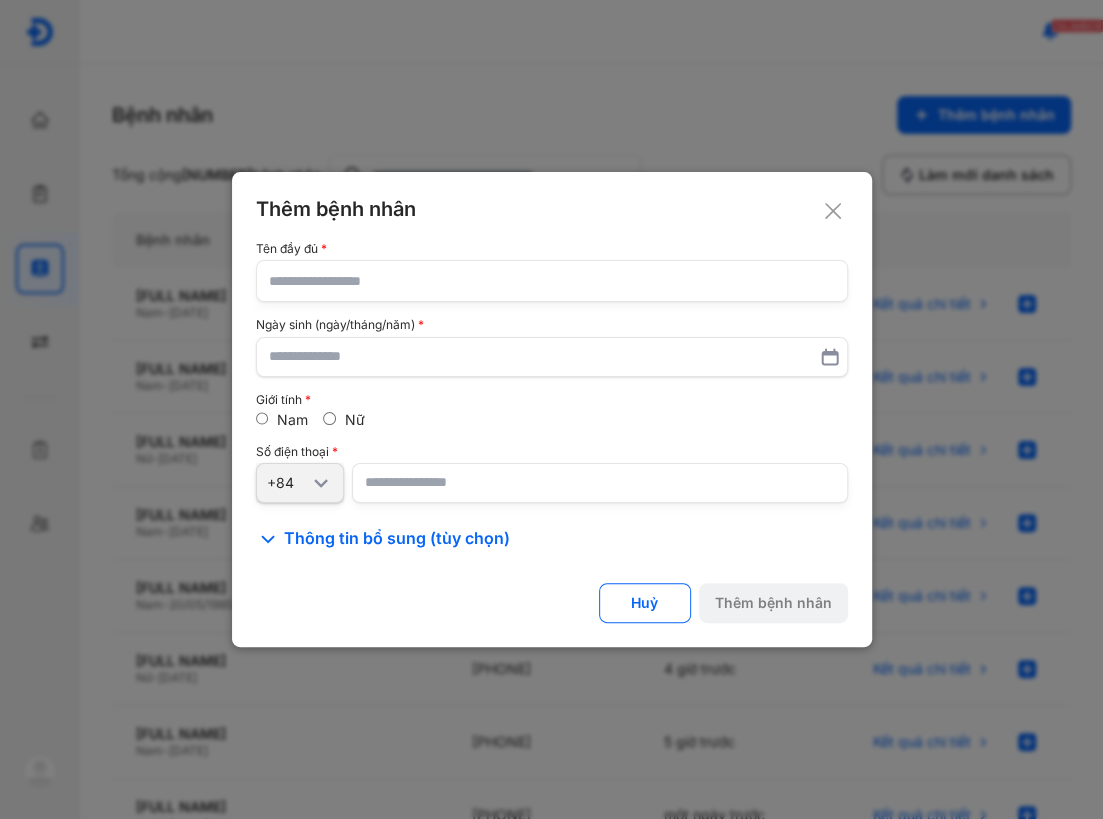 click 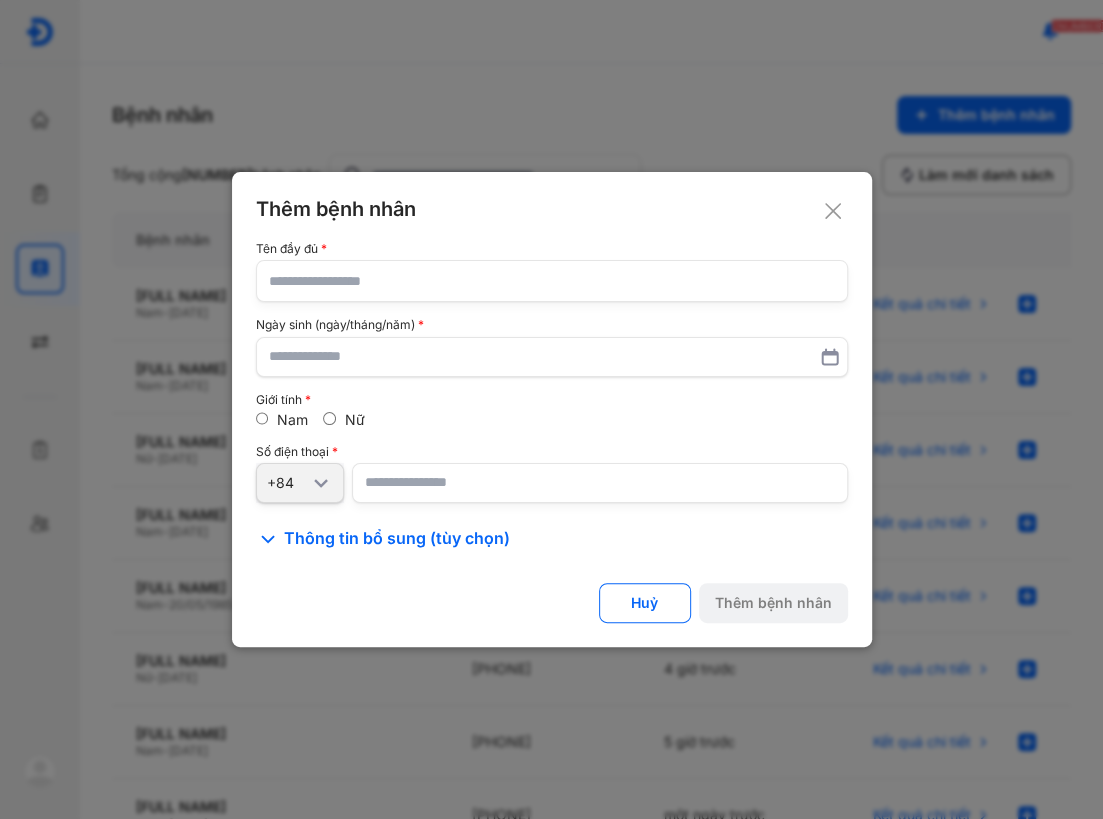 click 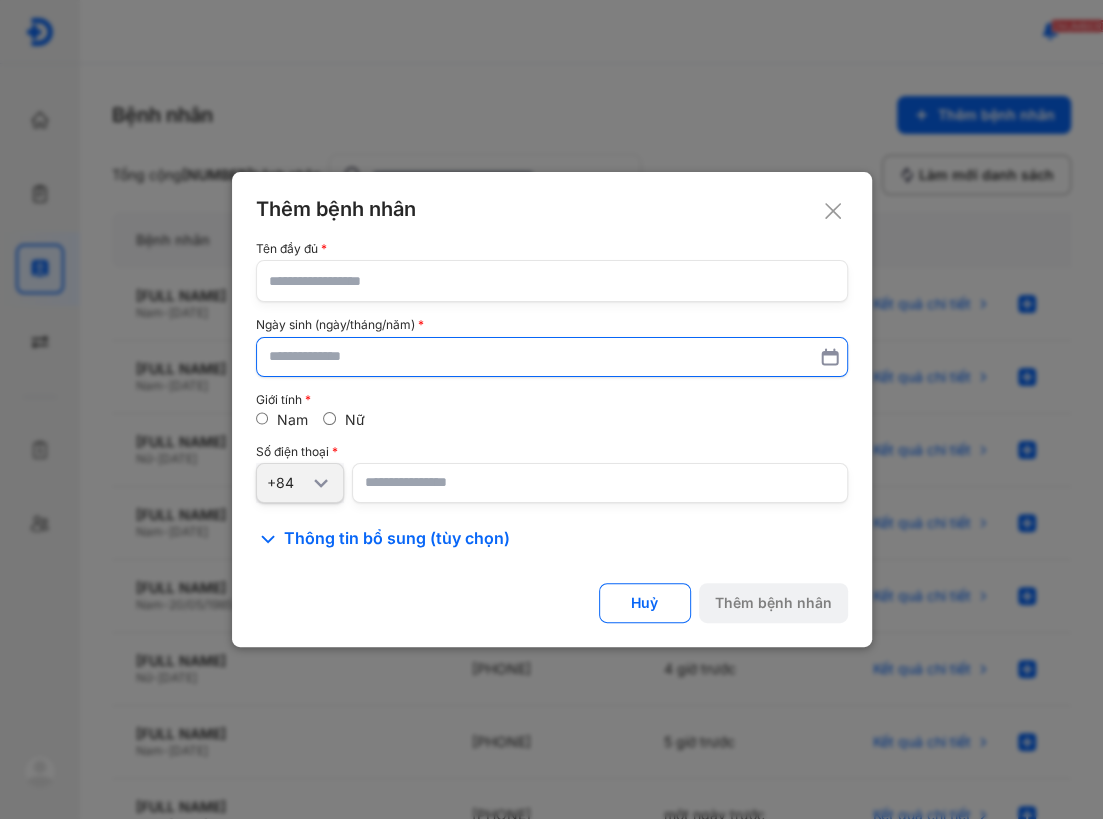 paste on "**********" 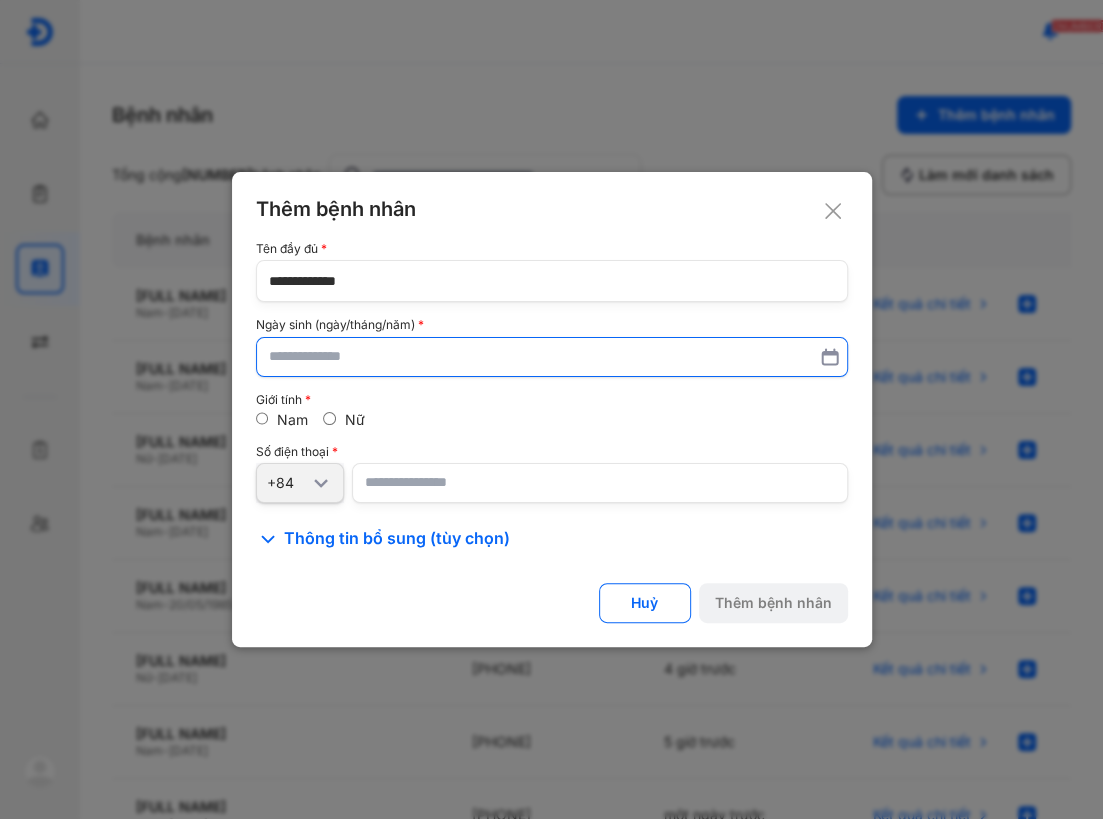 type on "**********" 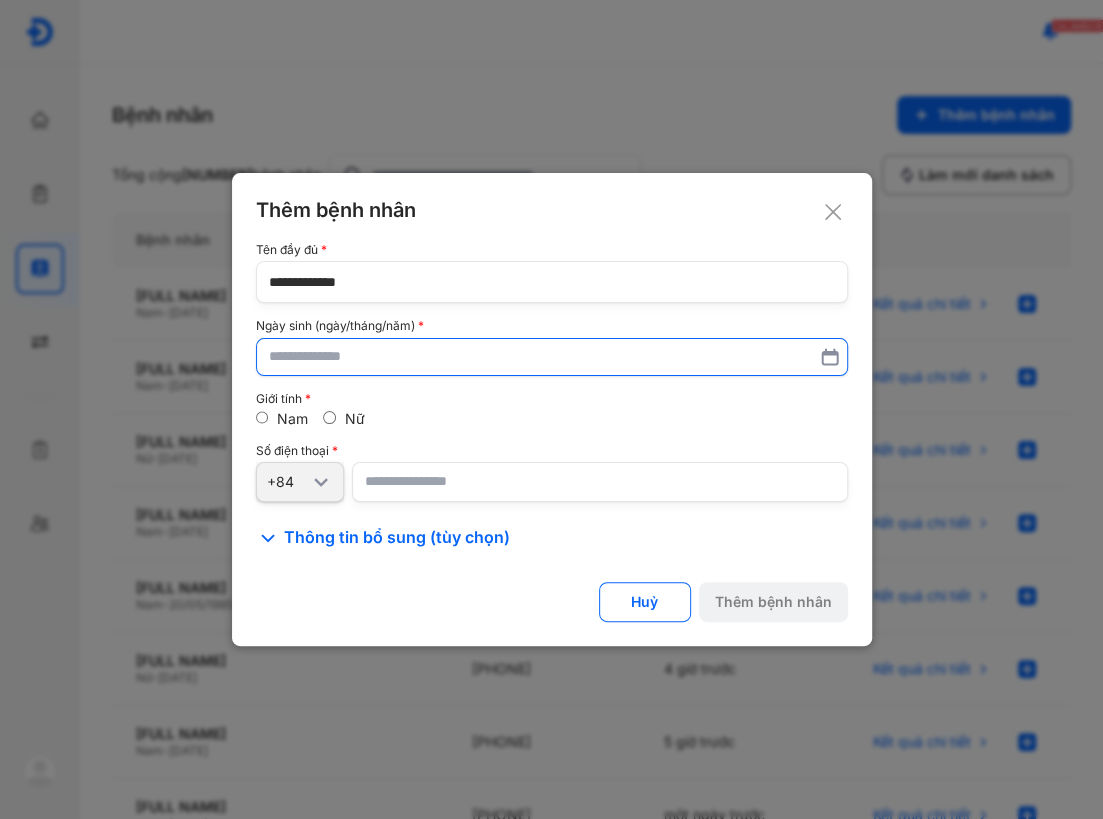click at bounding box center [552, 357] 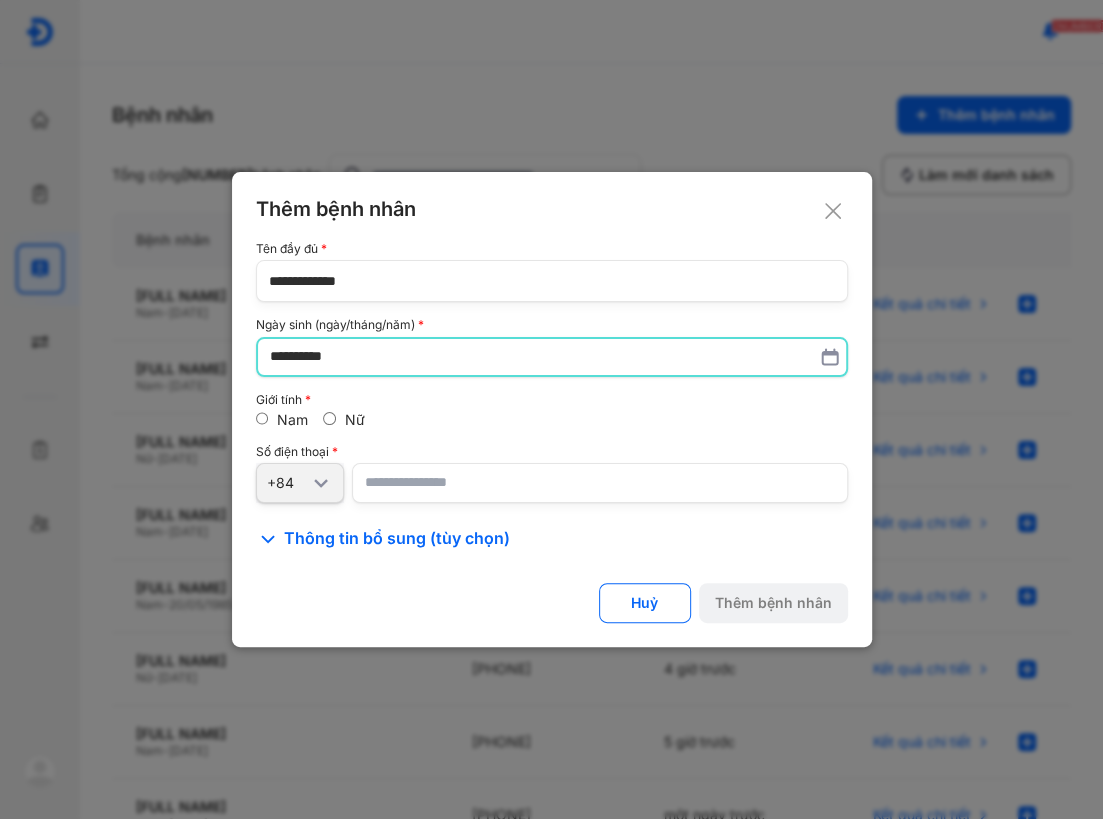 type on "**********" 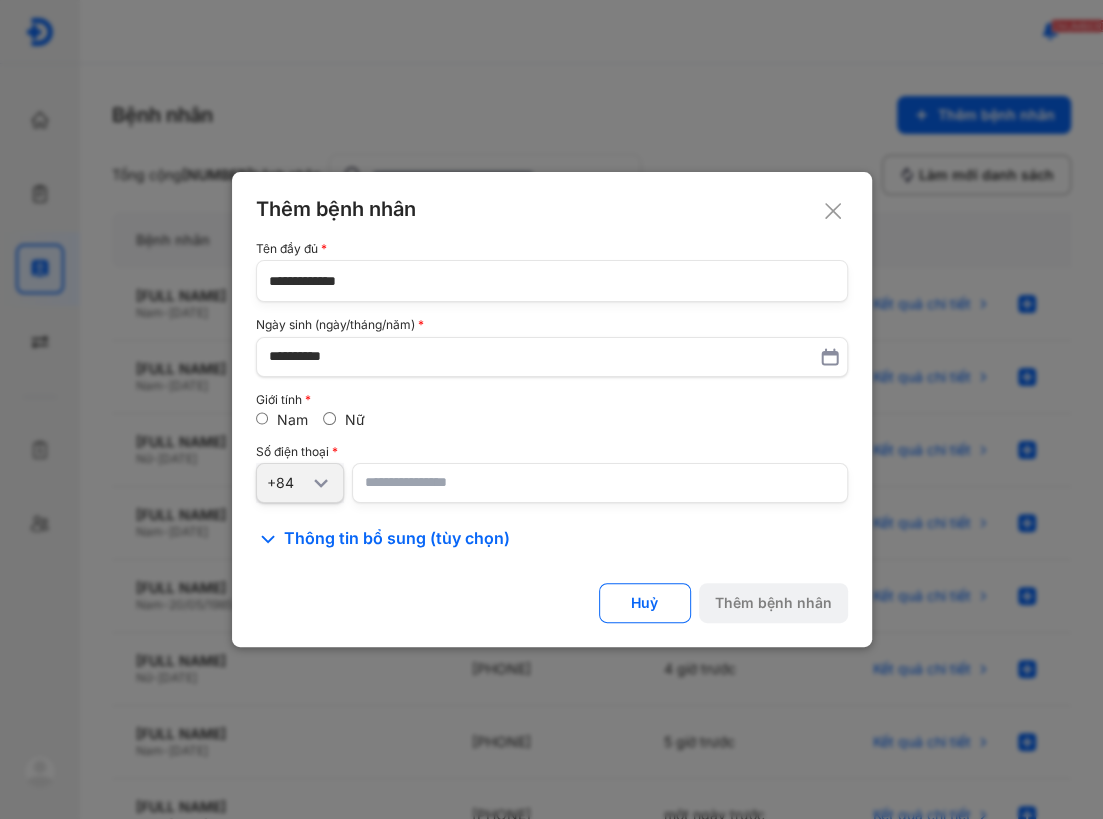 click at bounding box center [600, 483] 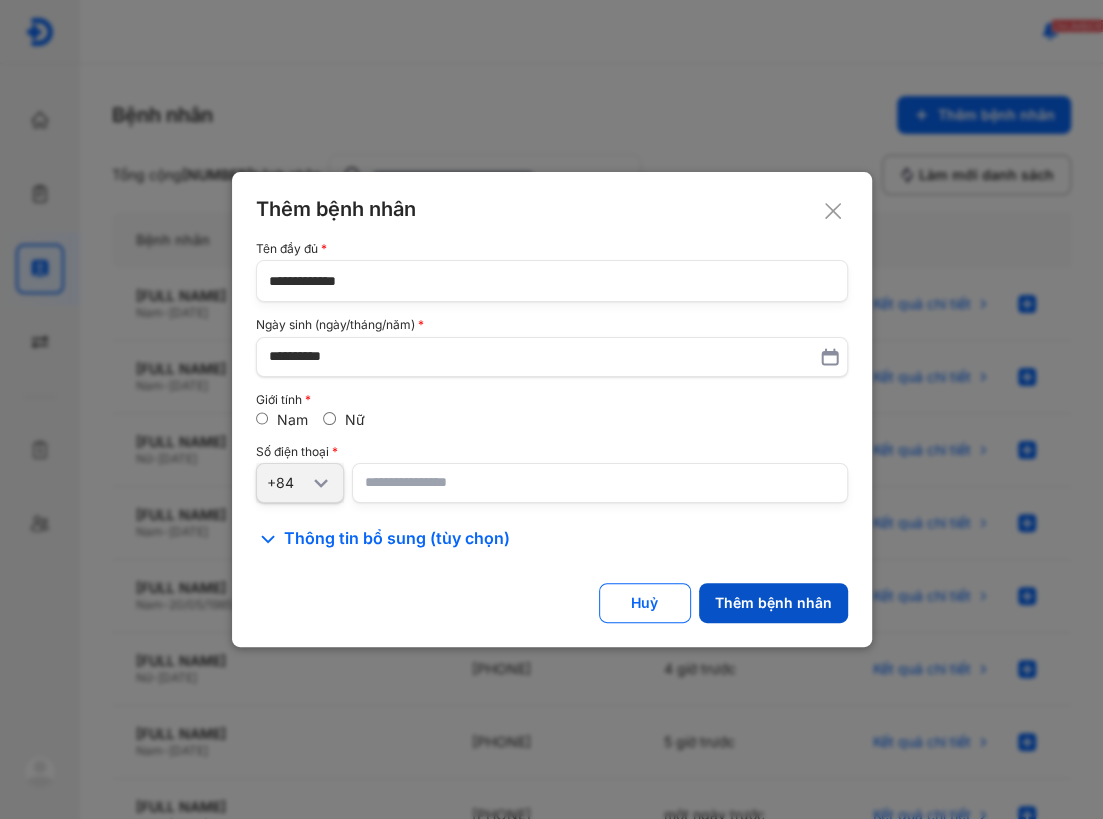 click on "Thêm bệnh nhân" at bounding box center [773, 603] 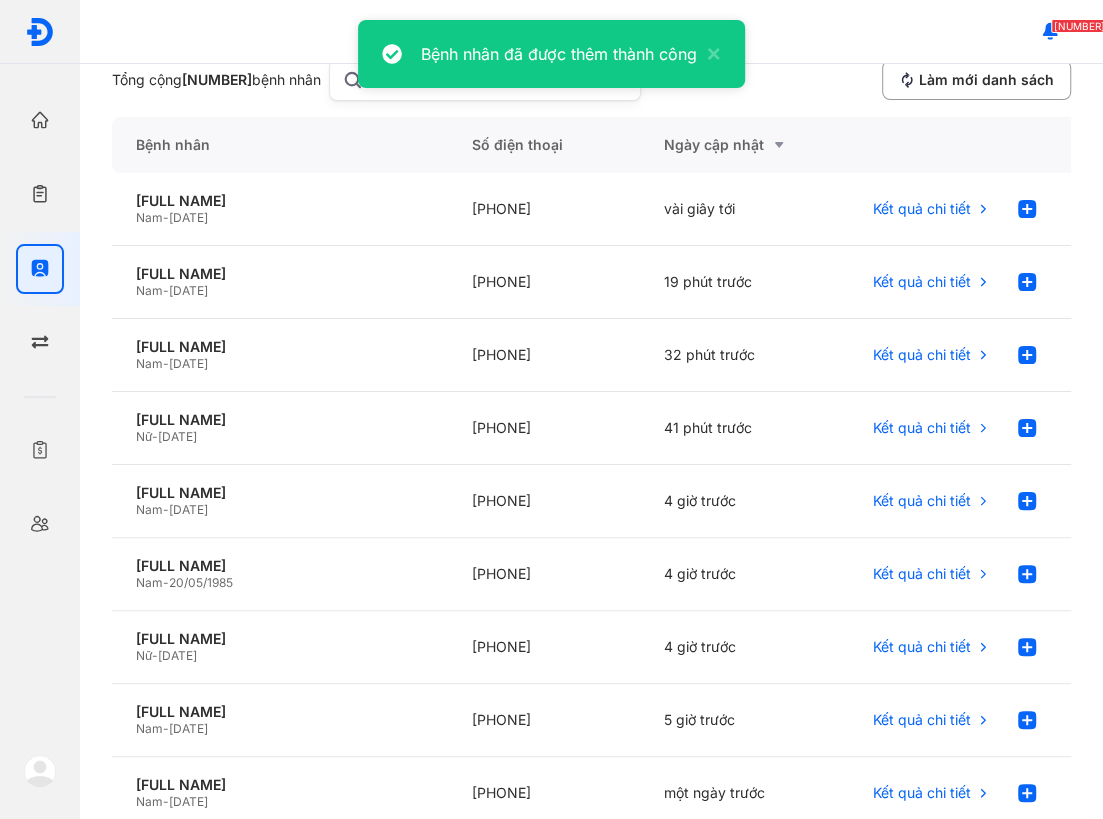 scroll, scrollTop: 0, scrollLeft: 0, axis: both 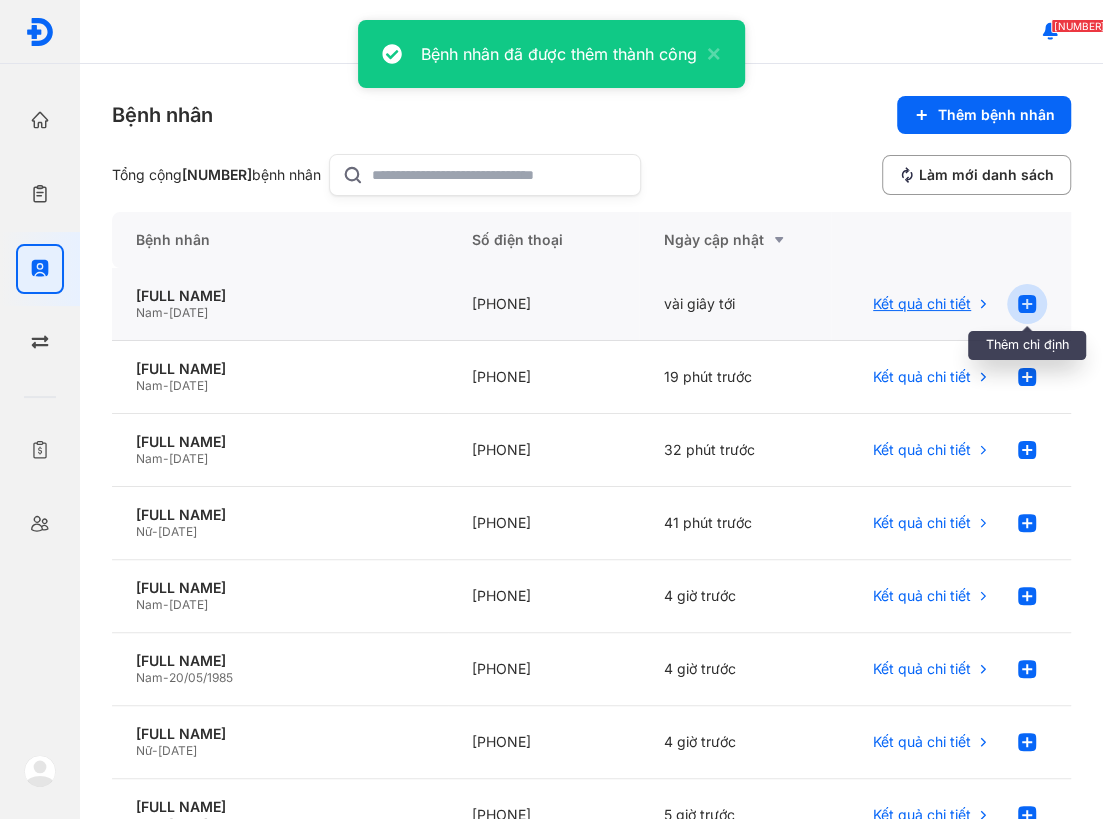 click 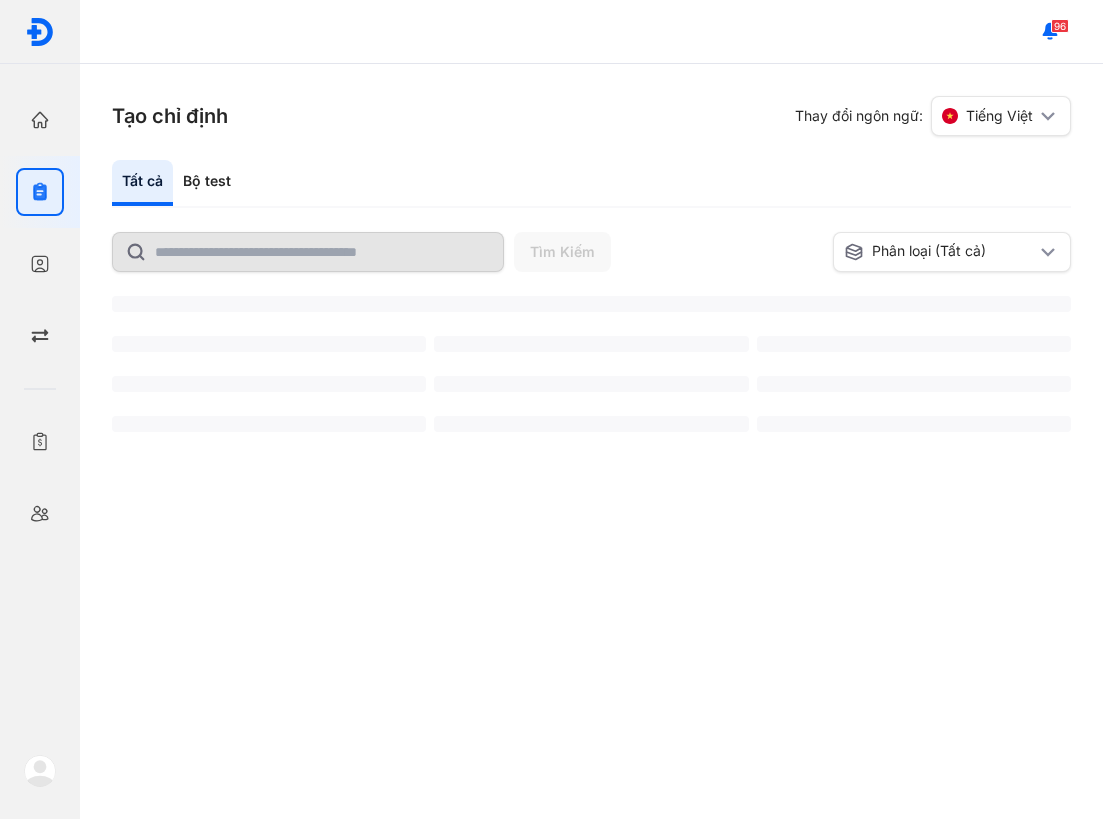 scroll, scrollTop: 0, scrollLeft: 0, axis: both 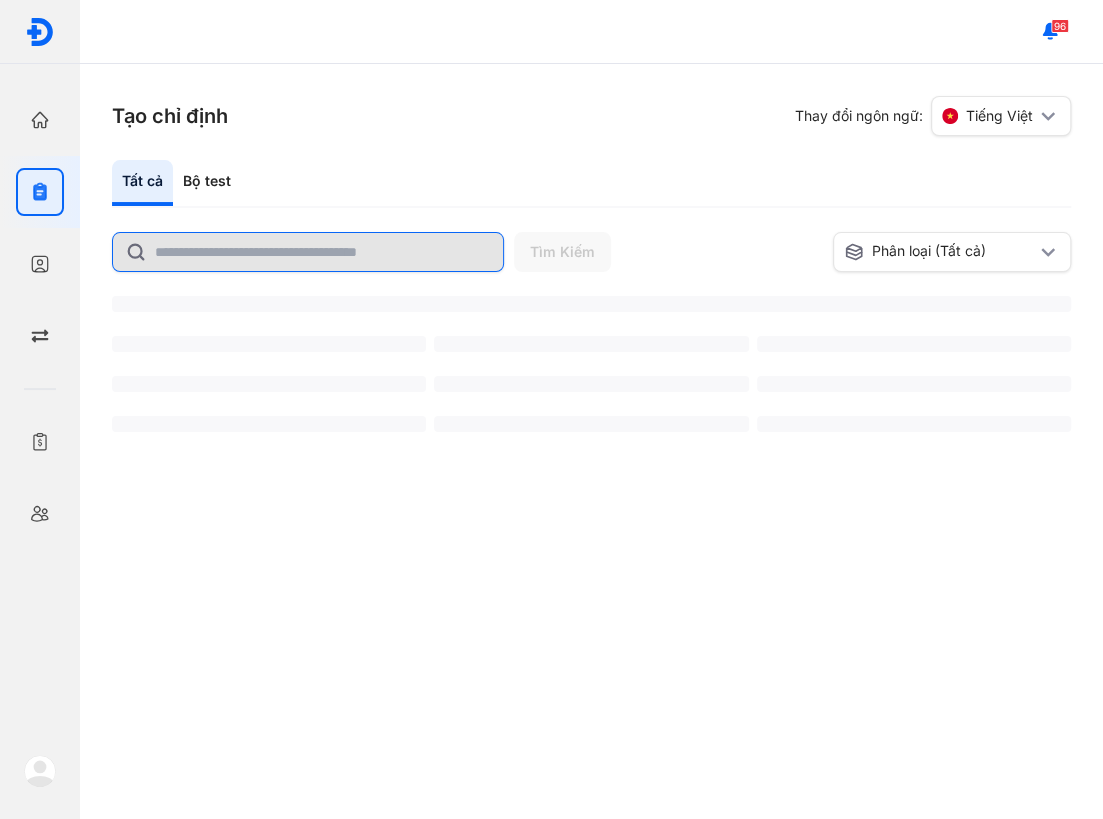 click 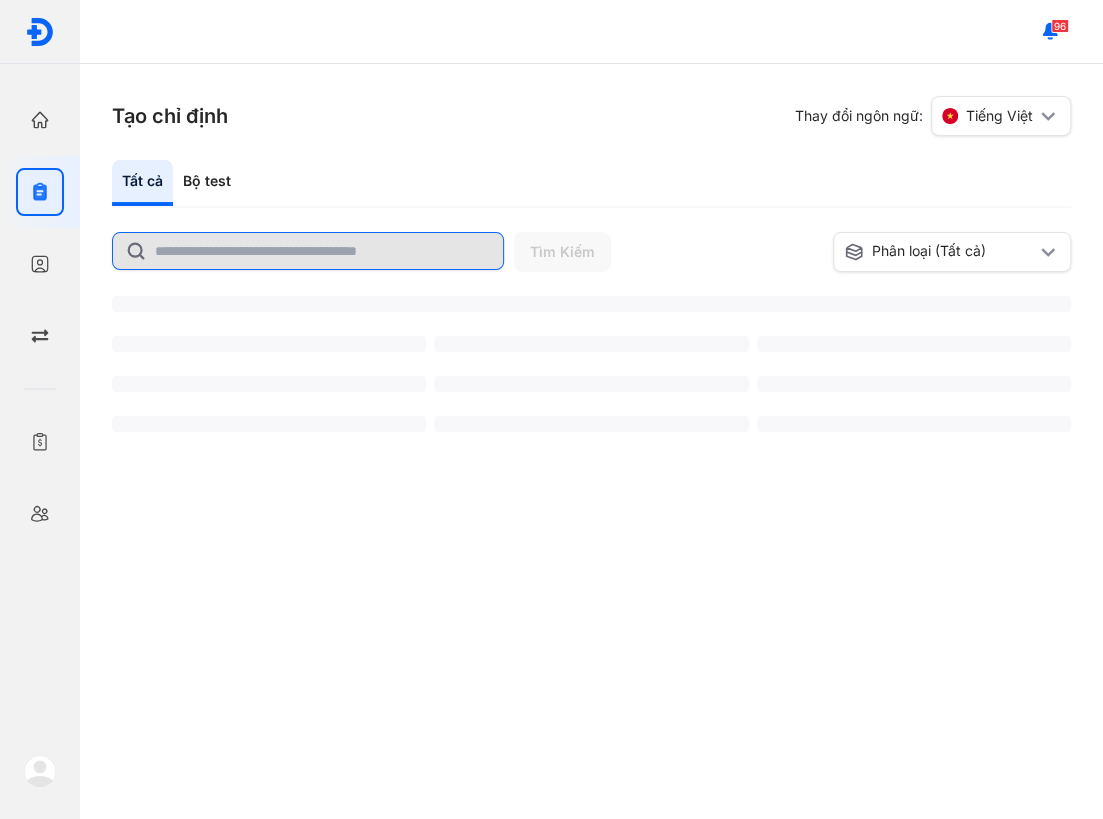 click 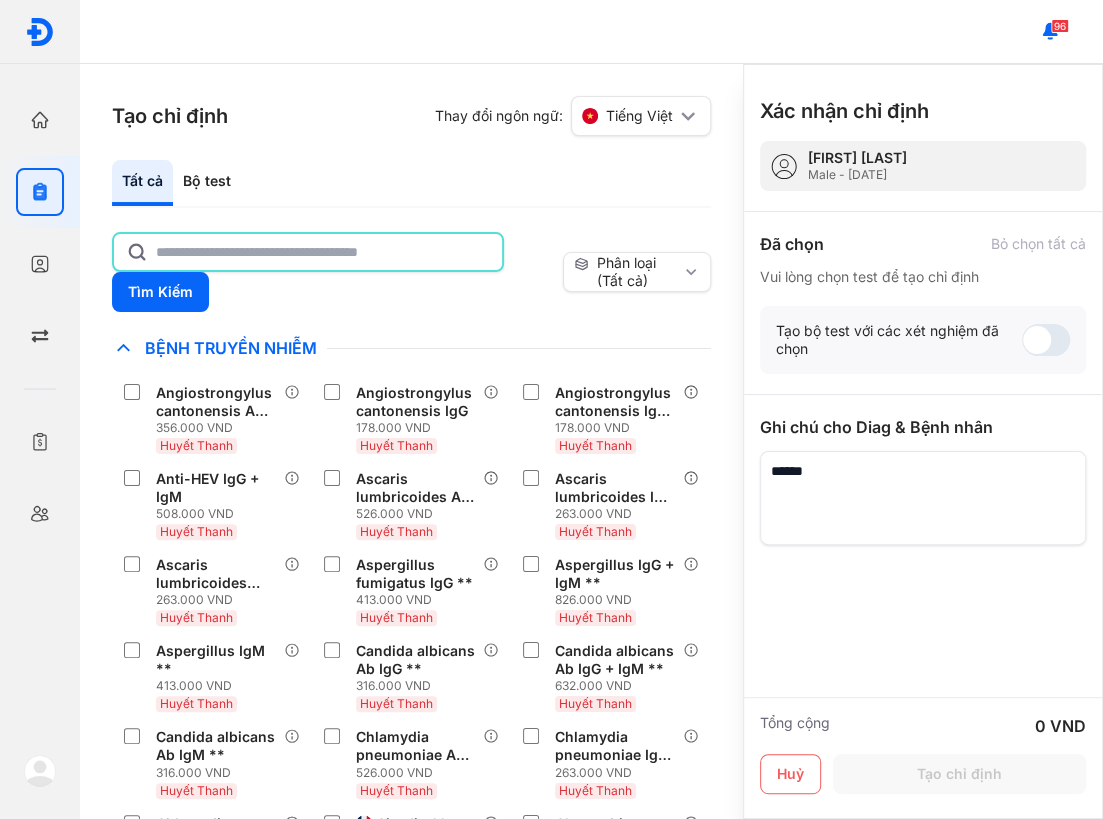click 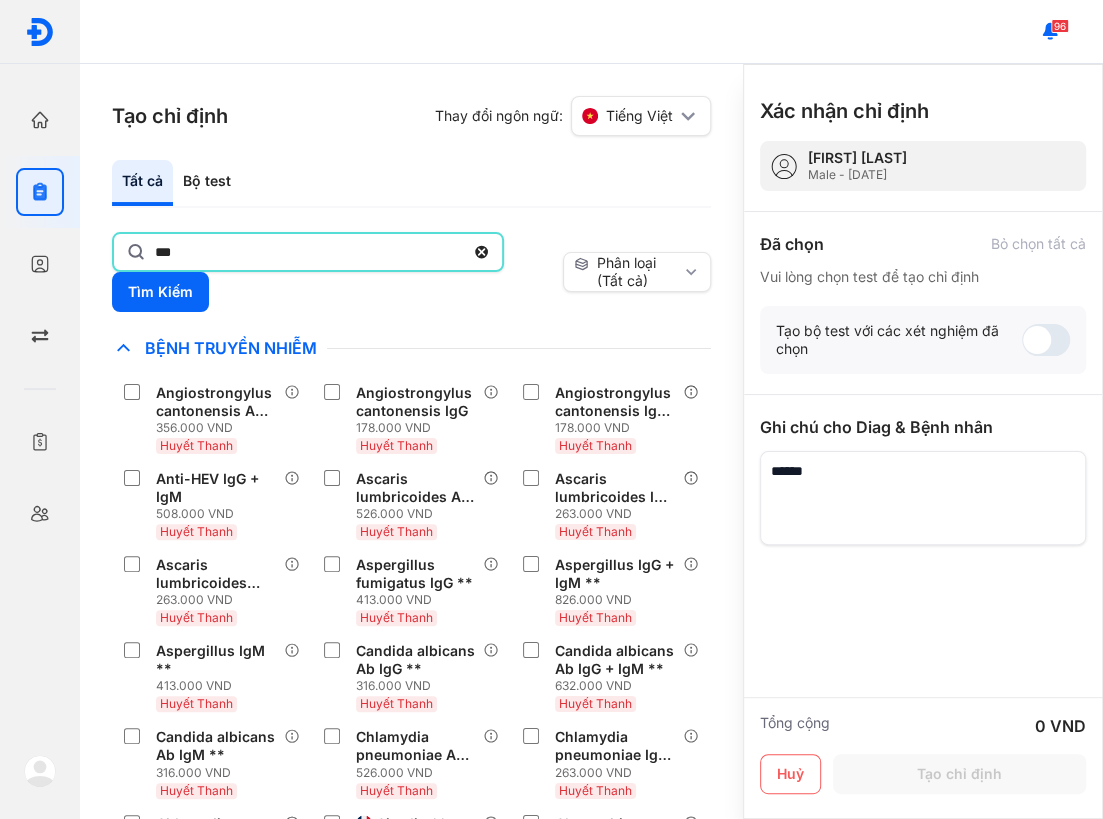 type on "***" 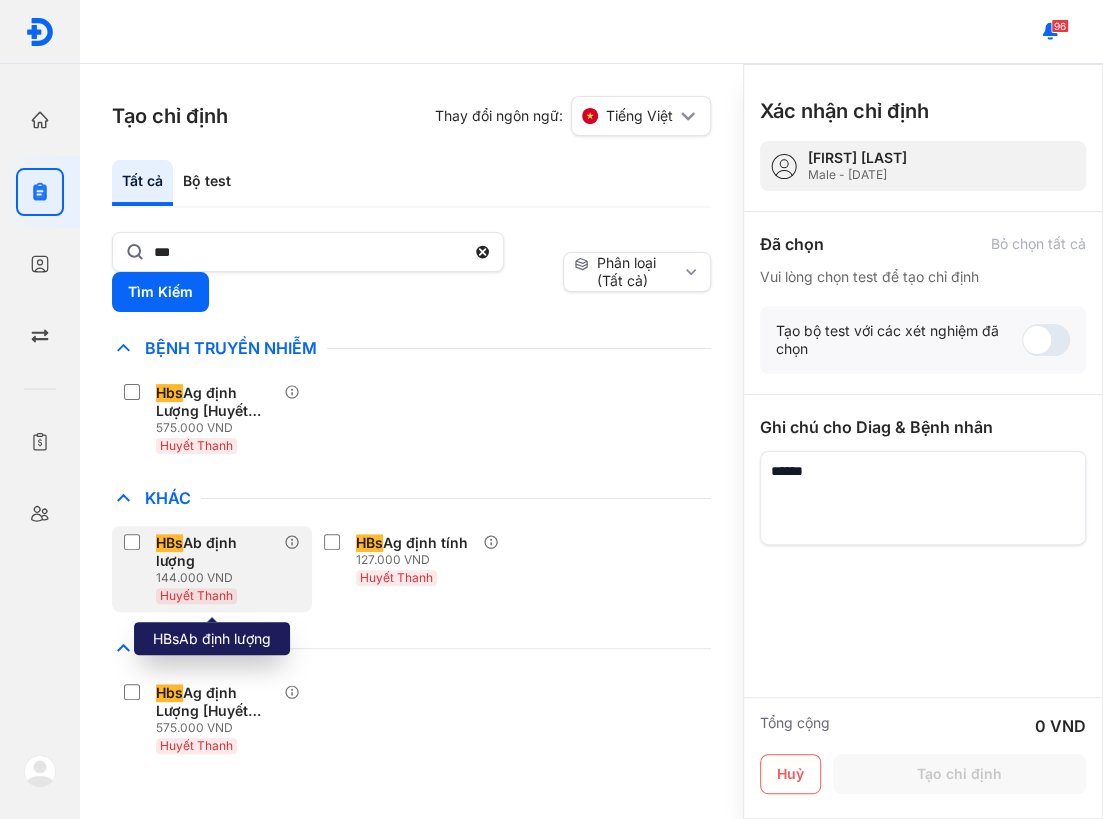 click on "144.000 VND" at bounding box center (220, 578) 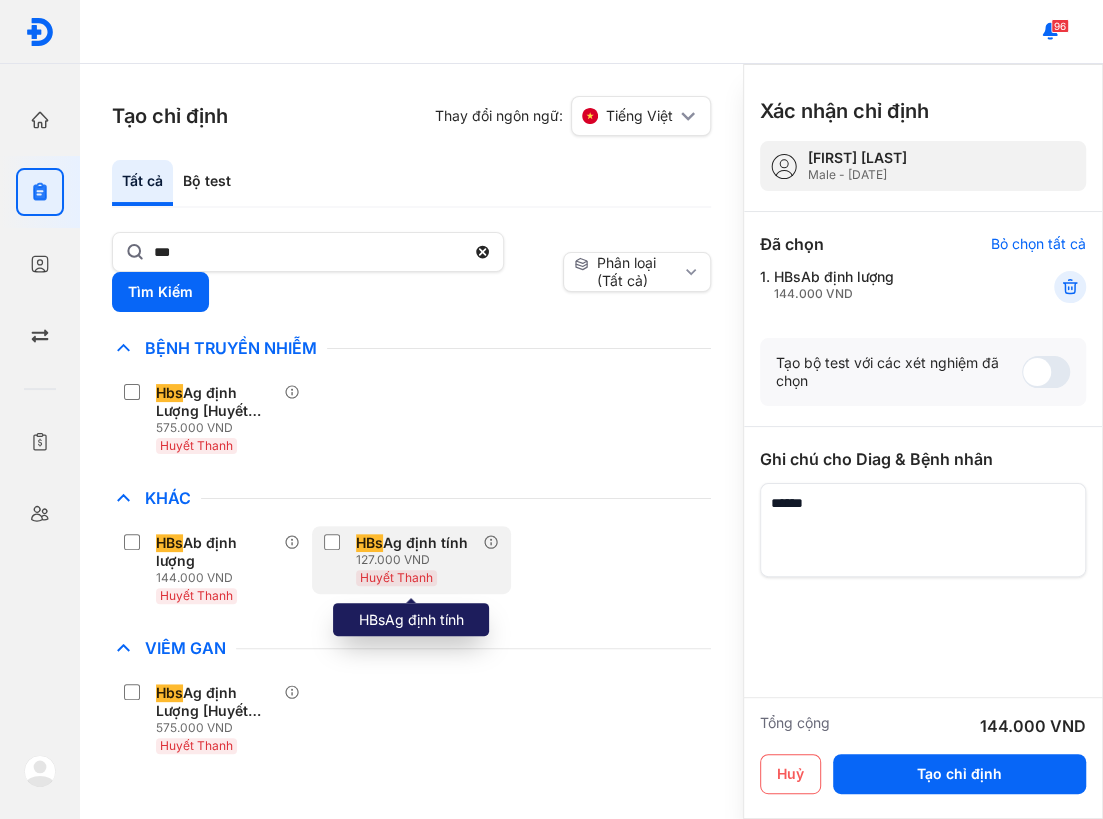click on "127.000 VND" at bounding box center [416, 560] 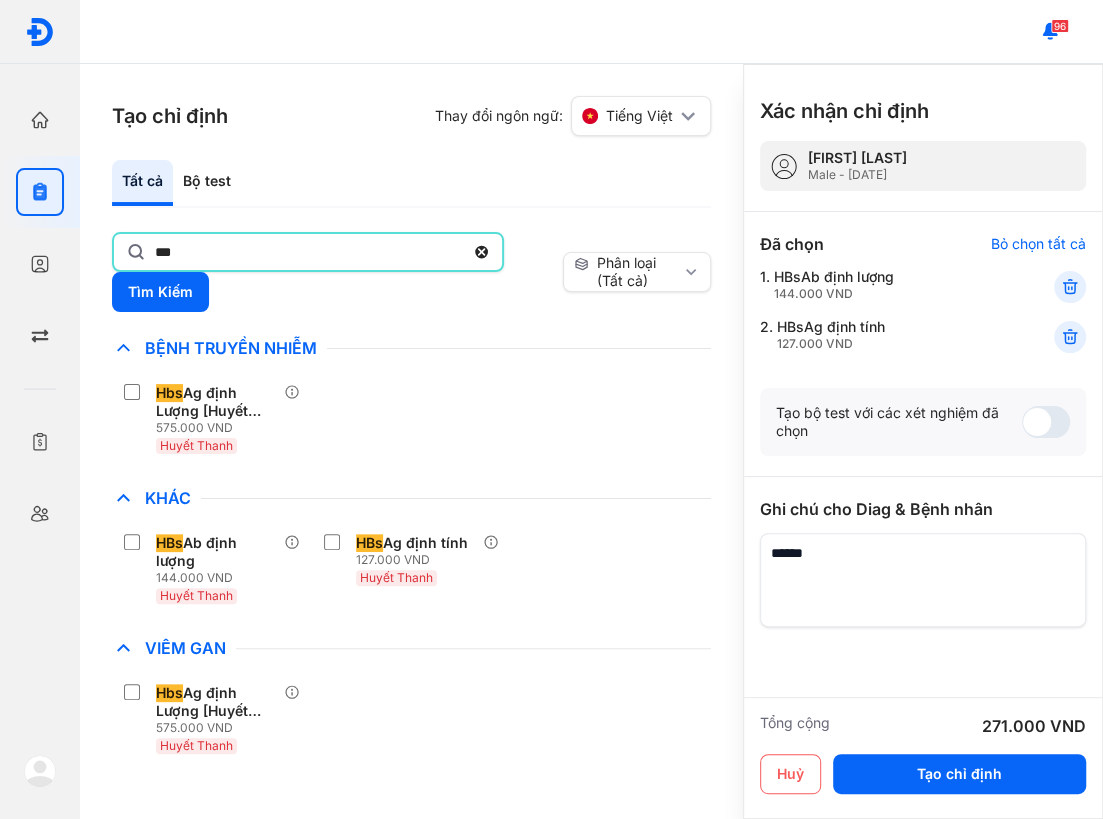 click on "***" 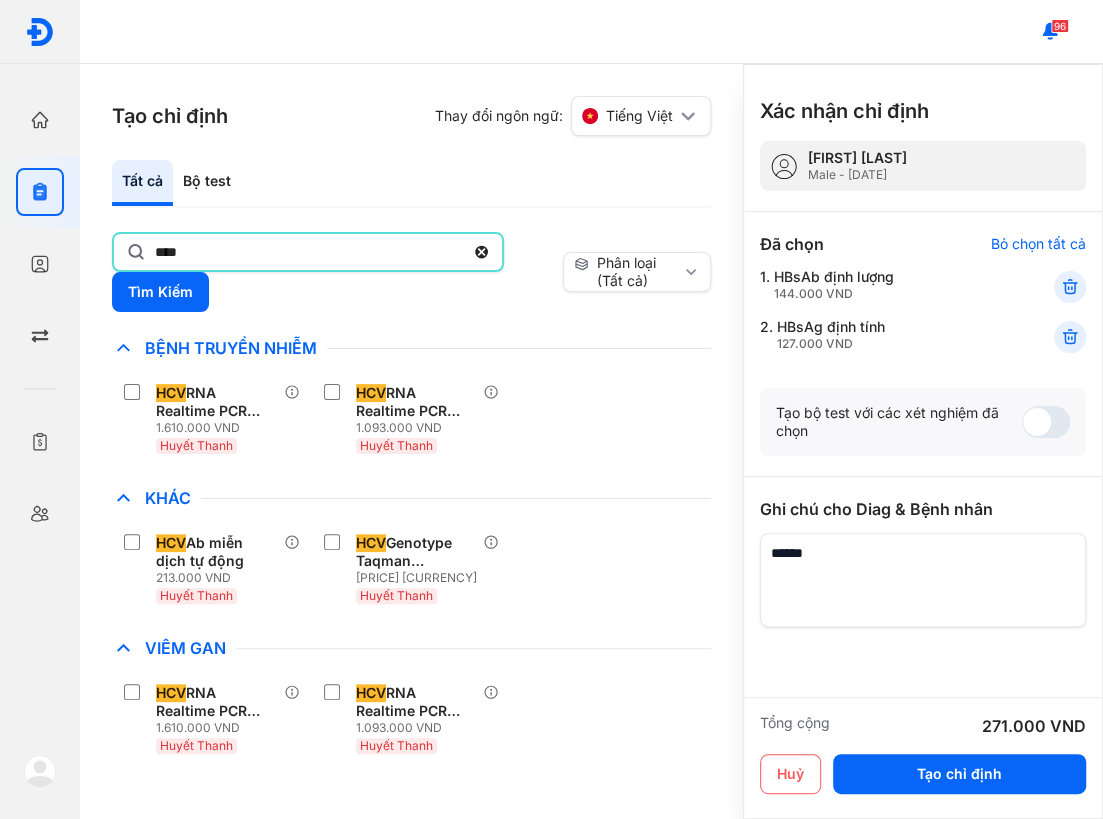 type on "***" 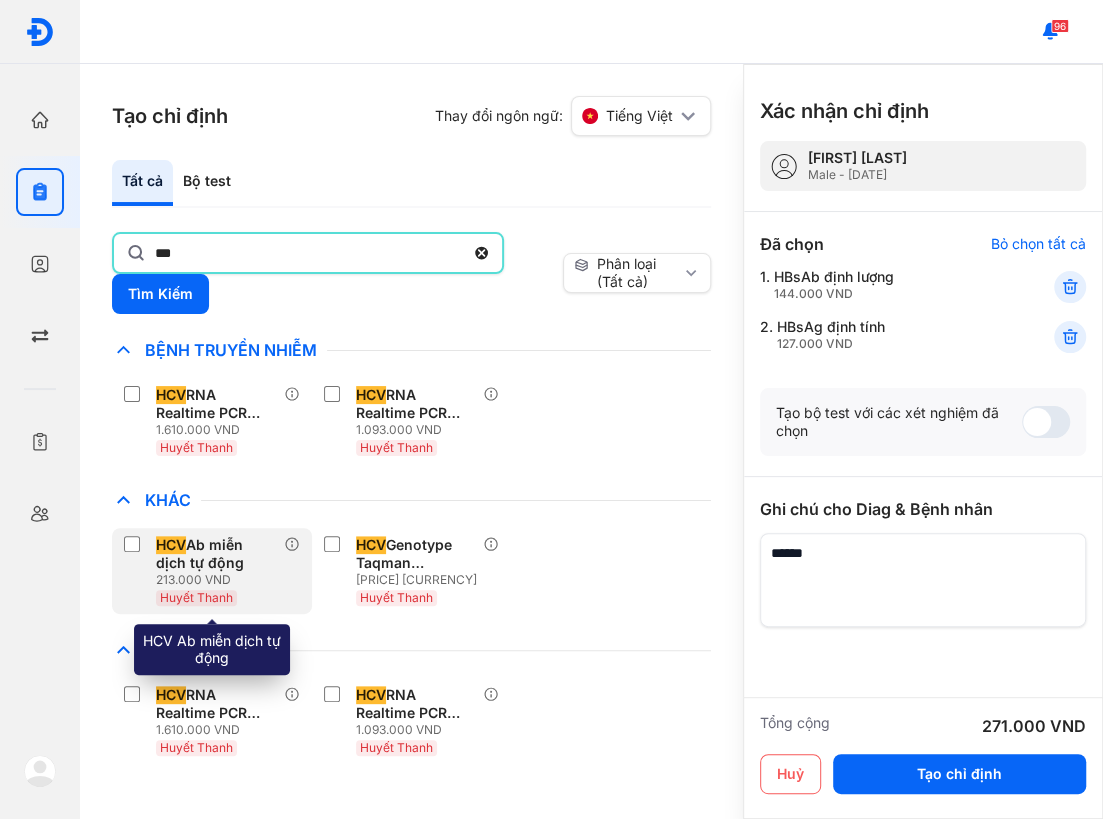 click on "213.000 VND" at bounding box center [220, 580] 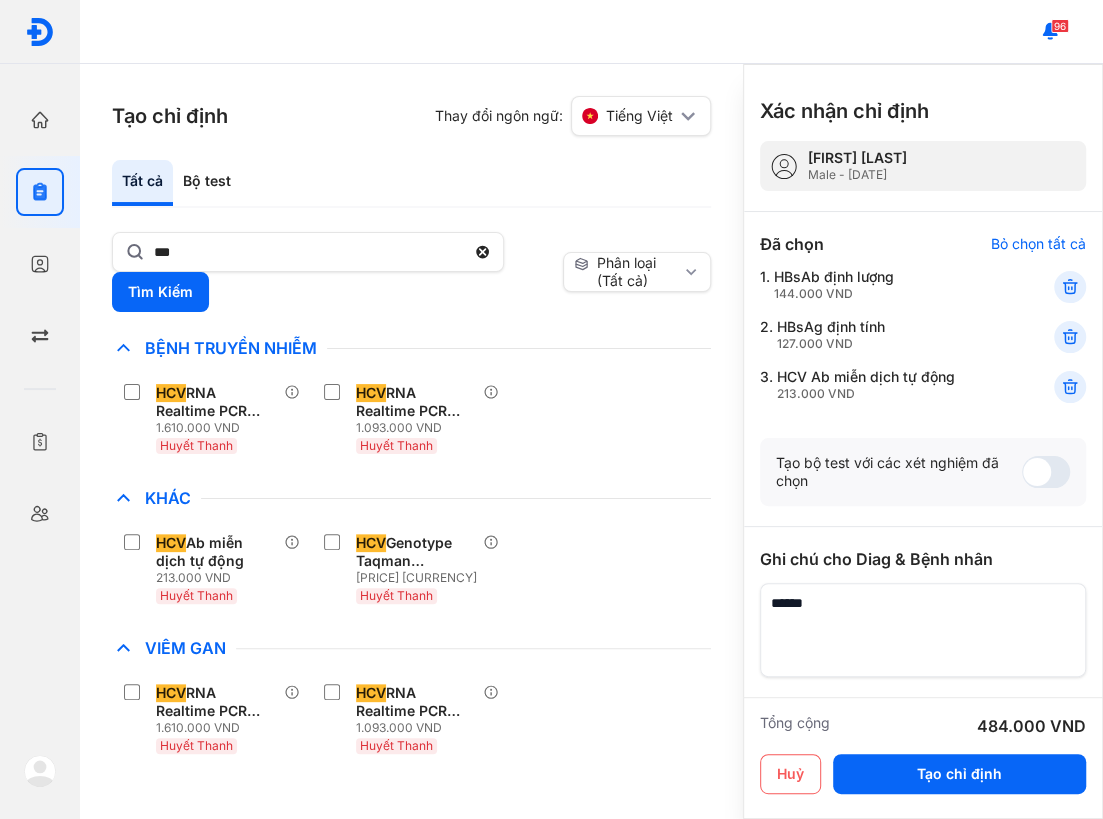 click on "*** Tìm Kiếm" at bounding box center [333, 272] 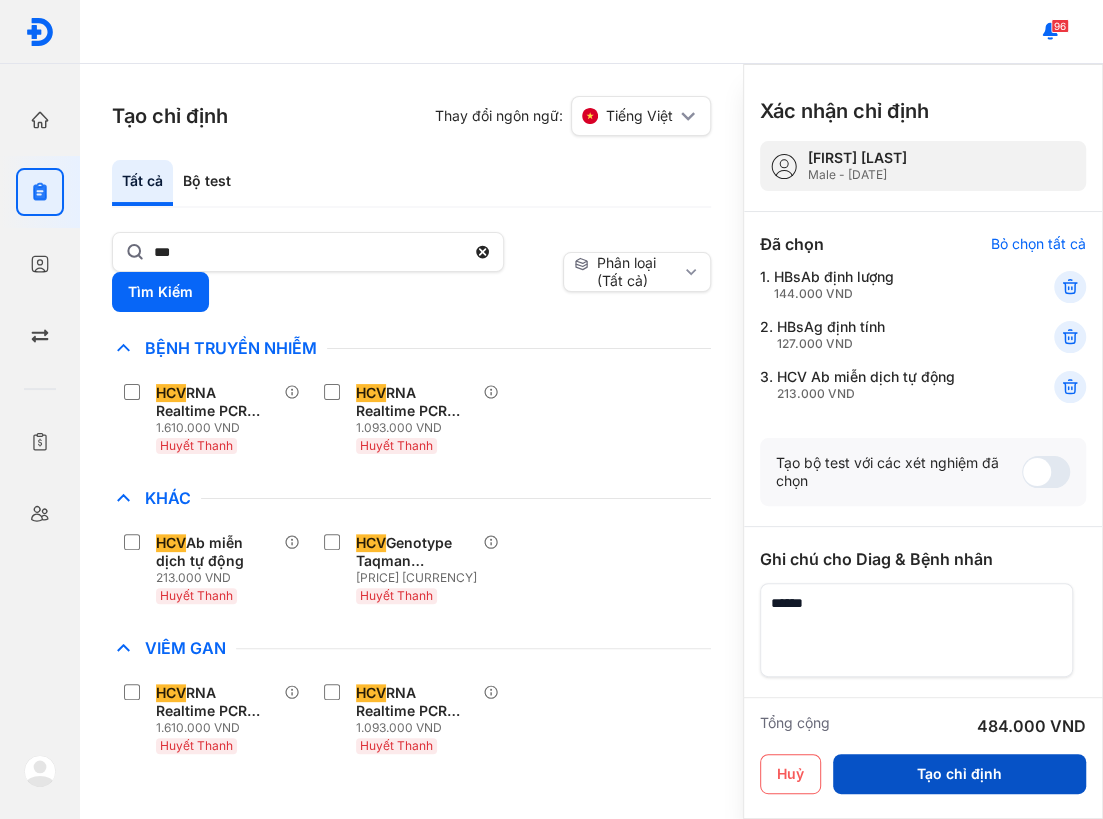 click on "Tạo chỉ định" at bounding box center (959, 774) 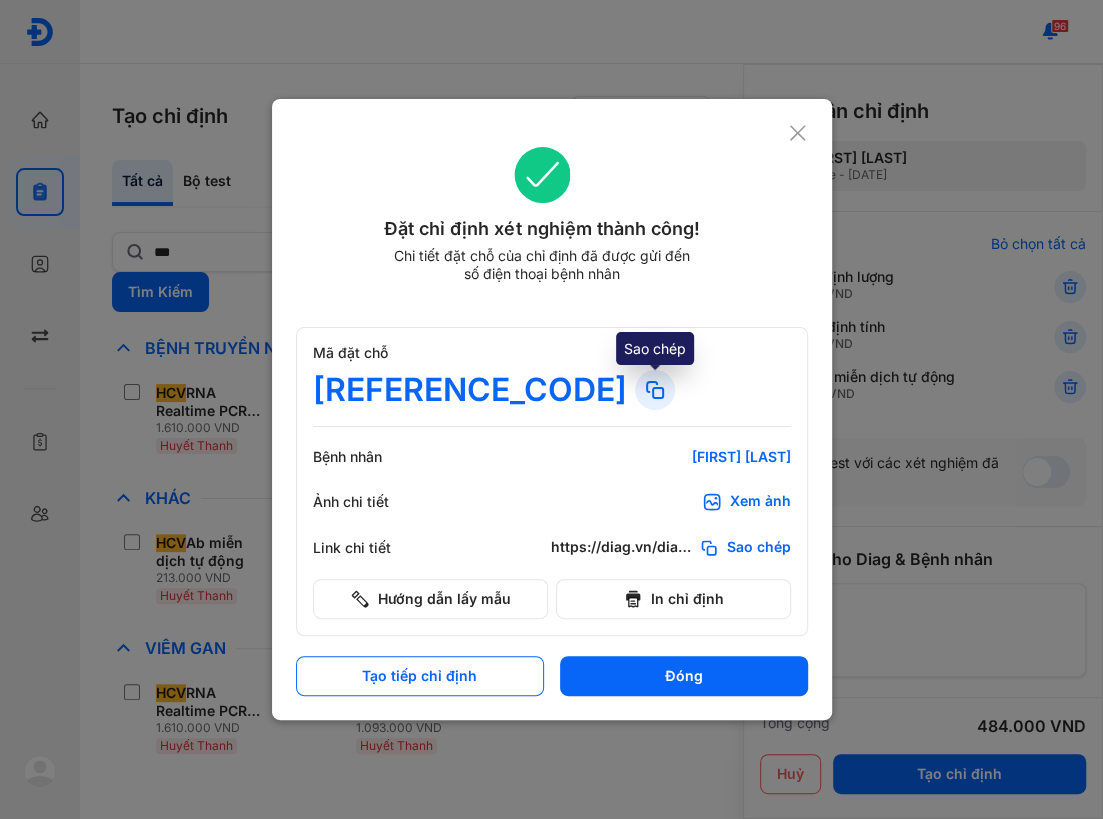 click 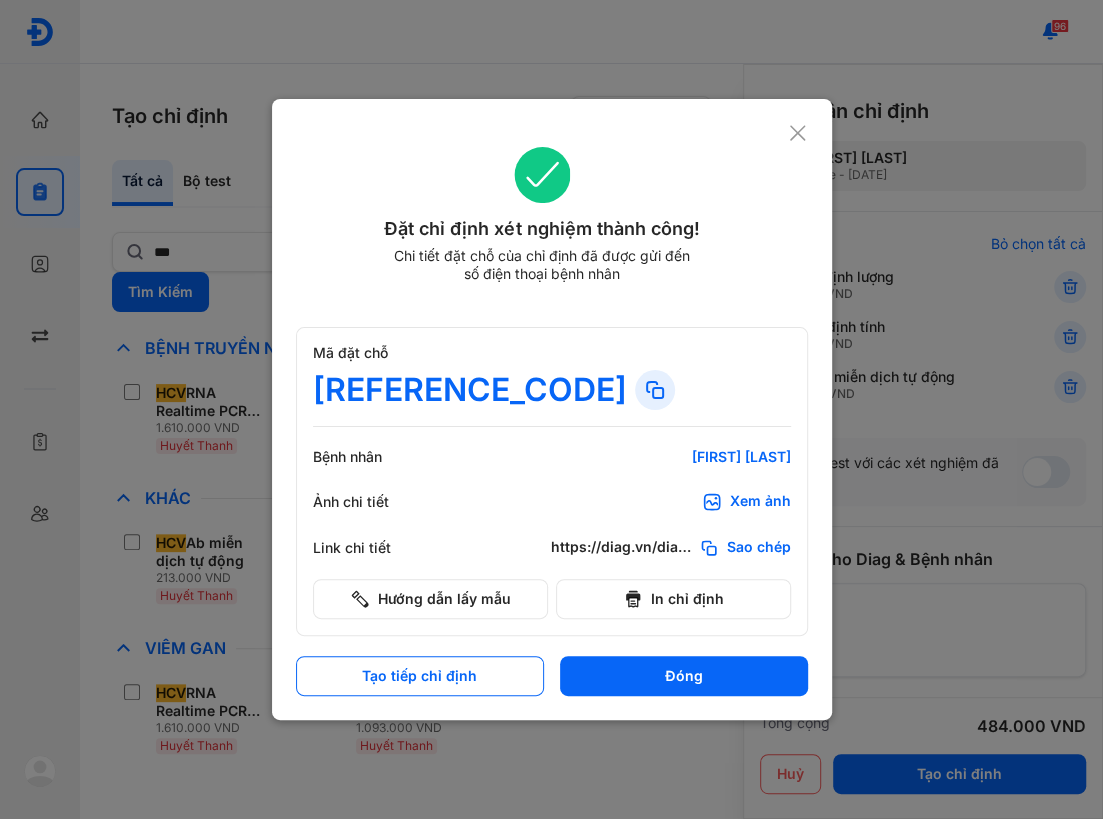 click 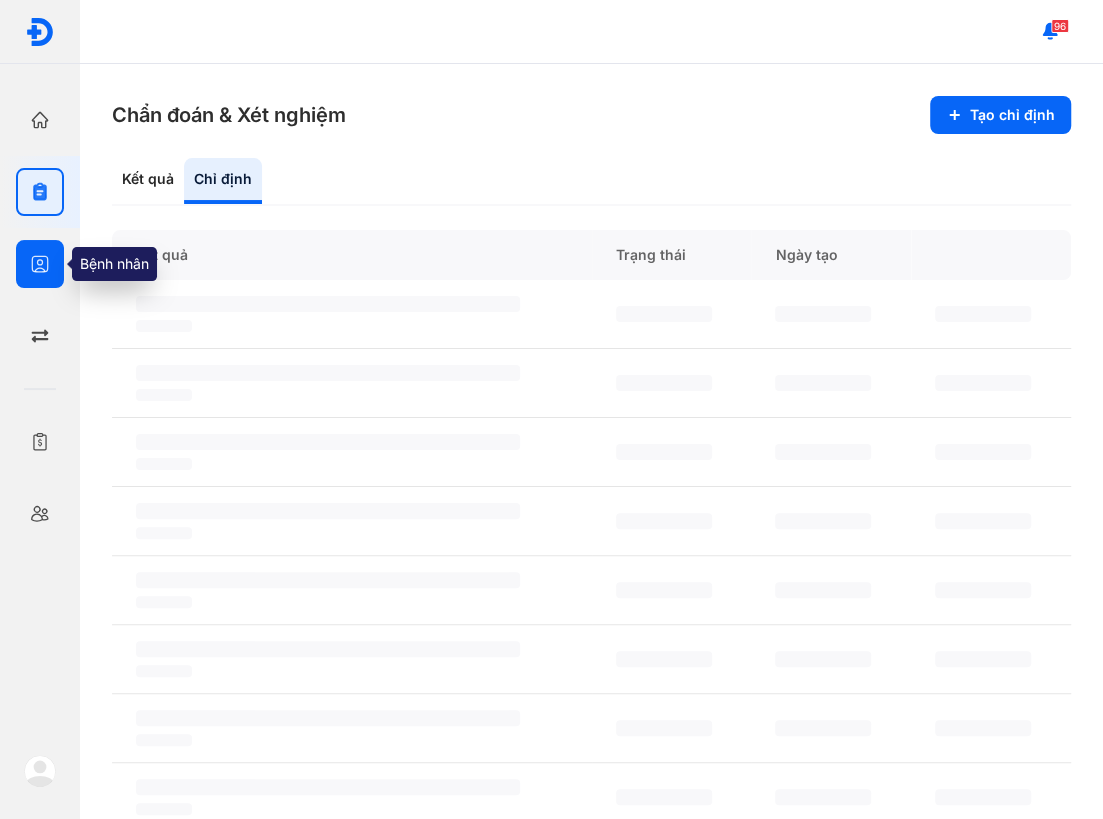 click at bounding box center (40, 264) 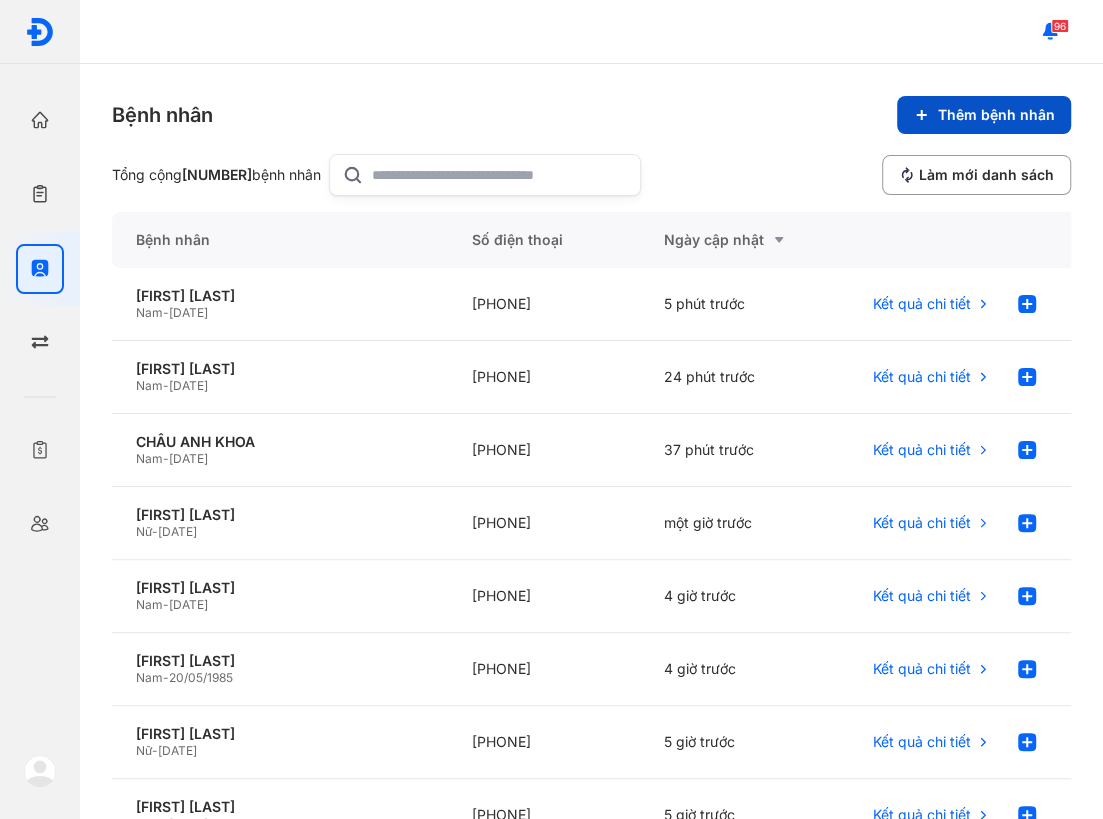 click on "Thêm bệnh nhân" 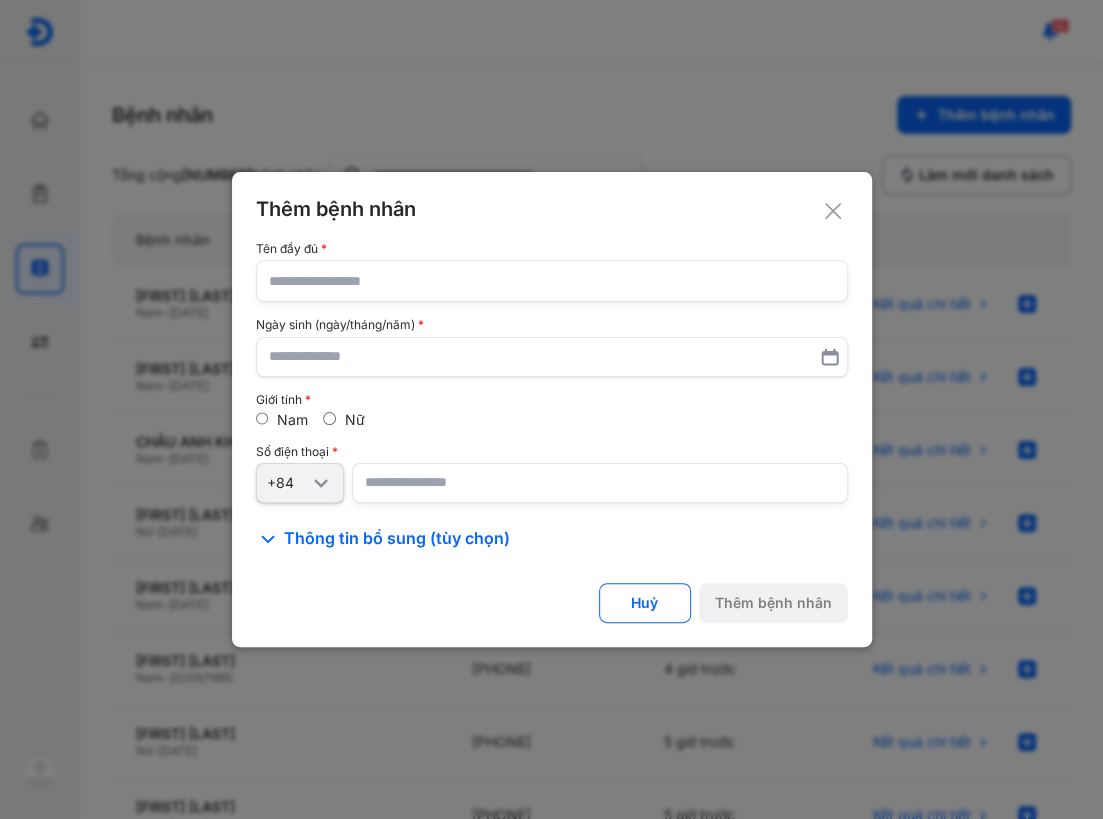 click 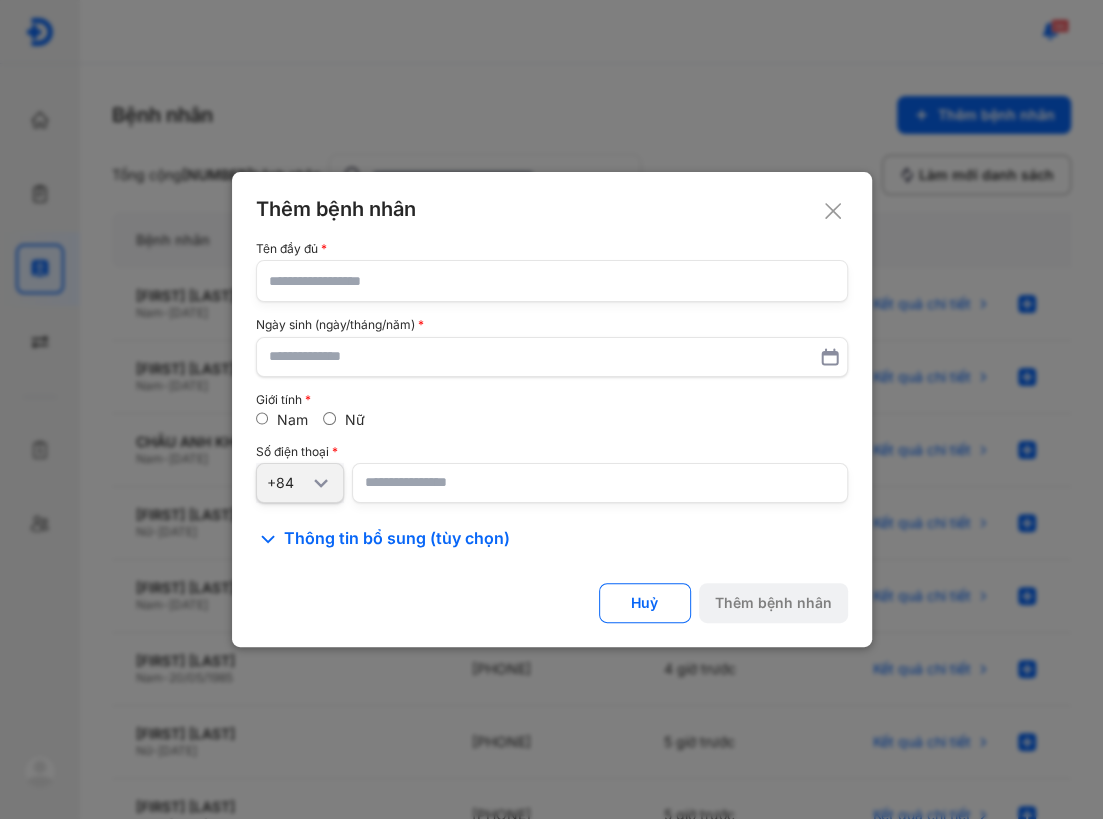 click 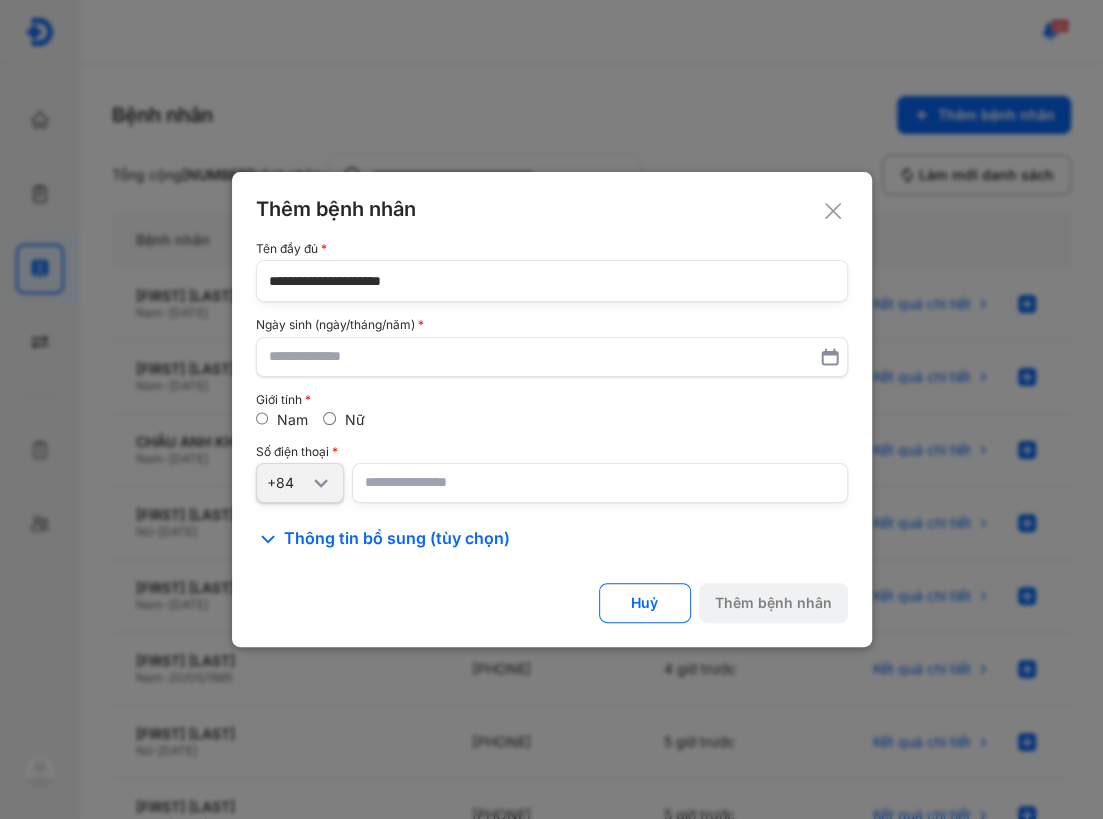 type on "**********" 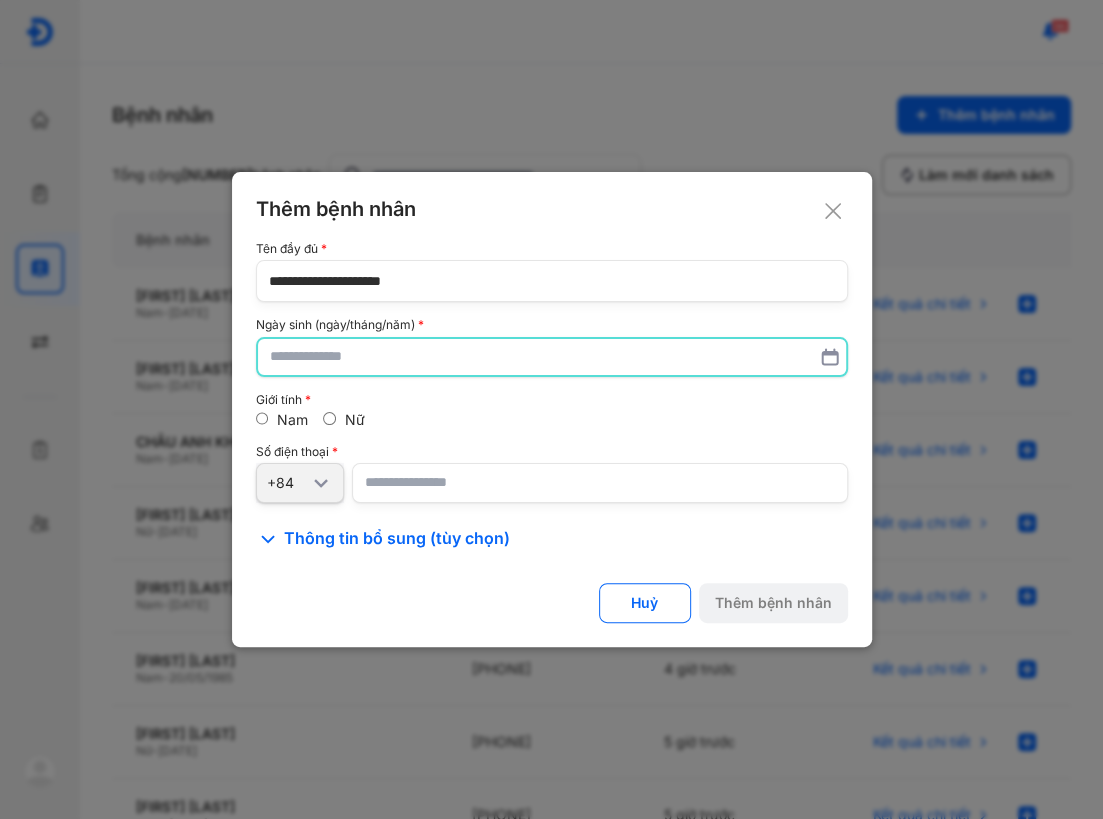 drag, startPoint x: 370, startPoint y: 354, endPoint x: 208, endPoint y: 95, distance: 305.4914 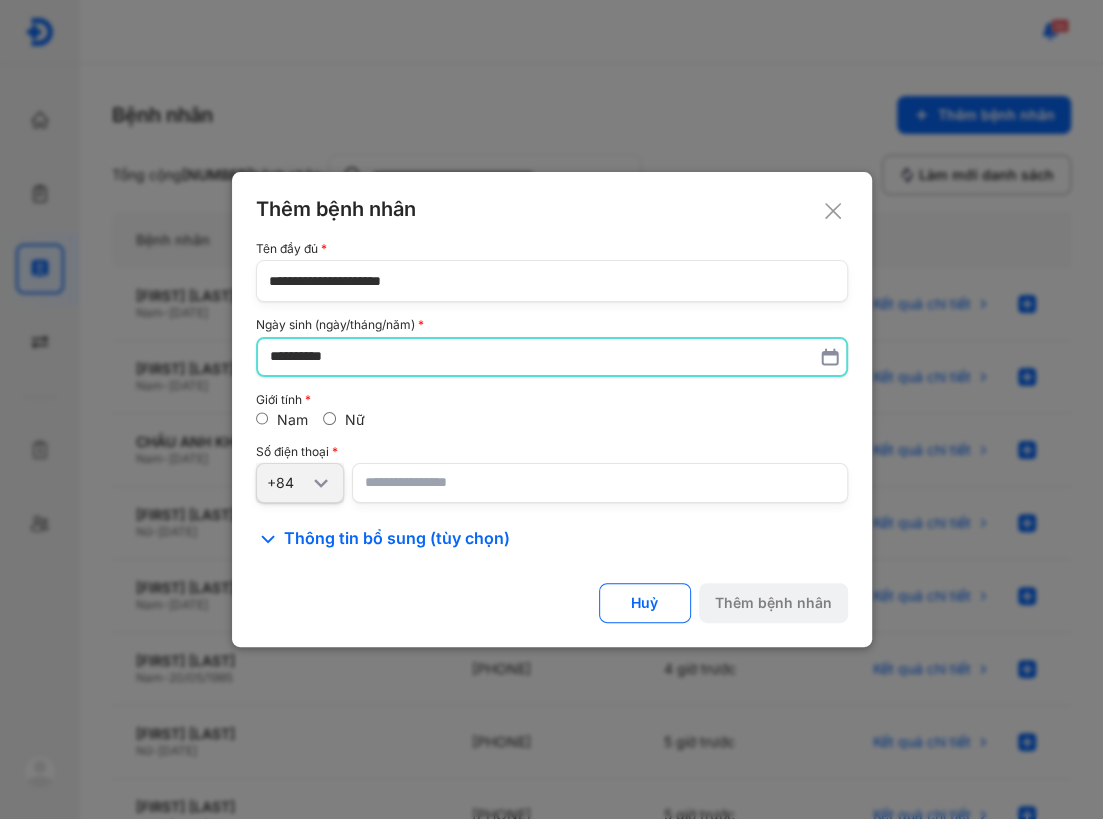 type on "**********" 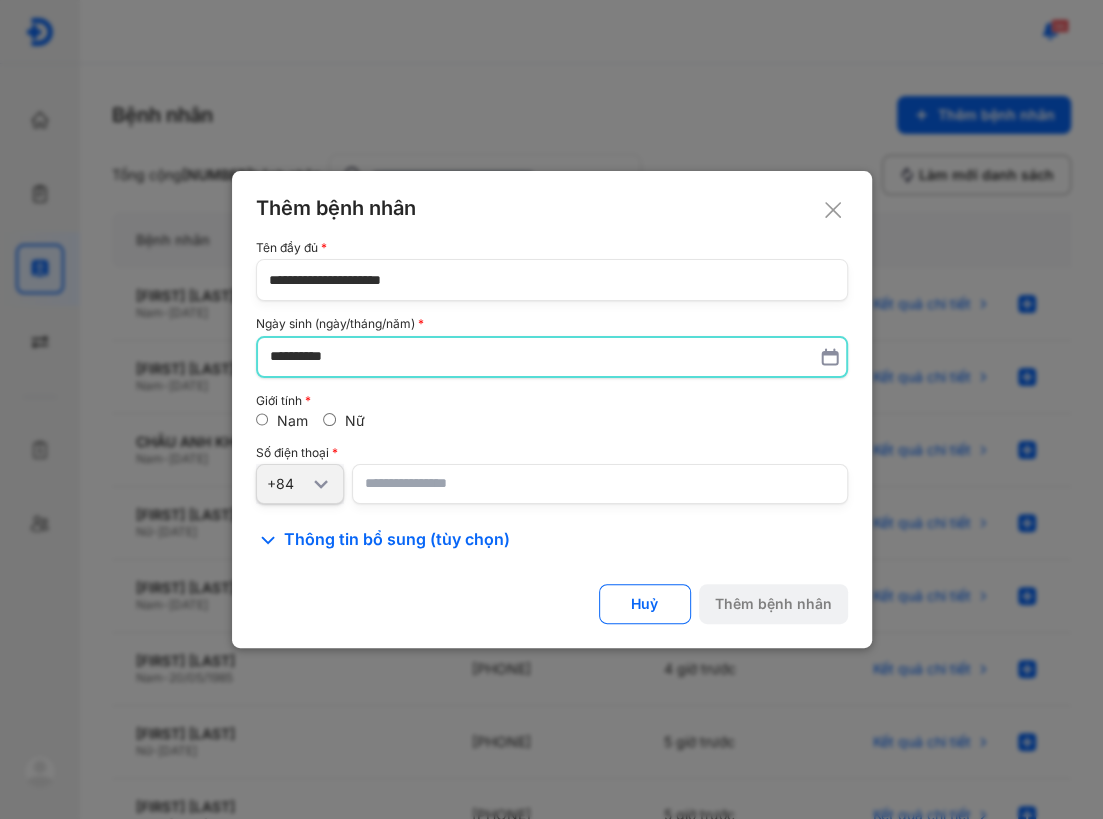 click at bounding box center [600, 484] 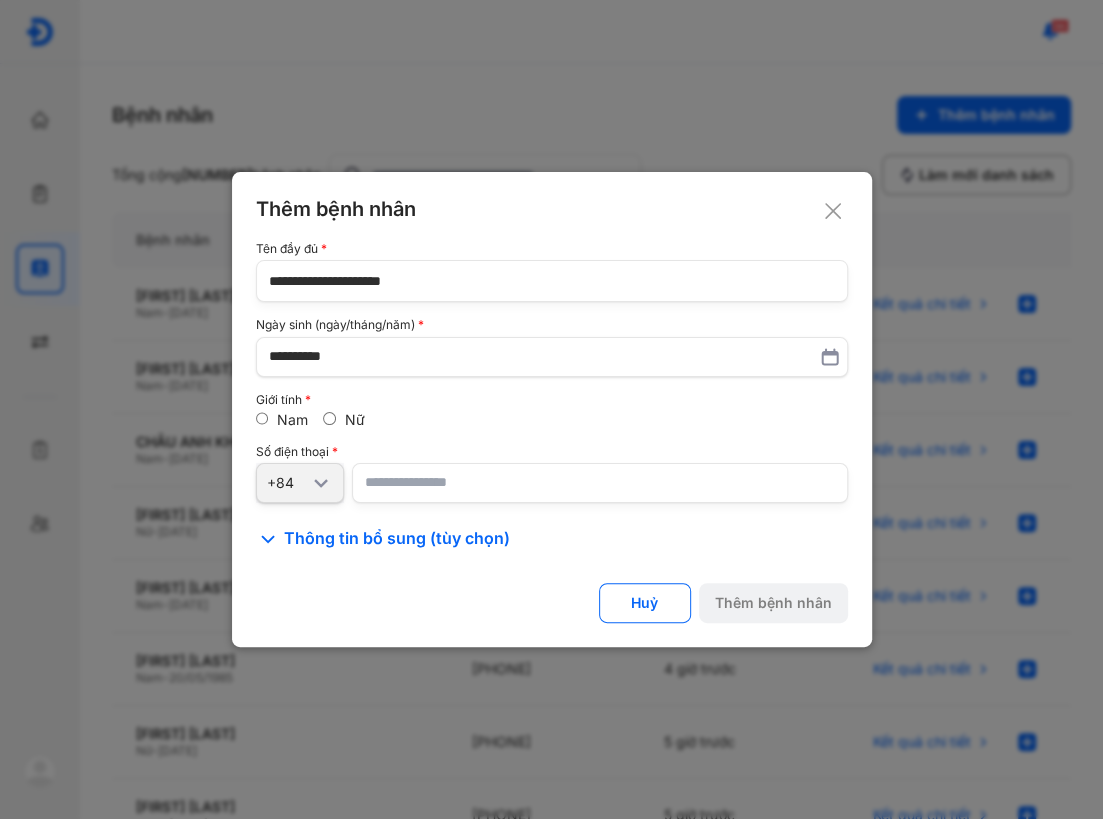 click at bounding box center [600, 483] 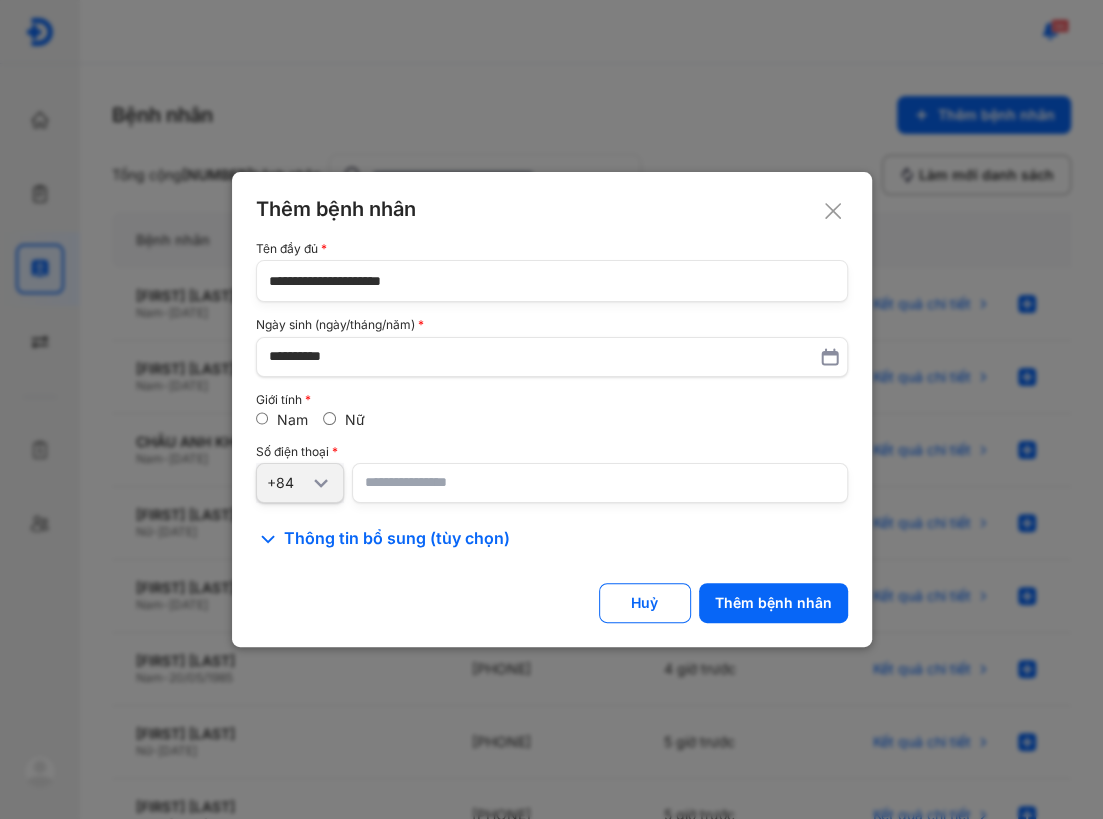 click on "**********" 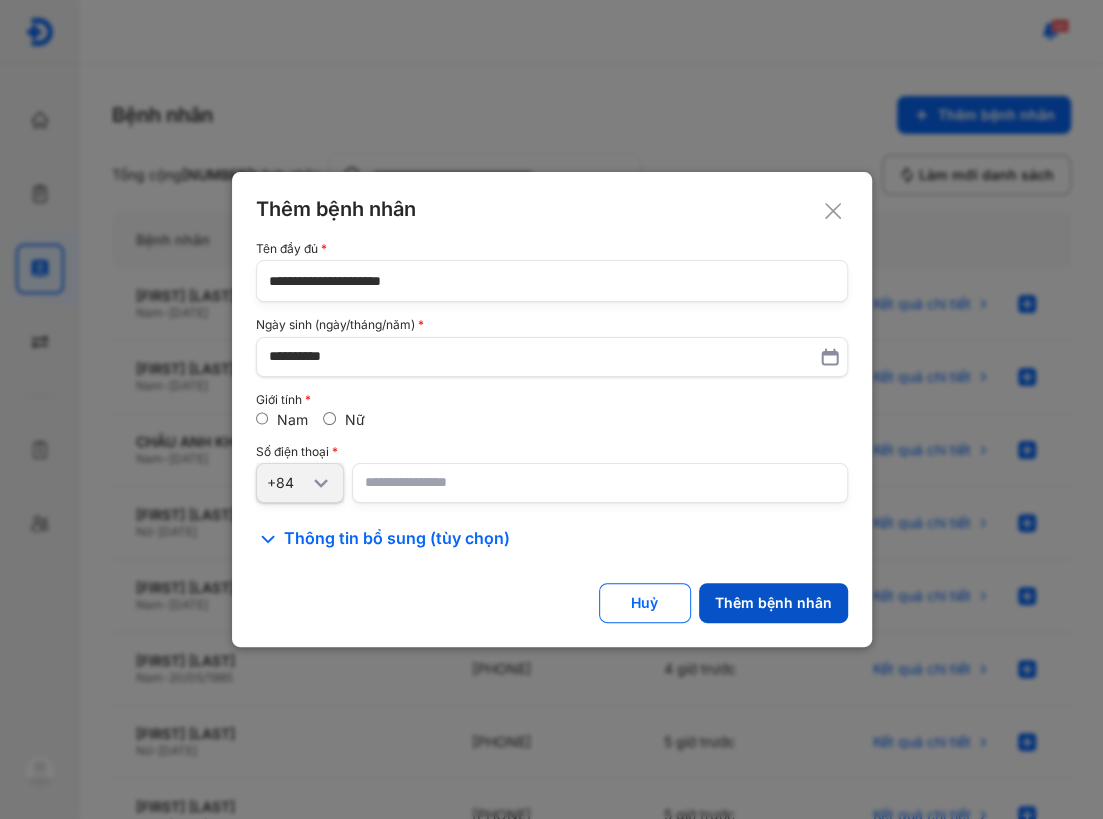 click on "Thêm bệnh nhân" 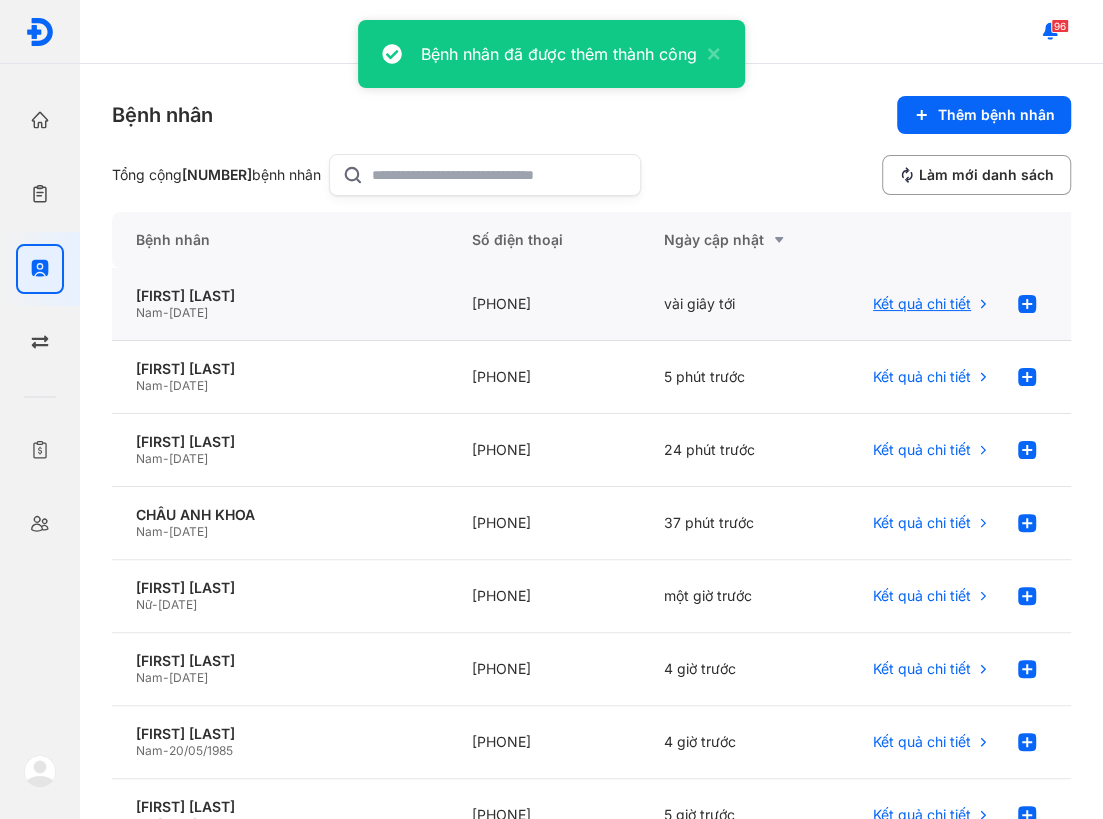 click on "Kết quả chi tiết" at bounding box center (932, 304) 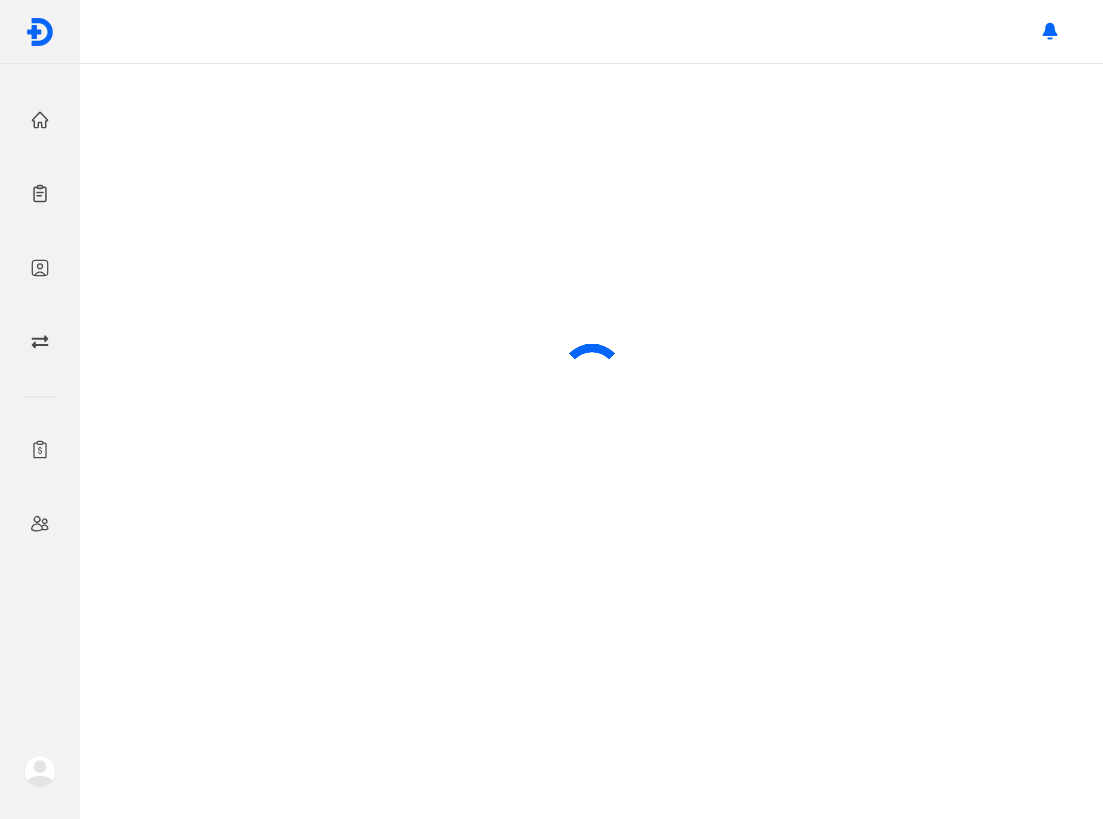 scroll, scrollTop: 0, scrollLeft: 0, axis: both 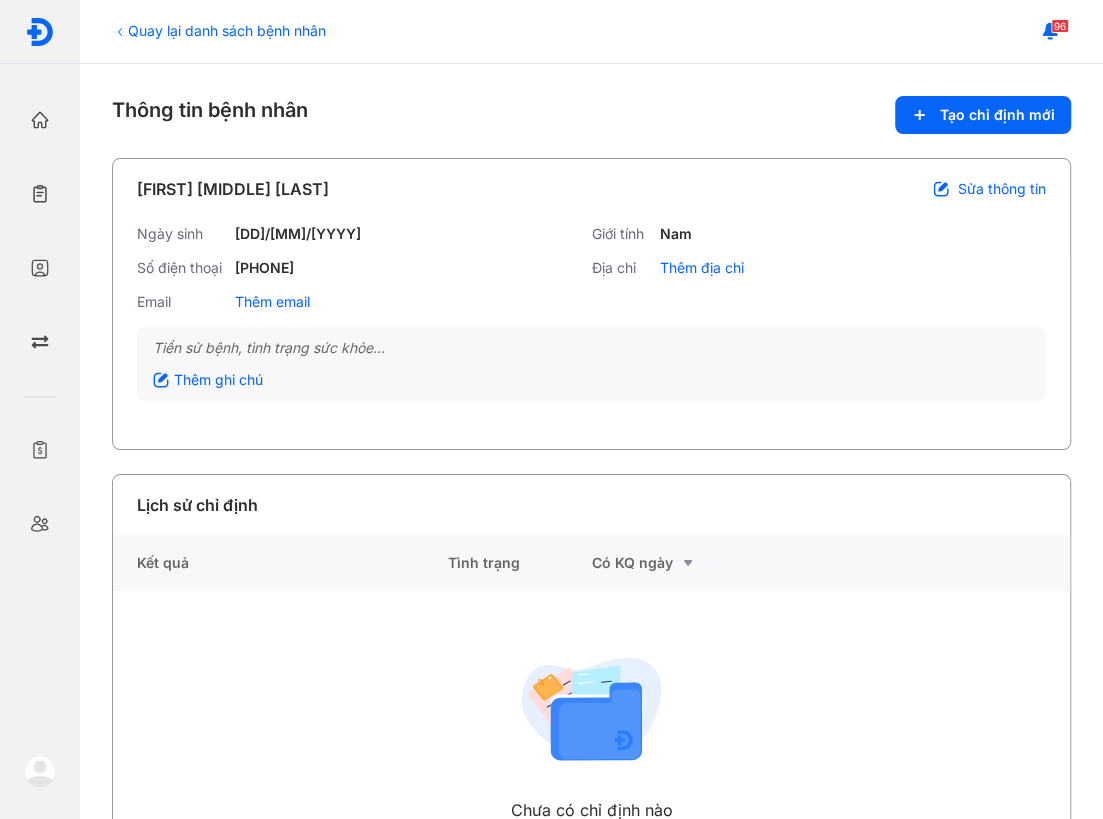 click on "Sửa thông tin" at bounding box center [1002, 189] 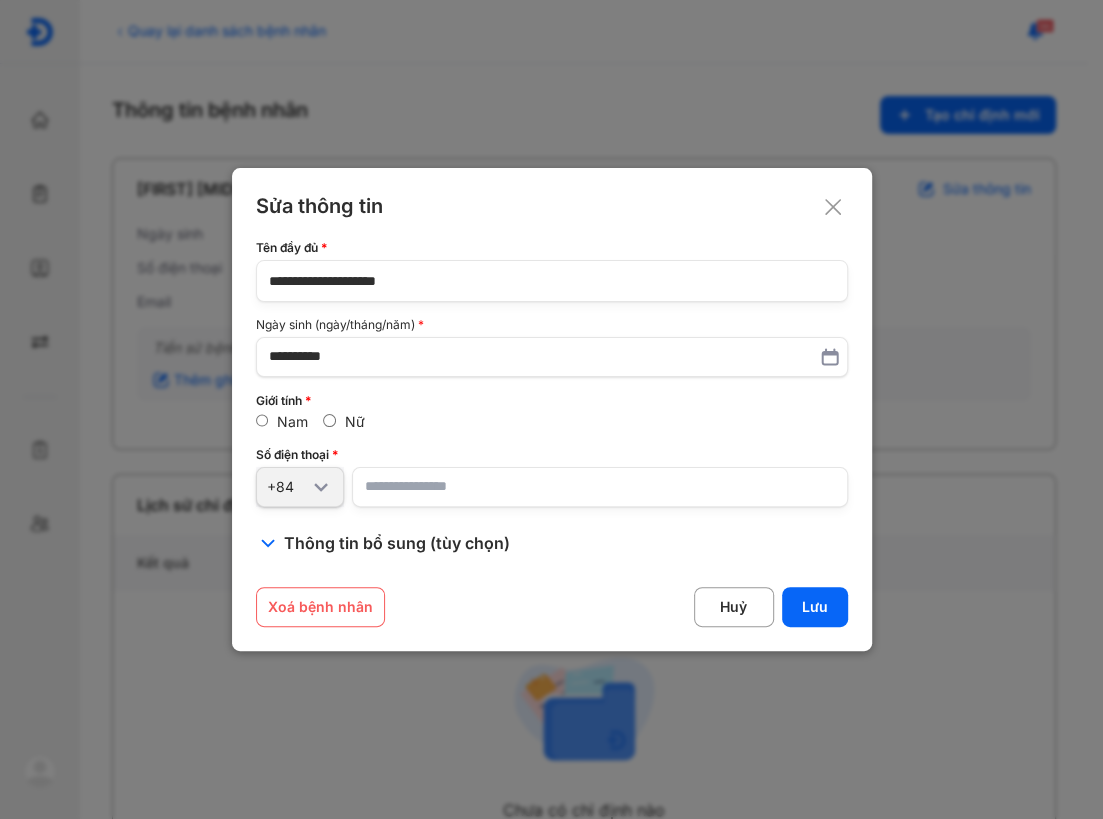 click on "Nữ" at bounding box center [343, 422] 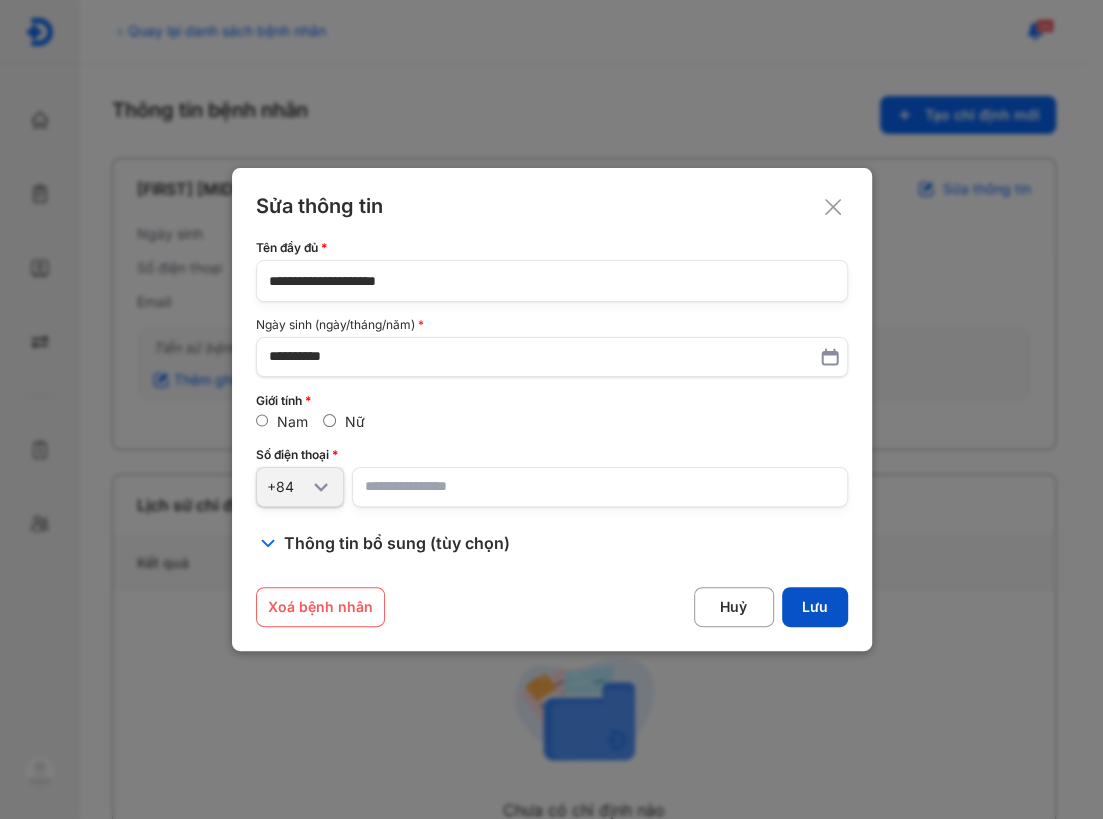 click on "Lưu" at bounding box center (815, 607) 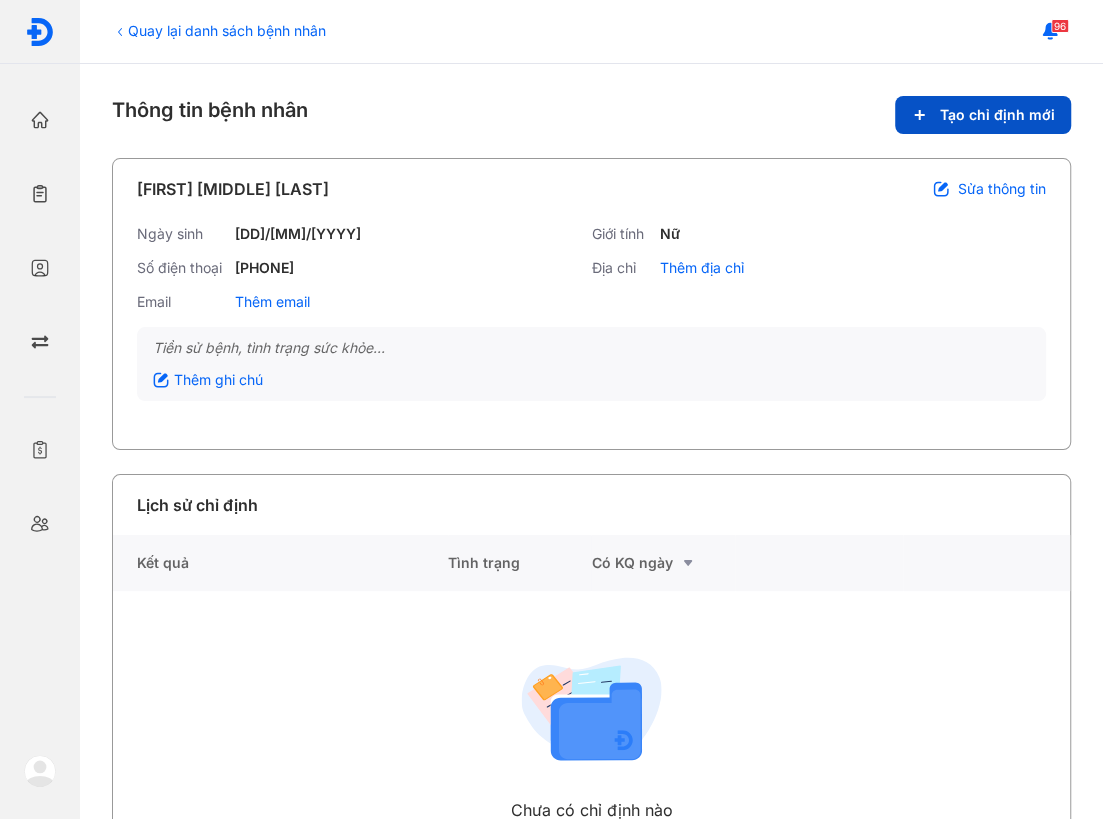 click on "Tạo chỉ định mới" at bounding box center (983, 115) 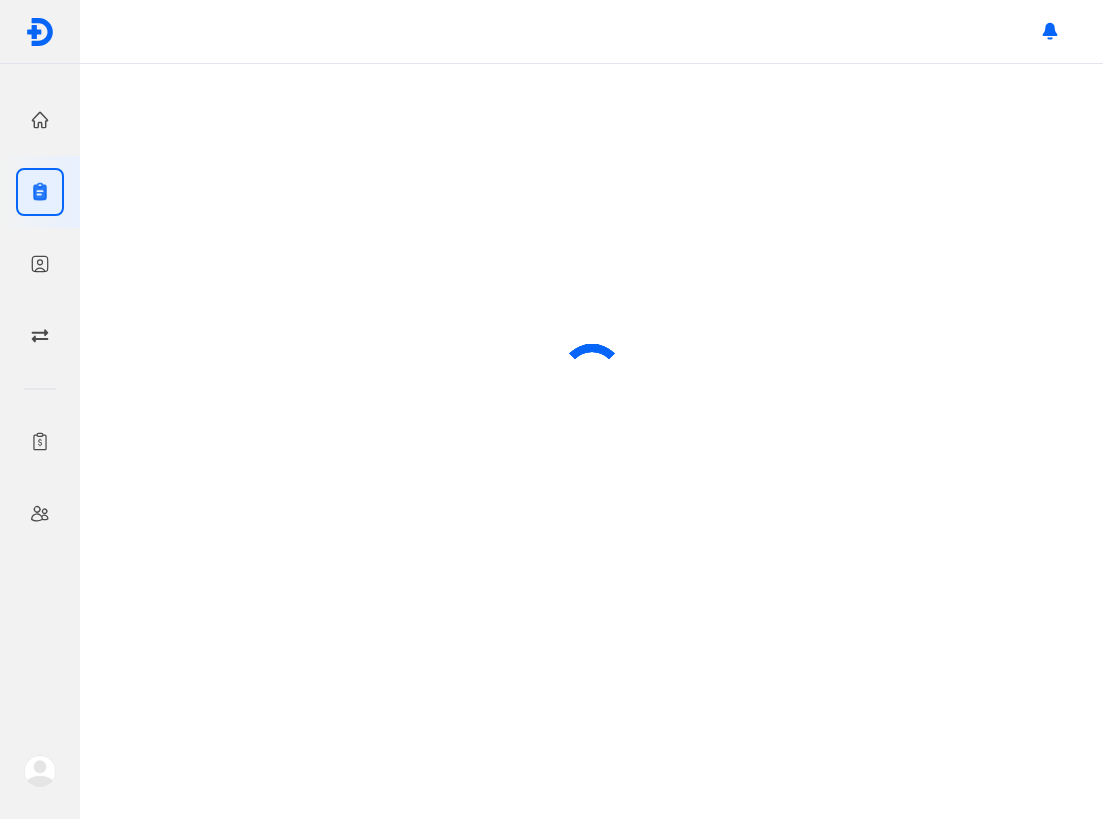 scroll, scrollTop: 0, scrollLeft: 0, axis: both 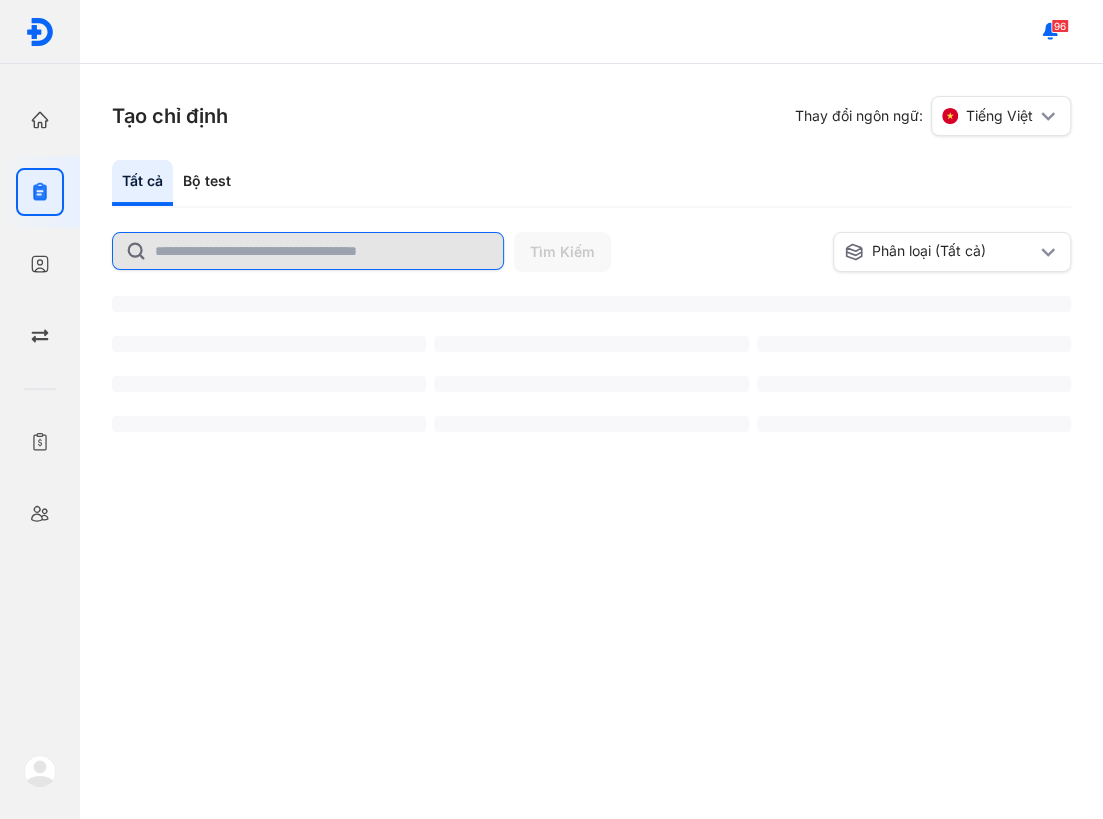click 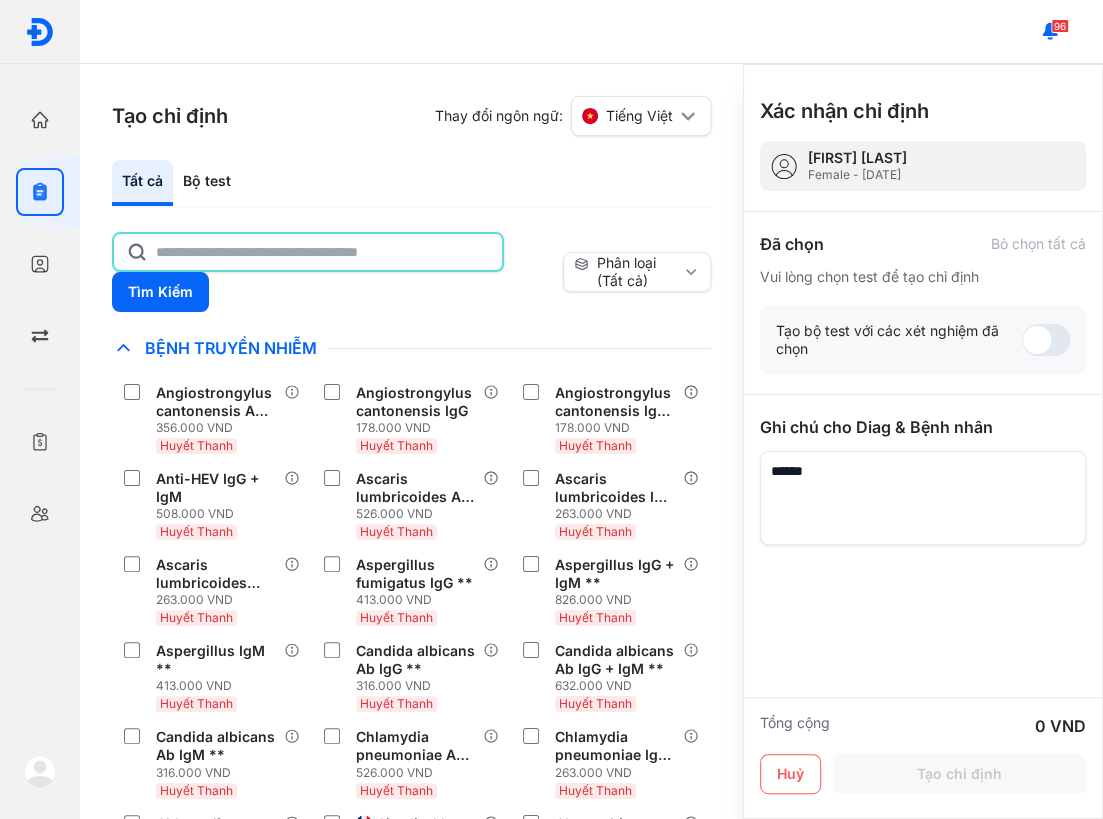 click 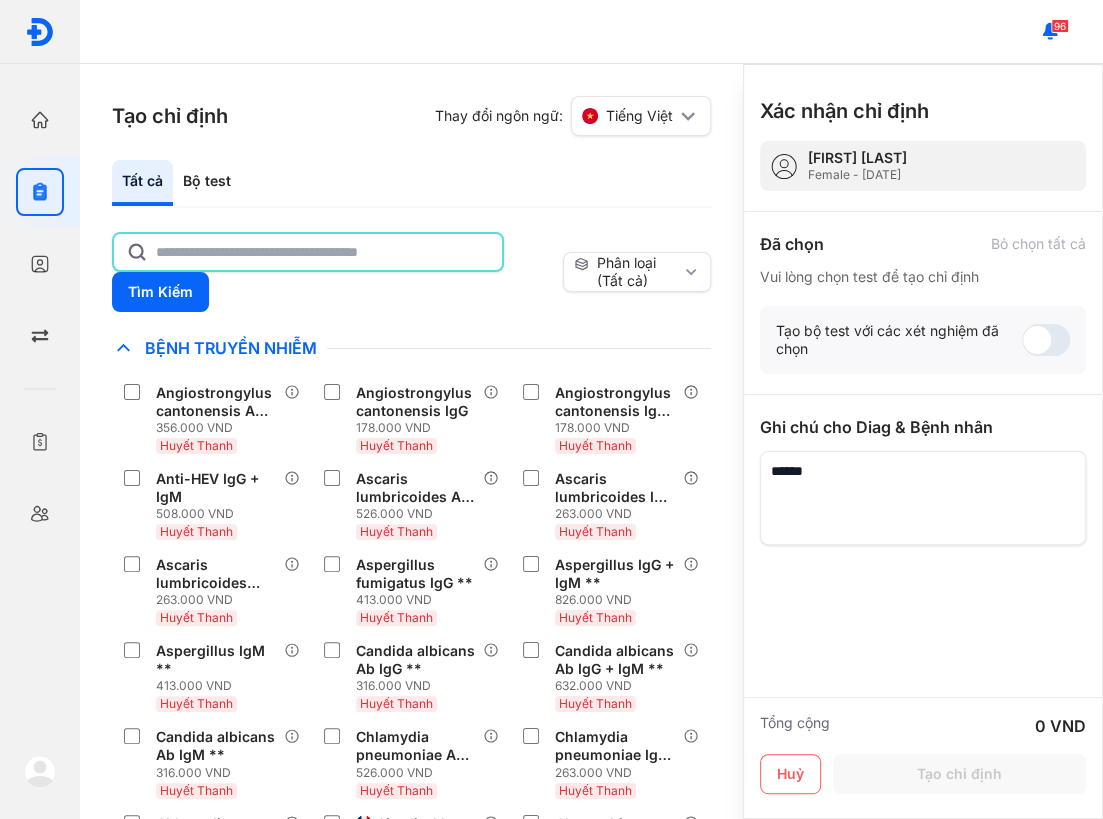 click 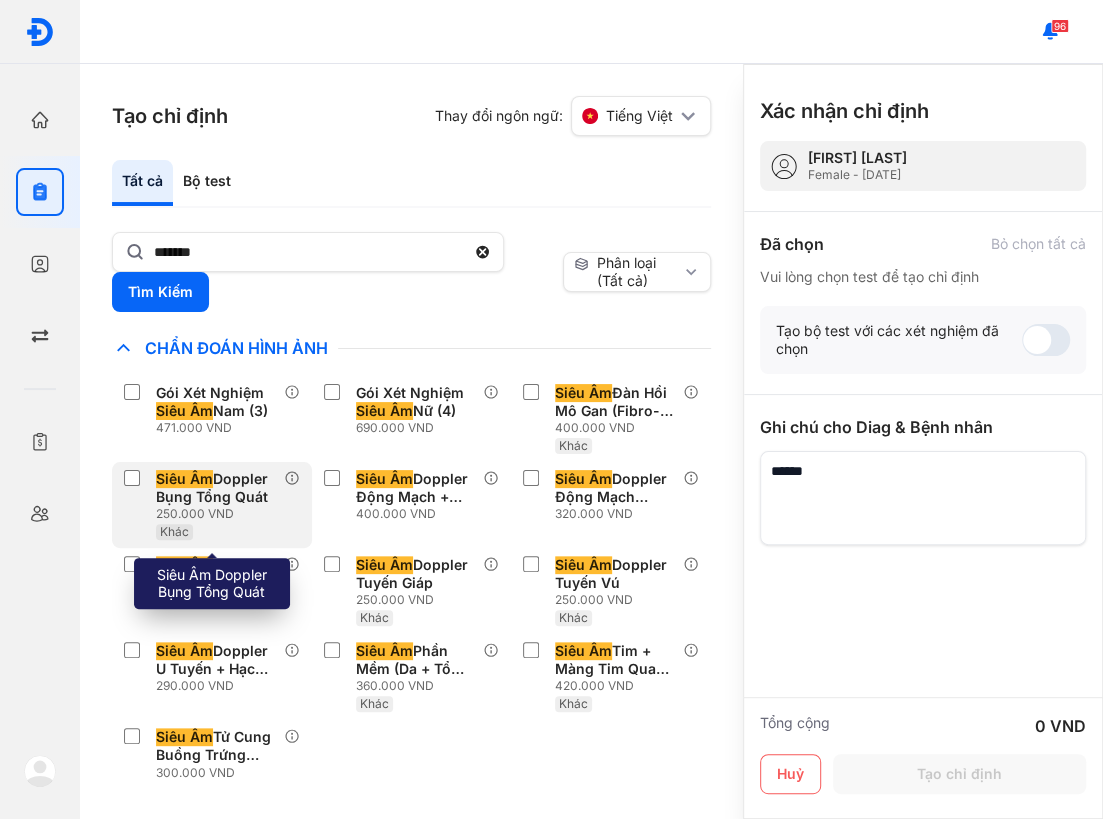 click on "Siêu Âm Doppler Bụng Tổng Quát" at bounding box center [216, 488] 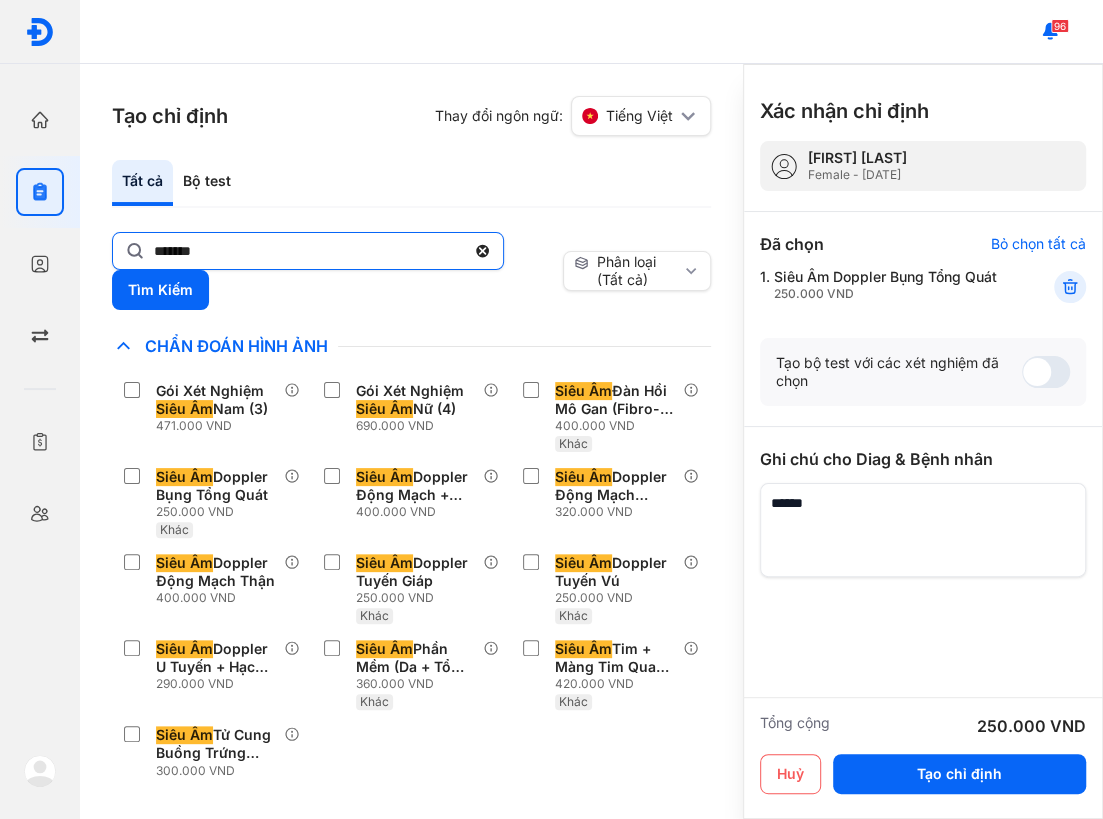 click on "*******" 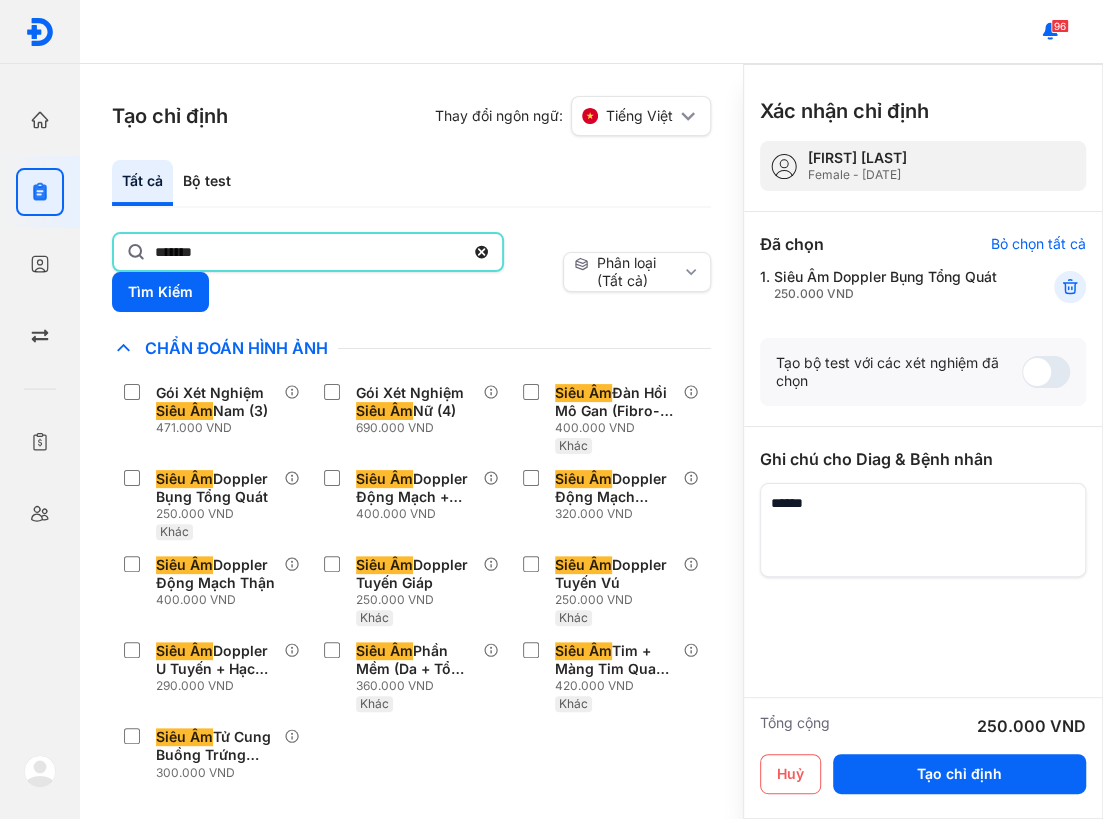 click on "*******" 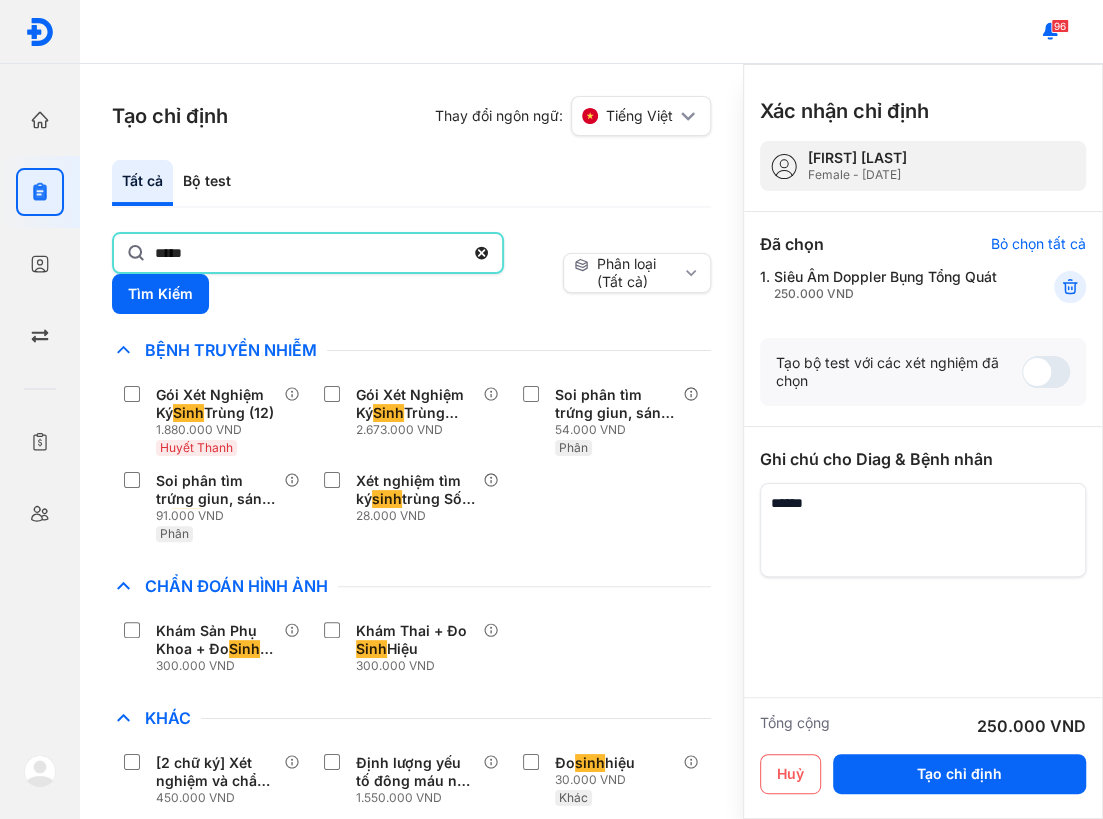 click on "Tạo chỉ định Thay đổi ngôn ngữ: Tiếng Việt Tất cả Bộ test **** Tìm Kiếm Phân loại (Tất cả) Lưu làm chế độ xem mặc định Chỉ định nhiều nhất Bệnh Truyền Nhiễm Gói Xét Nghiệm Ký Sinh Trùng (12) 1.880.000 VND Huyết Thanh Gói Xét Nghiệm Ký Sinh Trùng (Parasites) + HP hơi thở Urea 13C 2.673.000 VND Soi phân tìm trứng giun, sán, ký sinh trùng trực tiếp 54.000 VND Phân Soi phân tìm trứng giun, sán, ký sinh trùng trực tiếp, tập trung 91.000 VND Phân Xét nghiệm tìm ký sinh trùng Sốt Rét (Phết Máu Ngoại Biên) 28.000 VND Chẩn Đoán Hình Ảnh Khám Sản Phụ Khoa + Đo Sinh Hiệu 300.000 VND Khám Thai + Đo Sinh Hiệu 300.000 VND Chất Gây Nghiện COVID Di Truyền Dị Ứng Điện Di Độc Chất Đông Máu Gan Hô Hấp Huyết Học Khác [2 chữ ký]Xét nghiệm và chẩn đoán mô bệnh học sinh thiết (biopsy) (<0.5cm) 450.000 VND sinh 1.550.000 VND Đo lx" at bounding box center (411, 441) 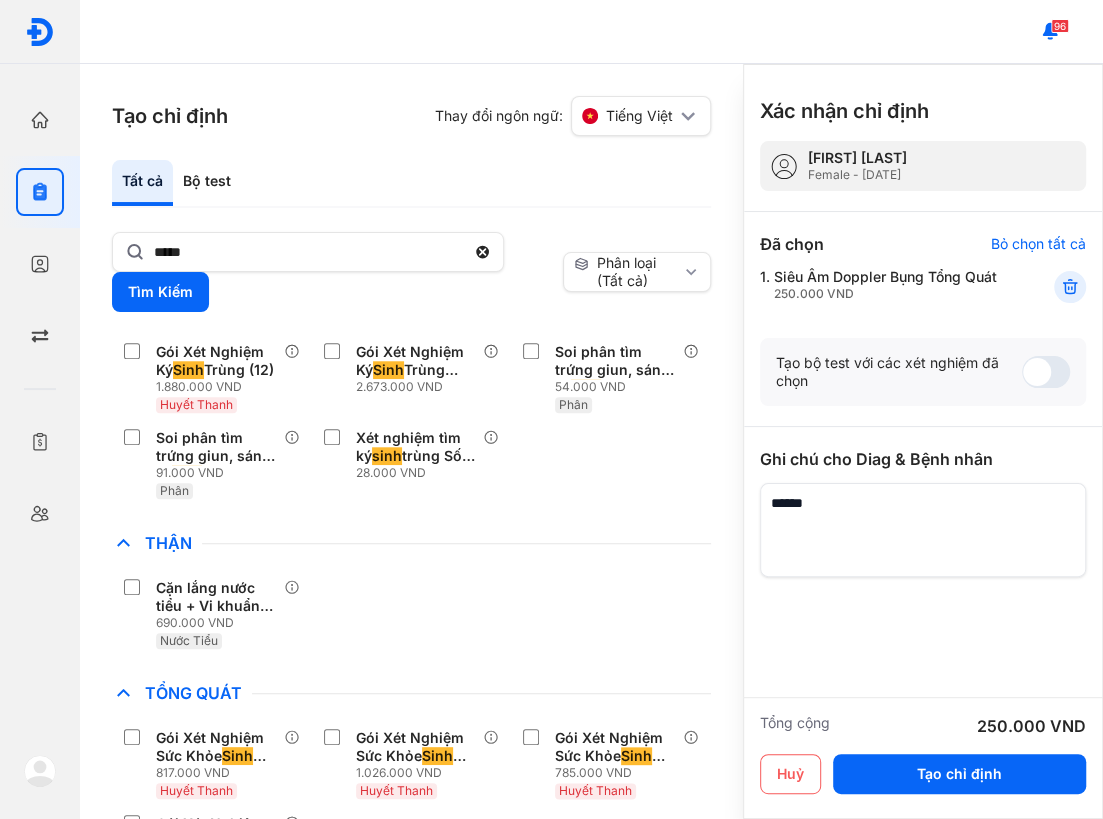 click on "Cặn lắng nước tiểu + Vi khuẩn nuôi cấy, định danh và kháng sinh đồ MIC định lượng hệ tự động [Nước tiểu] 690.000 VND Nước Tiểu" at bounding box center [411, 614] 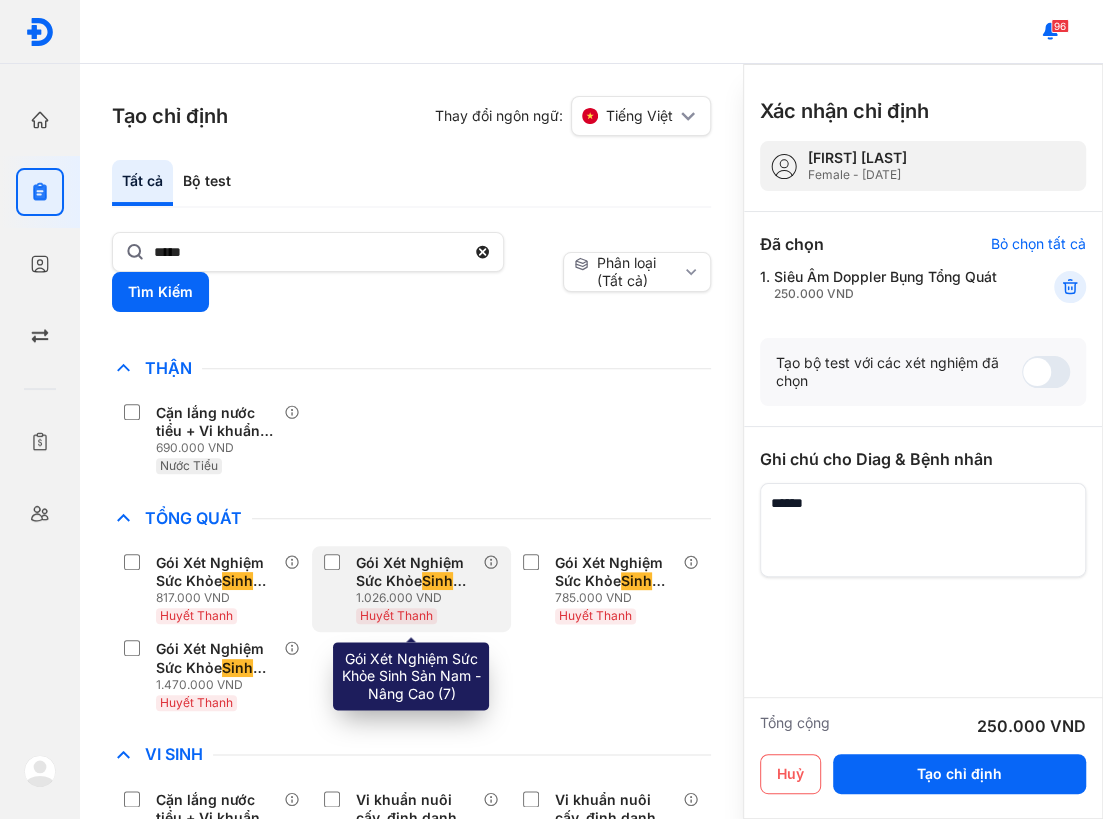 scroll, scrollTop: 1272, scrollLeft: 0, axis: vertical 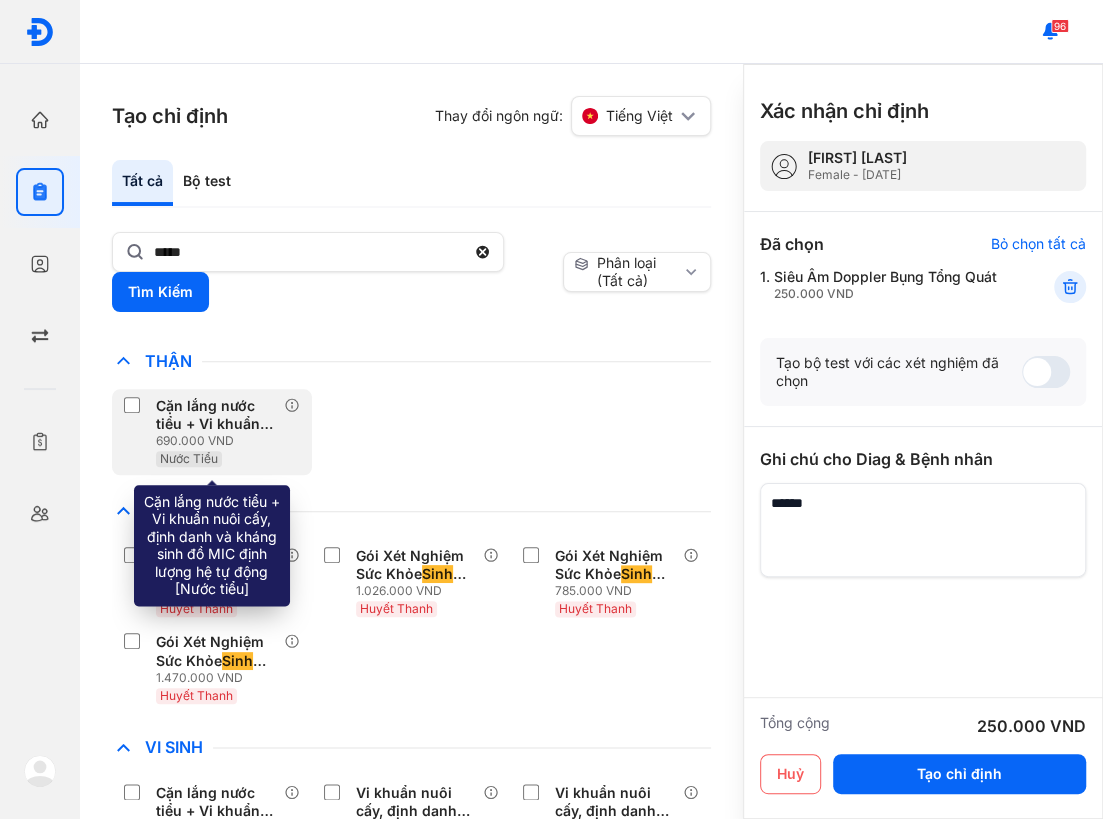 click on "Cặn lắng nước tiểu + Vi khuẩn nuôi cấy, định danh và kháng sinh đồ MIC định lượng hệ tự động [Nước tiểu] 690.000 VND Nước Tiểu" 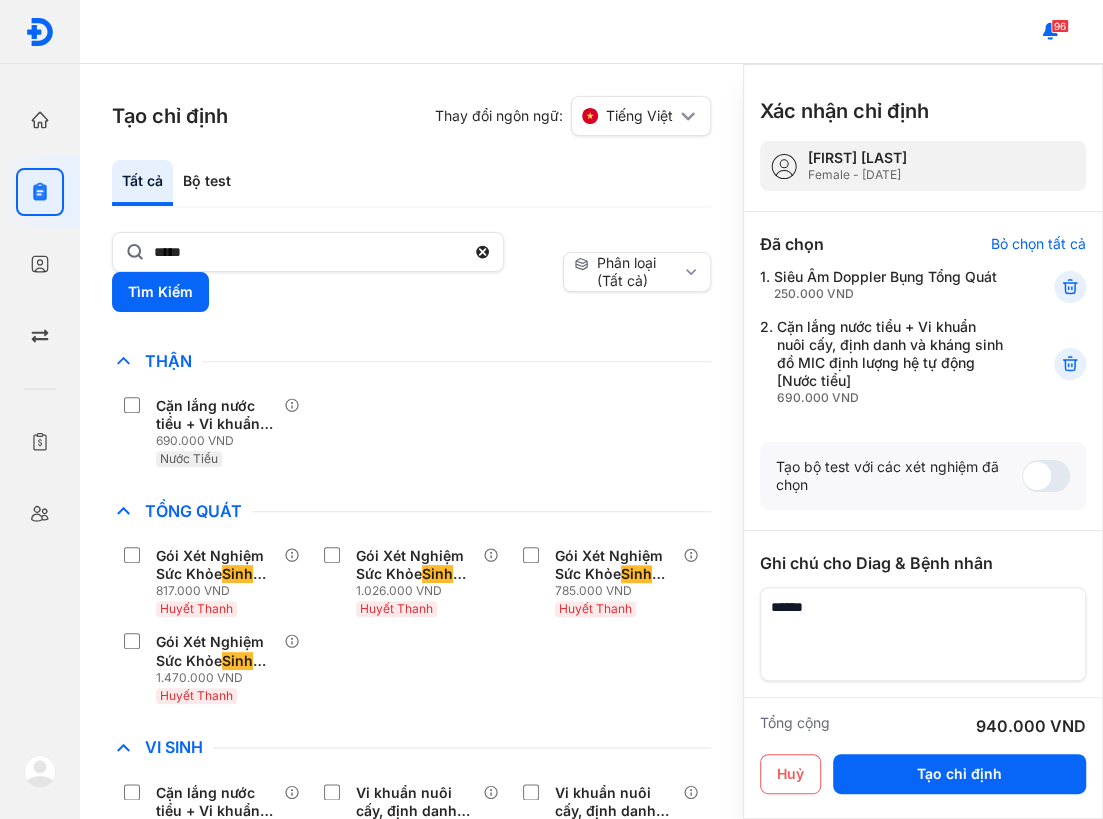 click on "Cặn lắng nước tiểu + Vi khuẩn nuôi cấy, định danh và kháng sinh đồ MIC định lượng hệ tự động [Nước tiểu] 690.000 VND Nước Tiểu" at bounding box center (411, 432) 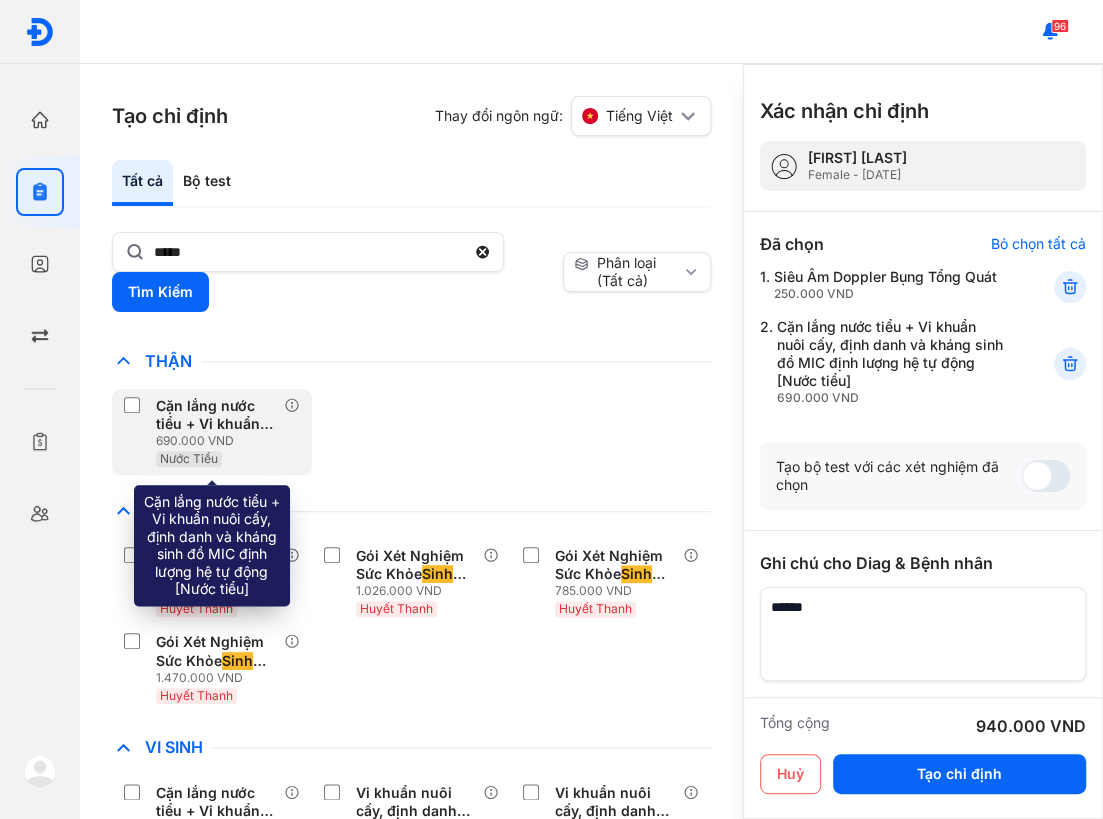 click on "Cặn lắng nước tiểu + Vi khuẩn nuôi cấy, định danh và kháng sinh đồ MIC định lượng hệ tự động [Nước tiểu]" at bounding box center [216, 415] 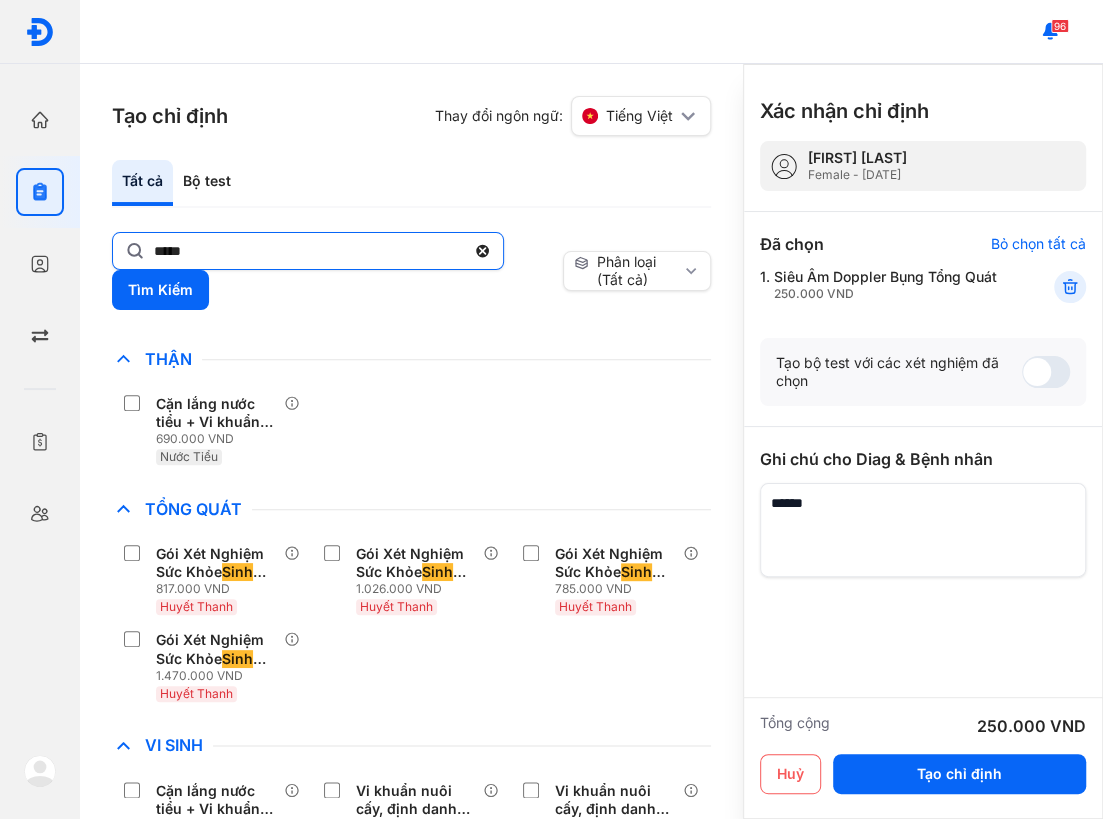 click on "****" 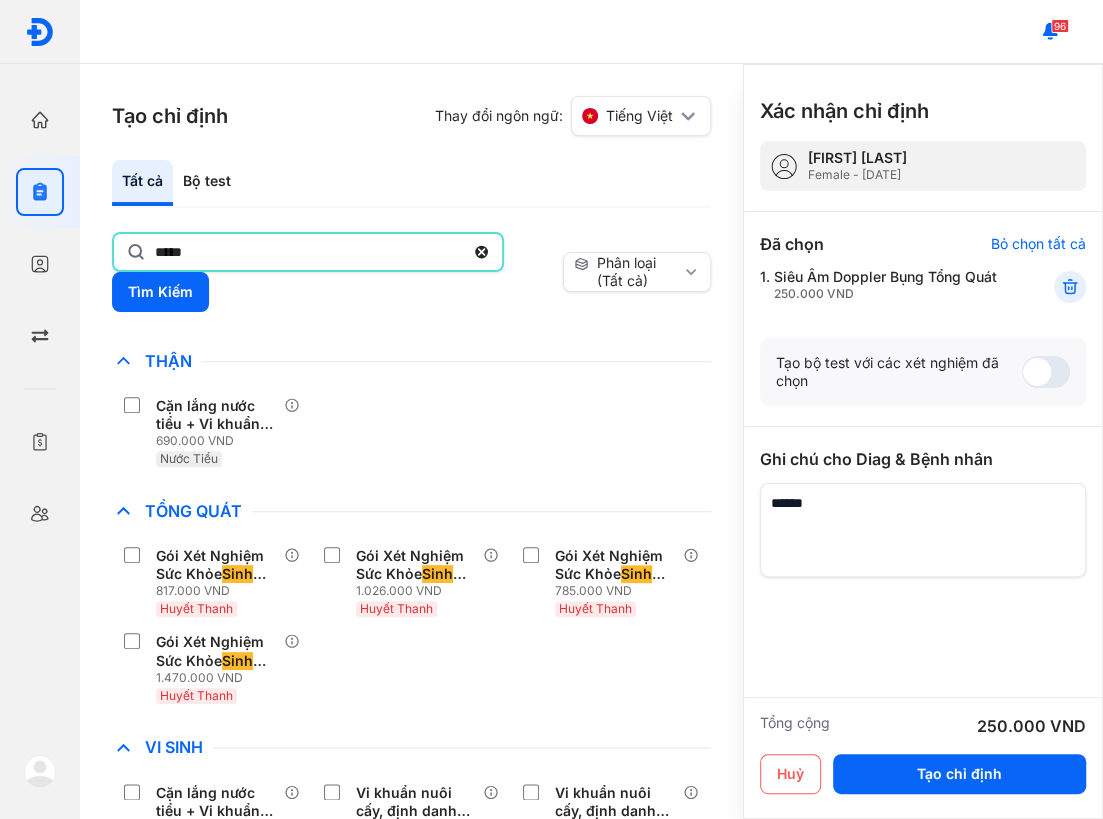 click on "****" 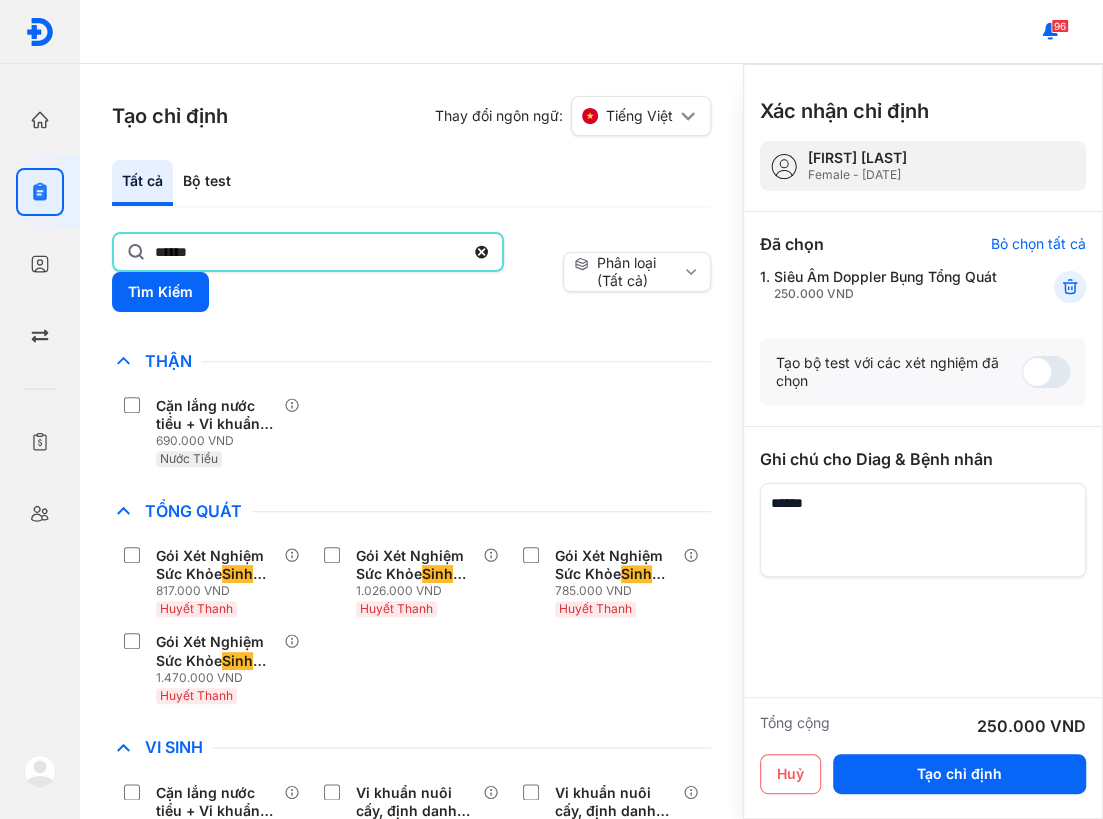 type on "******" 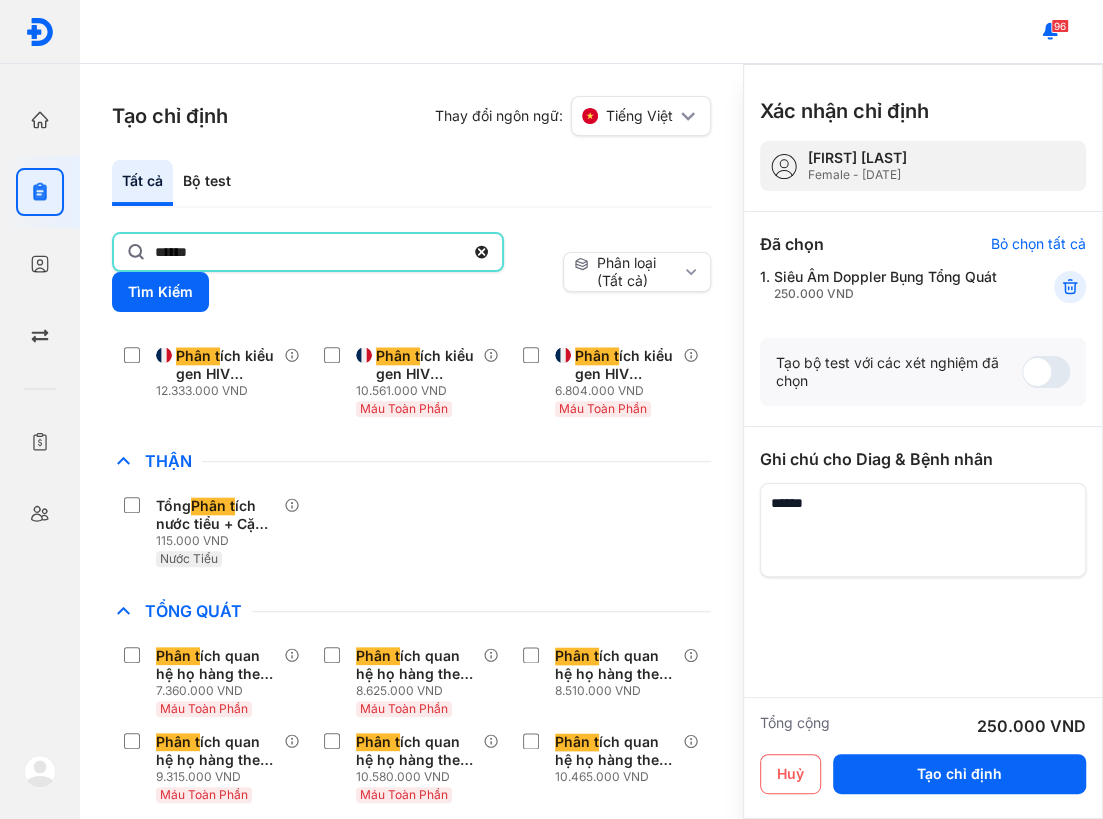 scroll, scrollTop: 1372, scrollLeft: 0, axis: vertical 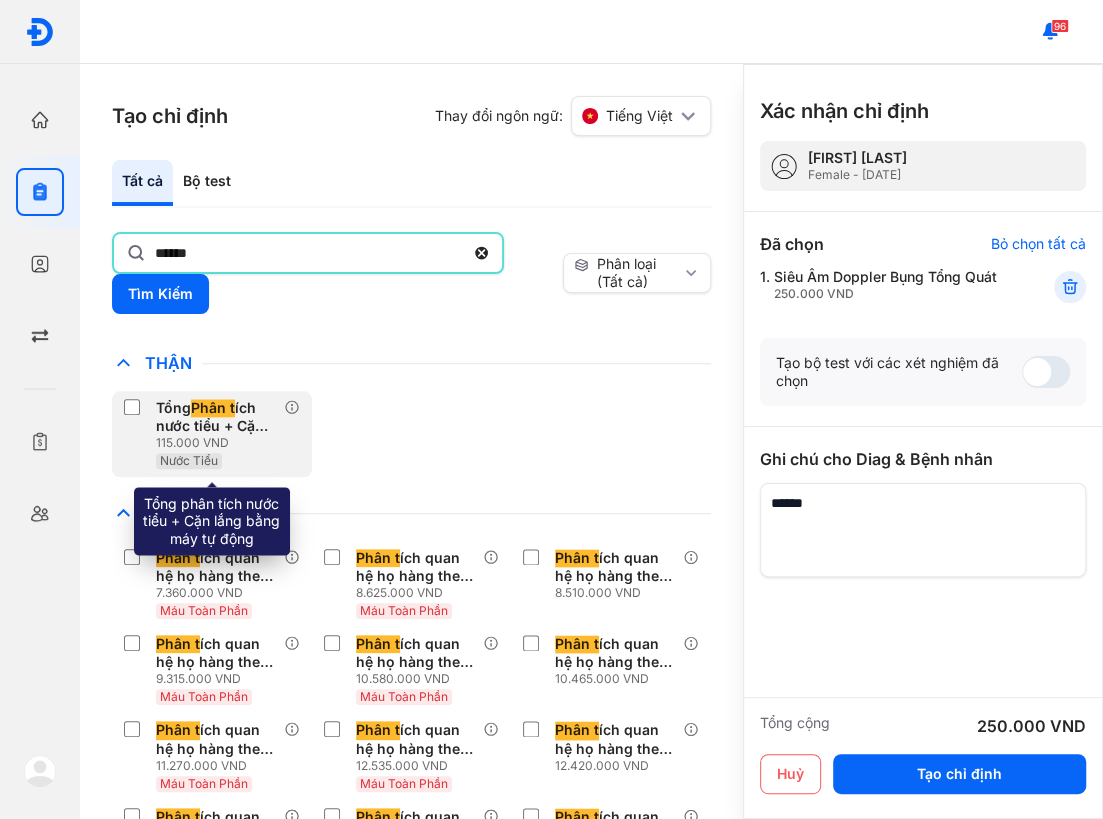 click on "Tổng phân tích nước tiểu + Cặn lắng bằng máy tự động" at bounding box center [216, 417] 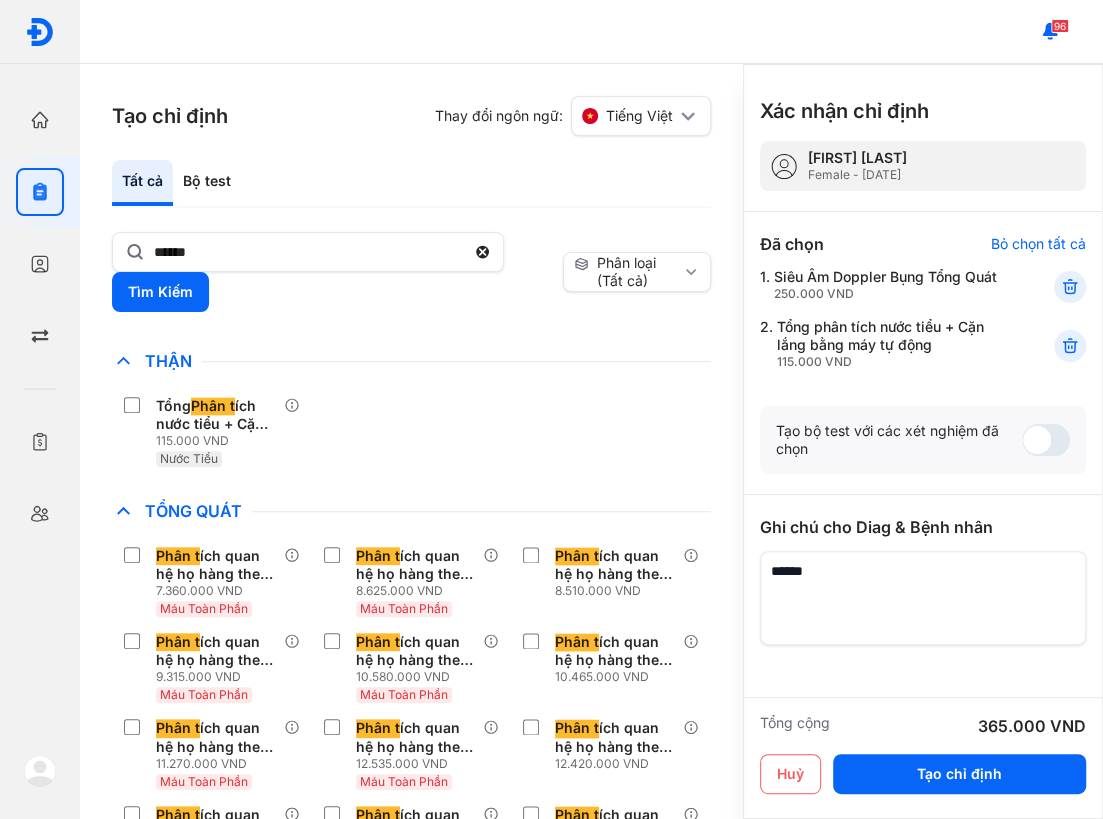 click on "Tổng phân tích nước tiểu + Cặn lắng bằng máy tự động 115.000 VND Nước Tiểu" at bounding box center (411, 432) 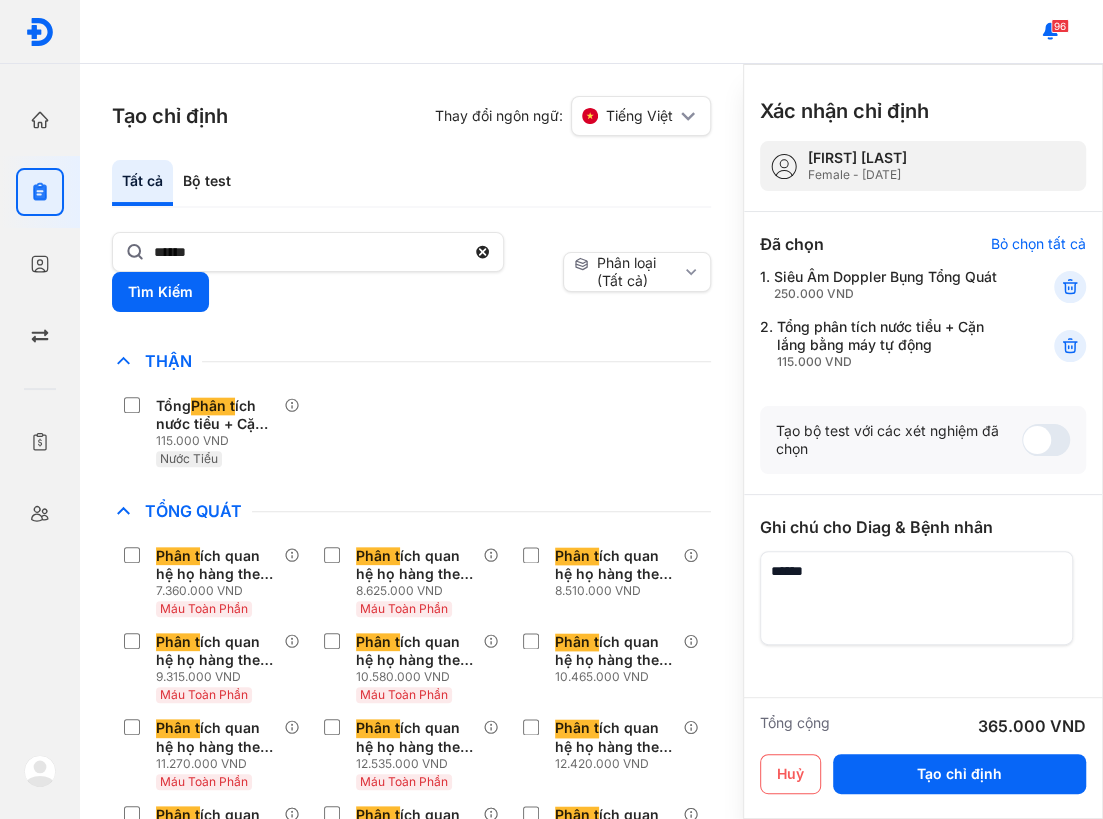click at bounding box center [916, 598] 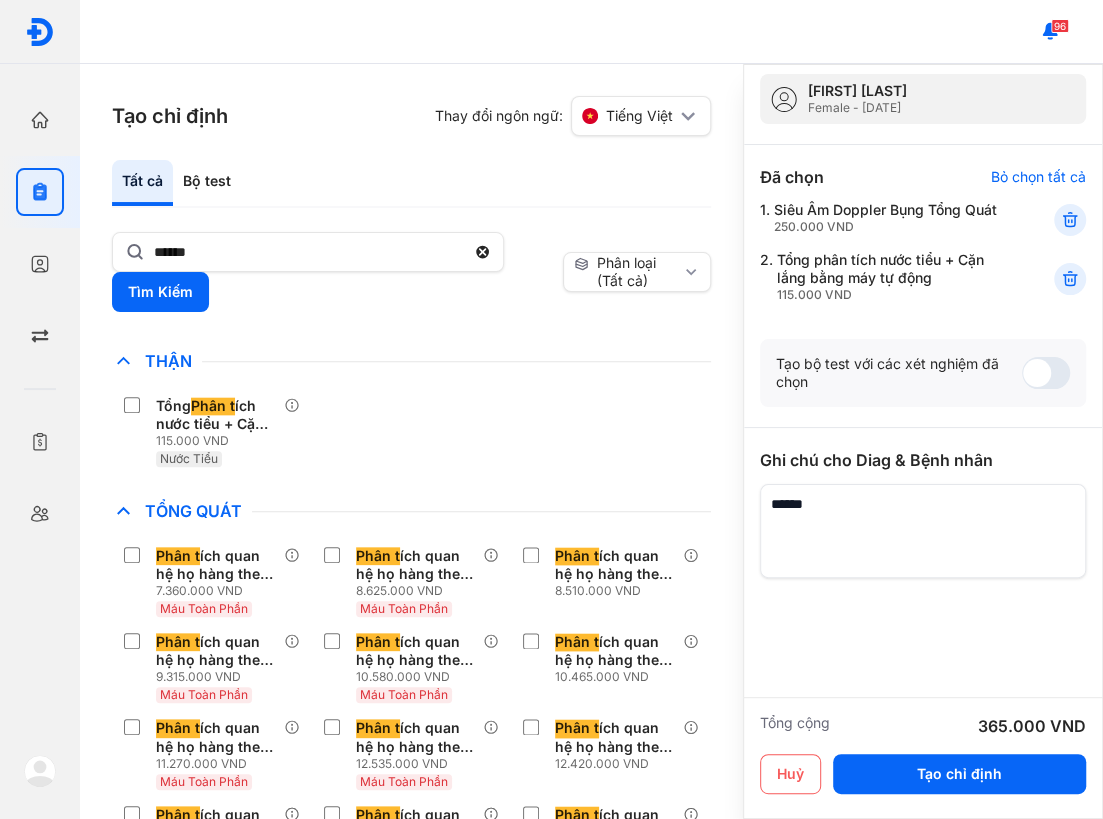 scroll, scrollTop: 65, scrollLeft: 0, axis: vertical 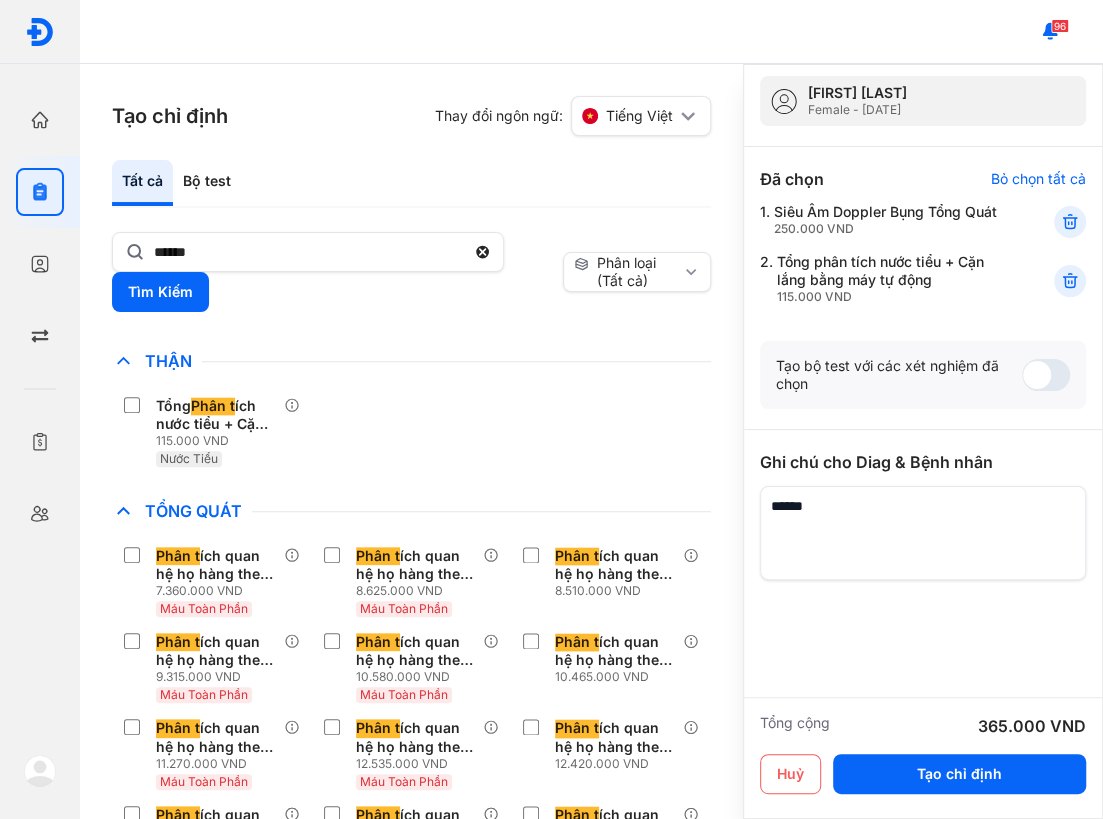 type on "*" 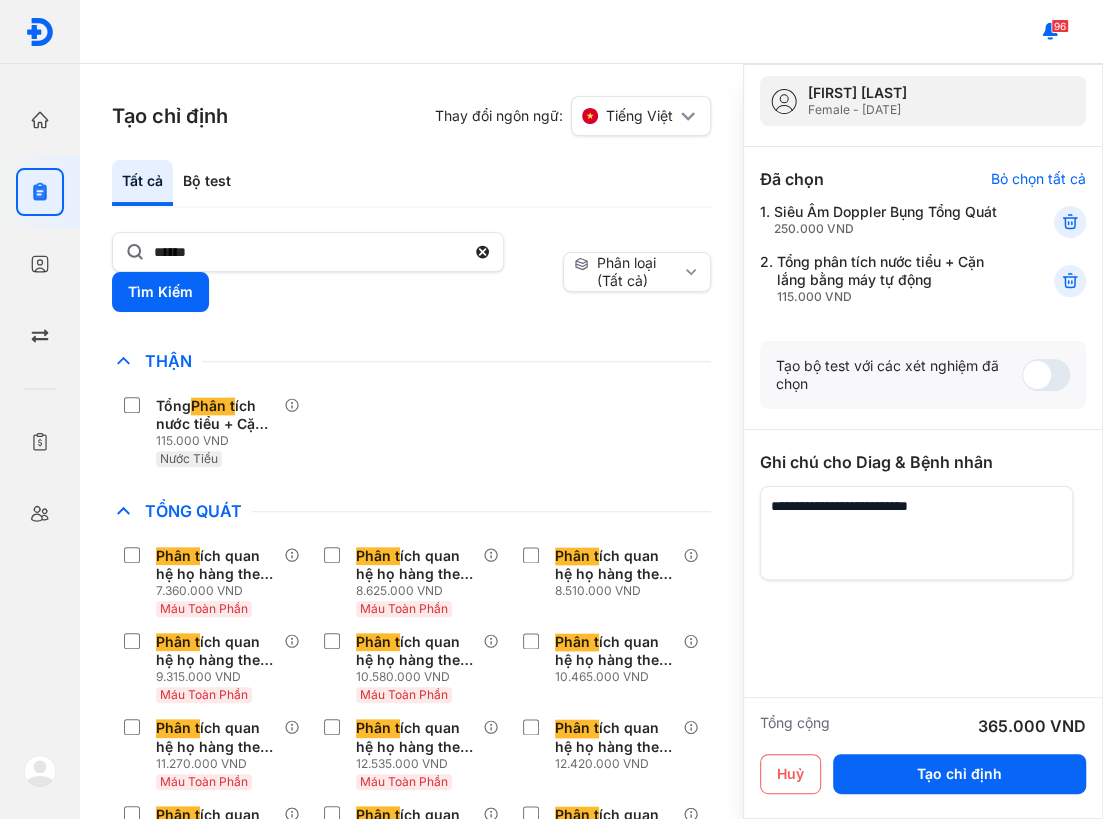 scroll, scrollTop: 83, scrollLeft: 0, axis: vertical 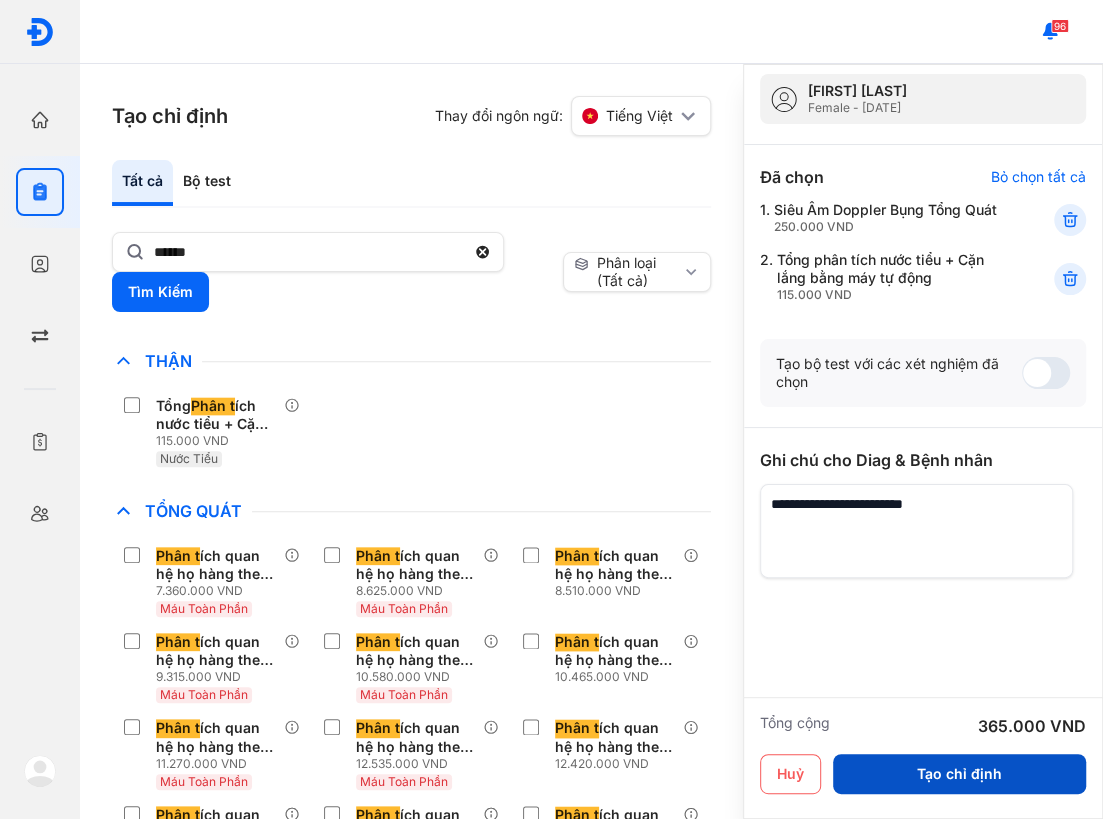 type on "**********" 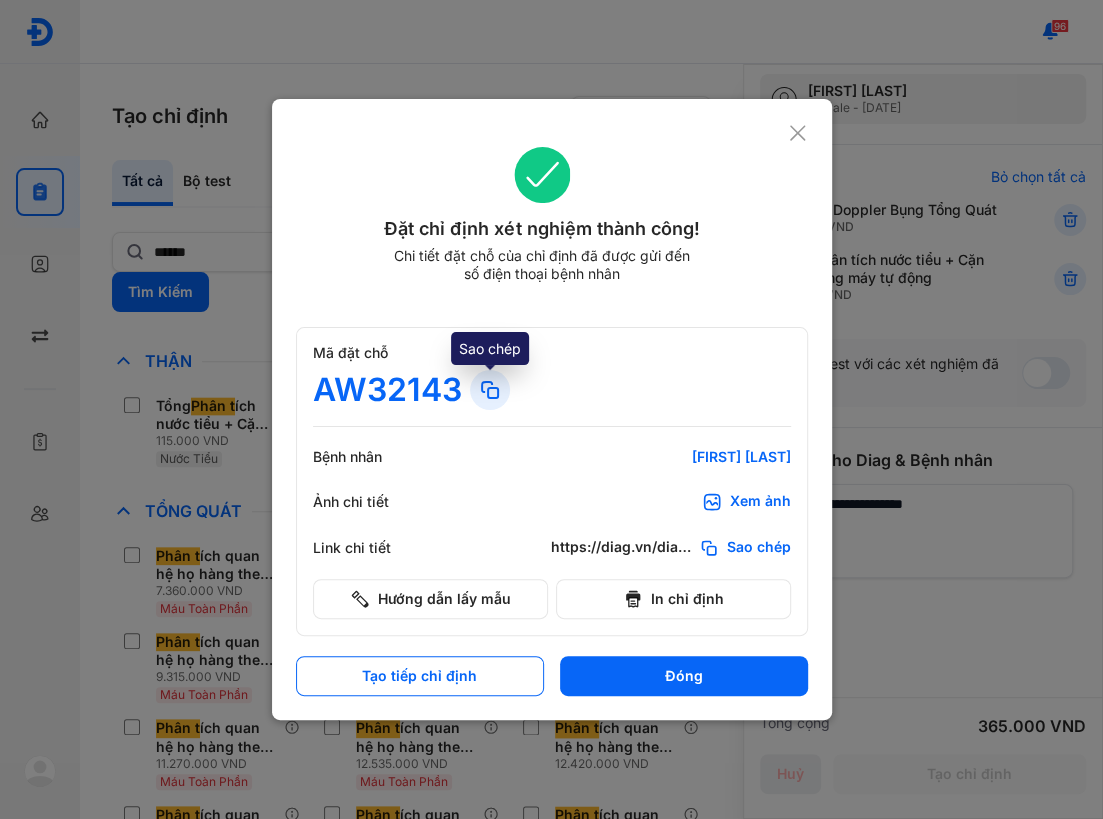 scroll, scrollTop: 65, scrollLeft: 0, axis: vertical 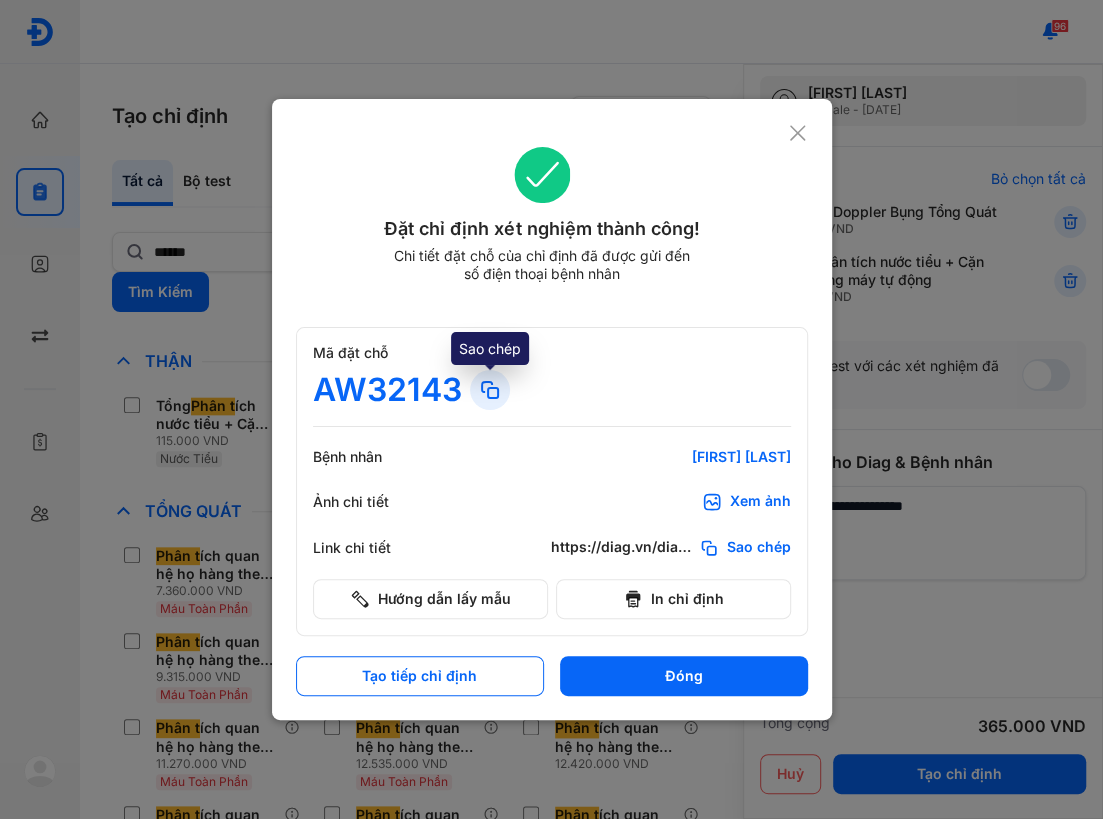 click 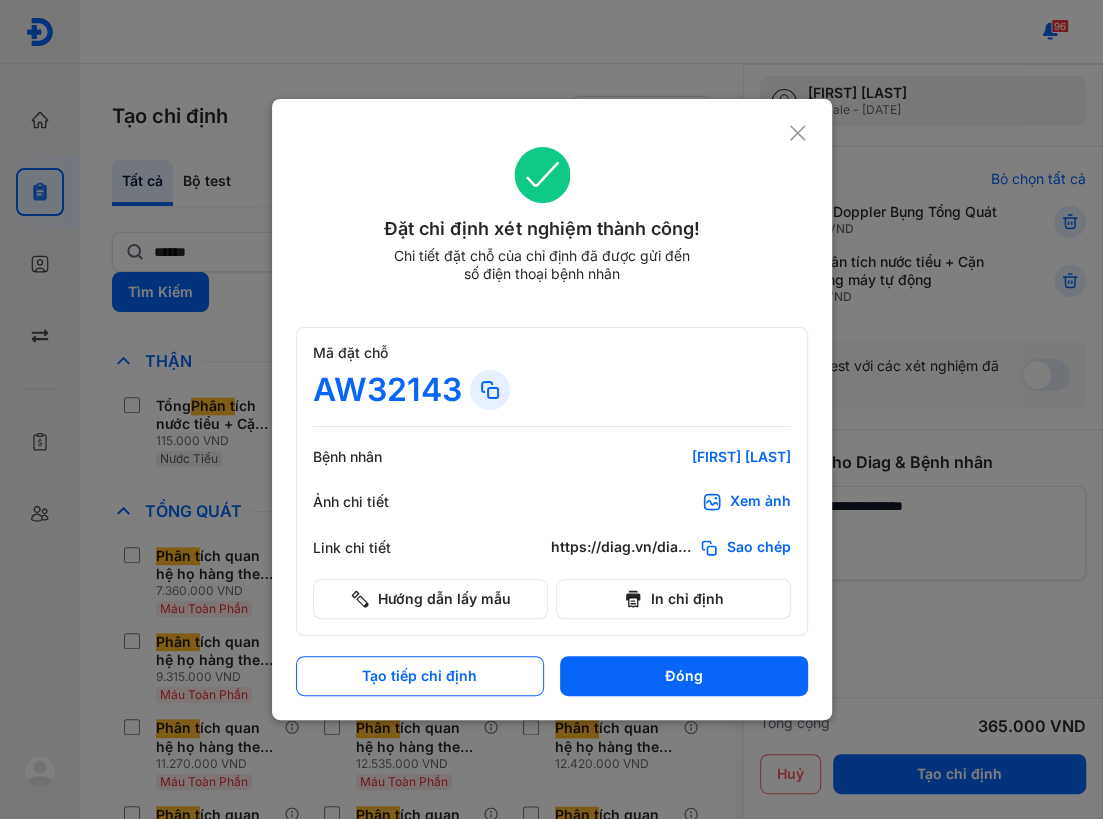click on "Mã đặt chỗ" at bounding box center [552, 353] 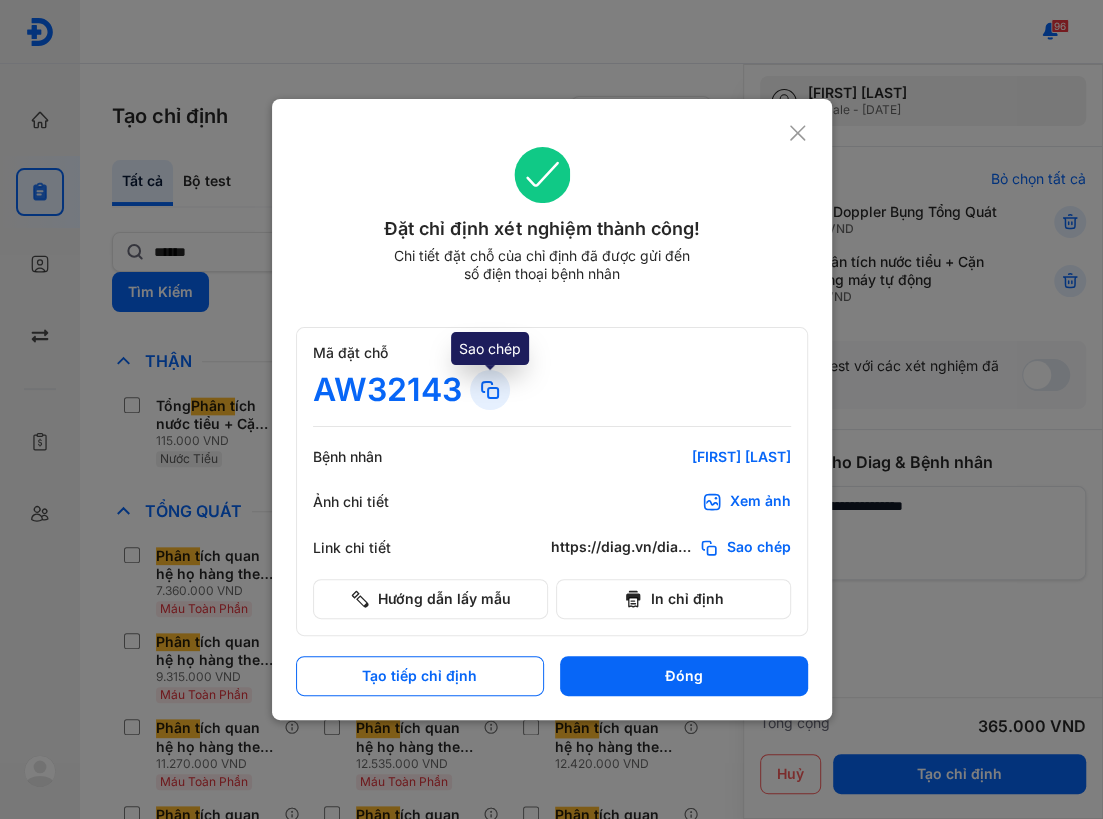 click 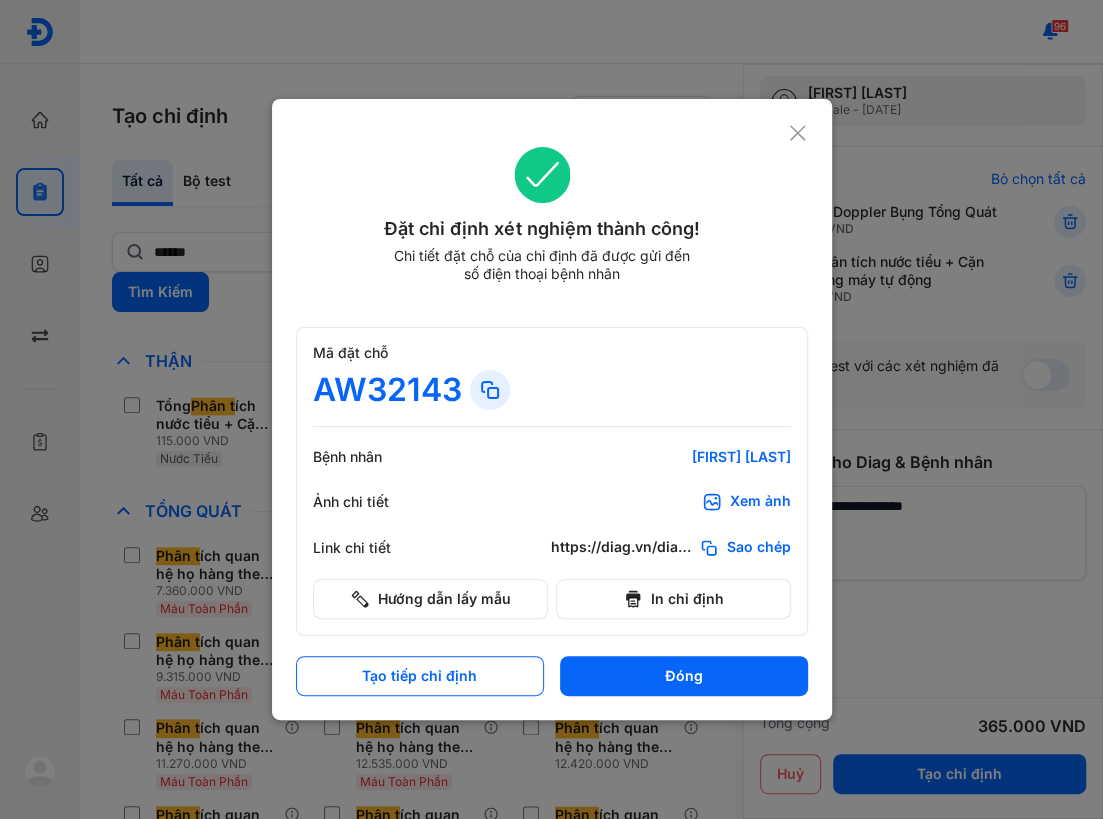 drag, startPoint x: 805, startPoint y: 132, endPoint x: 721, endPoint y: 161, distance: 88.86507 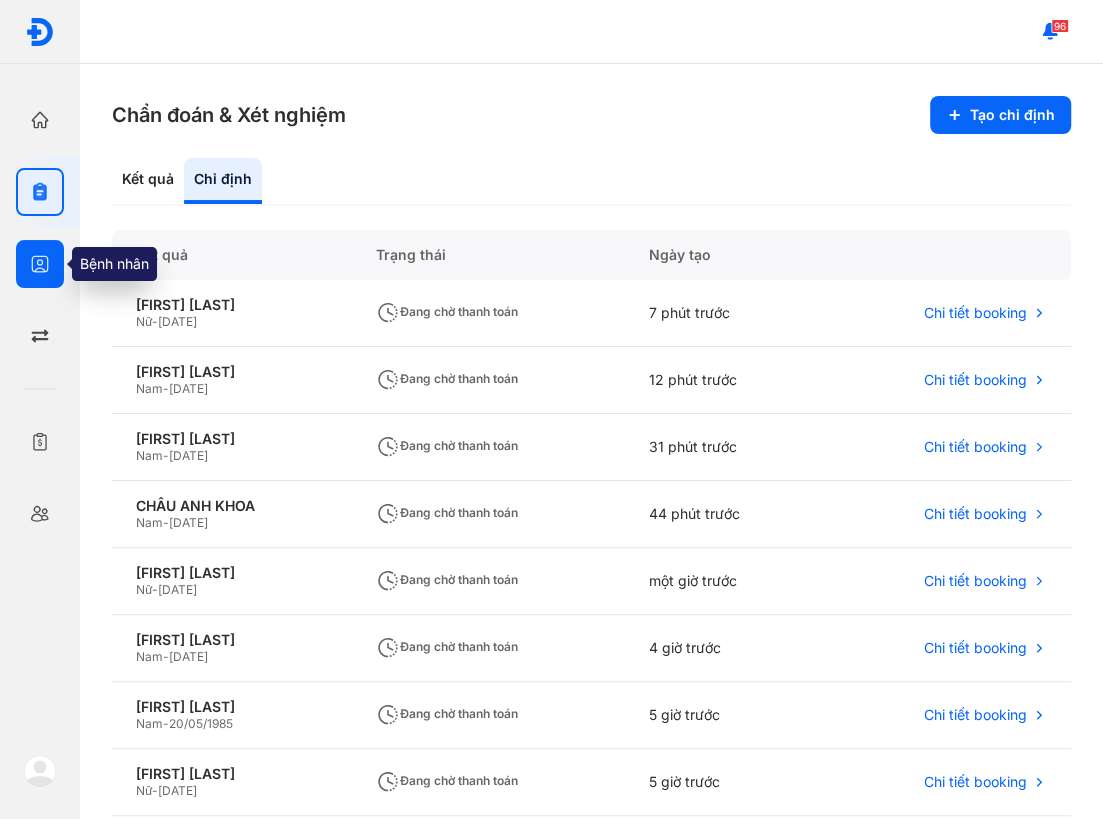 click at bounding box center [40, 264] 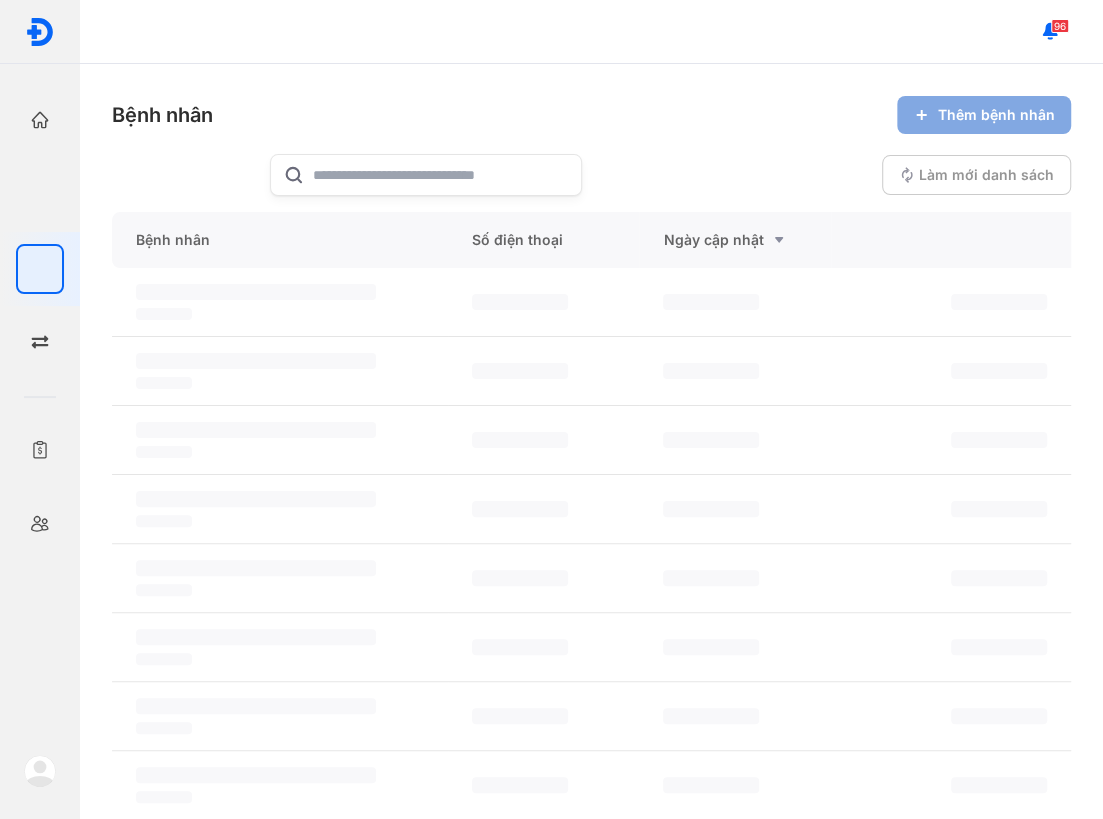click on "Thêm bệnh nhân" 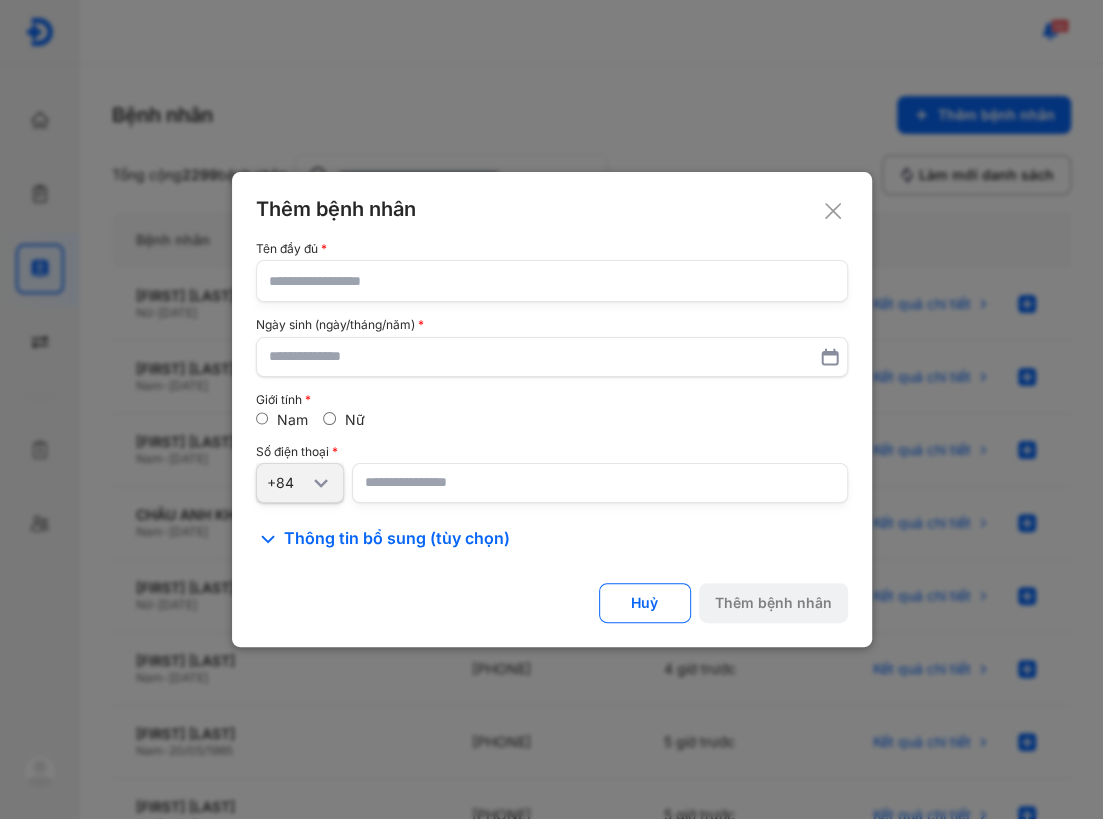 click 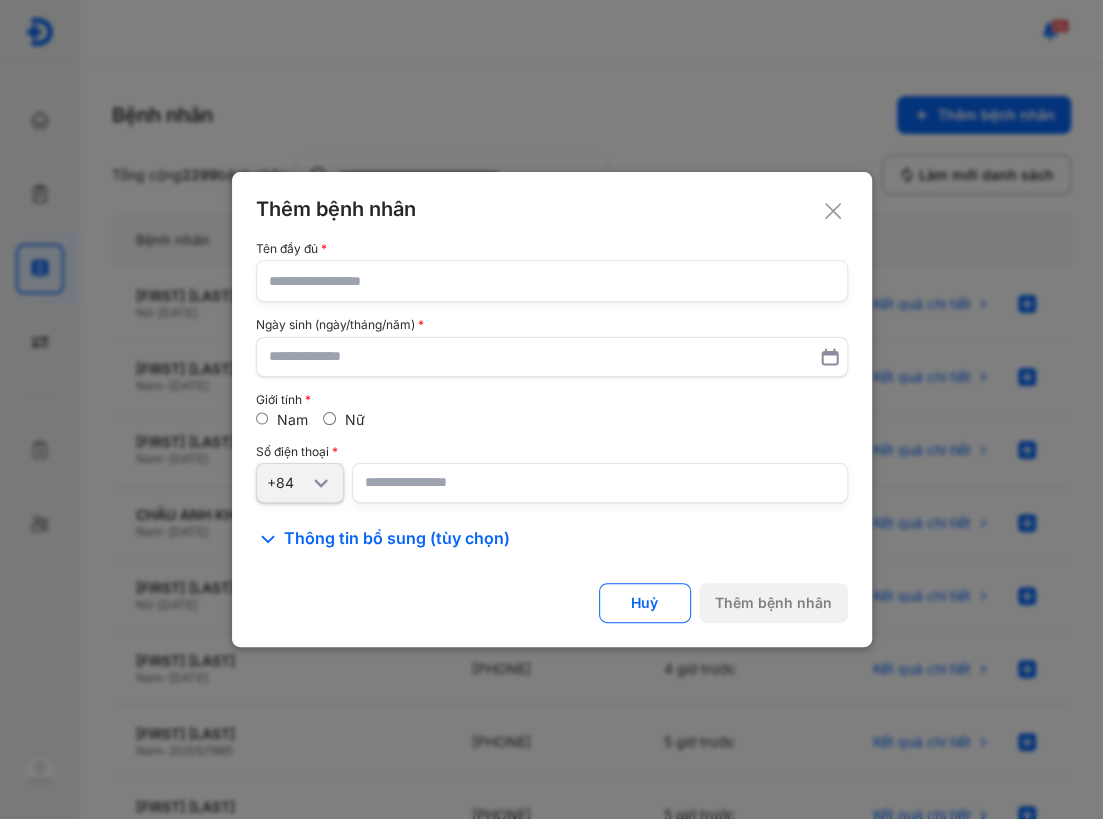 click 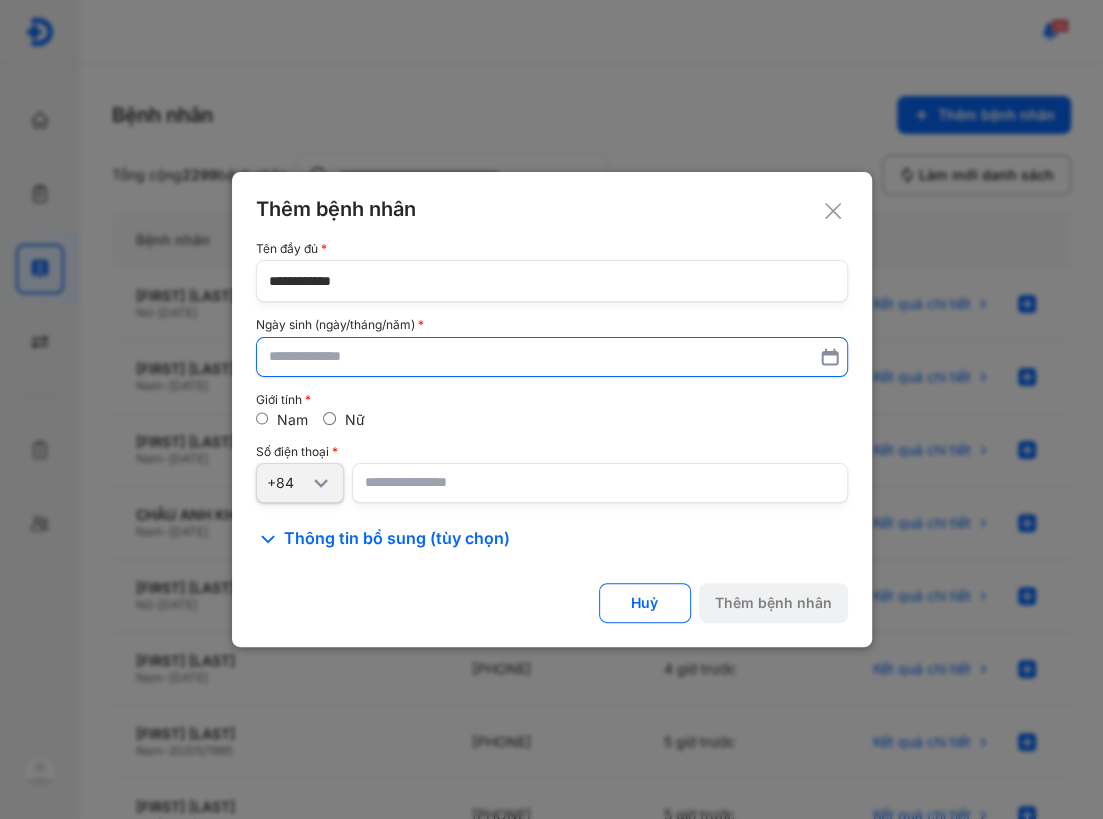 type on "**********" 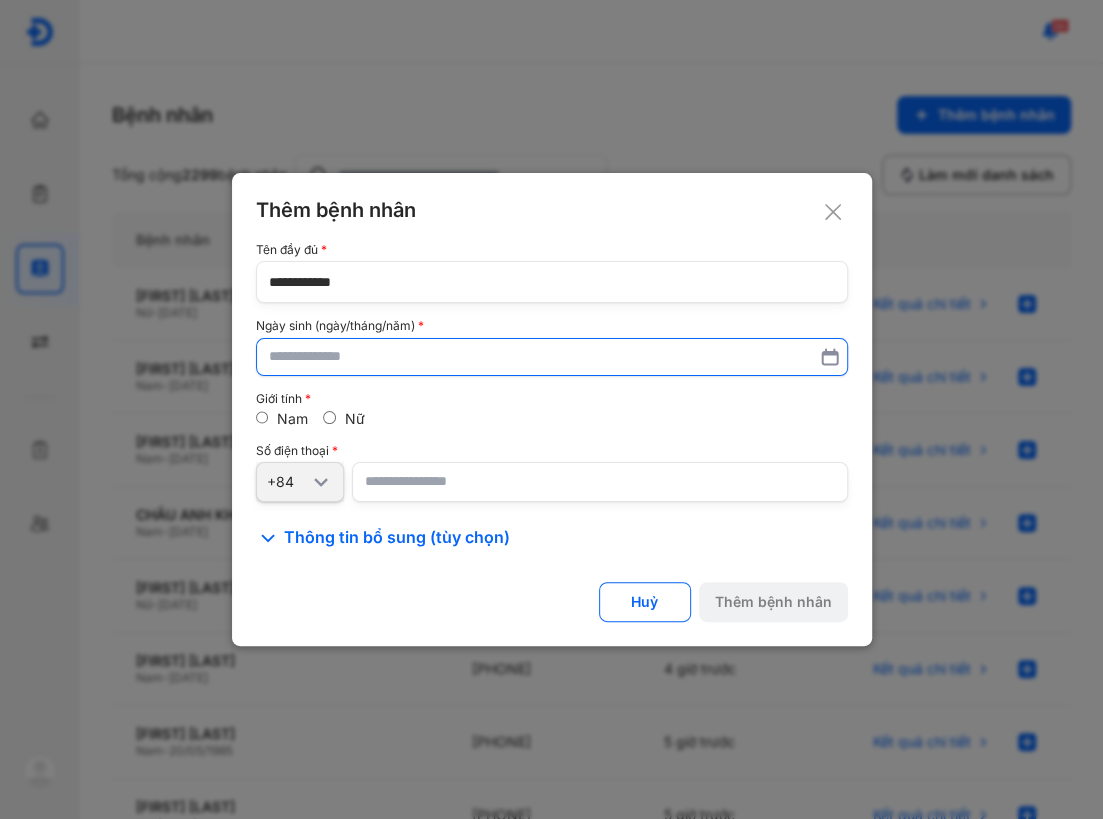 click at bounding box center [552, 357] 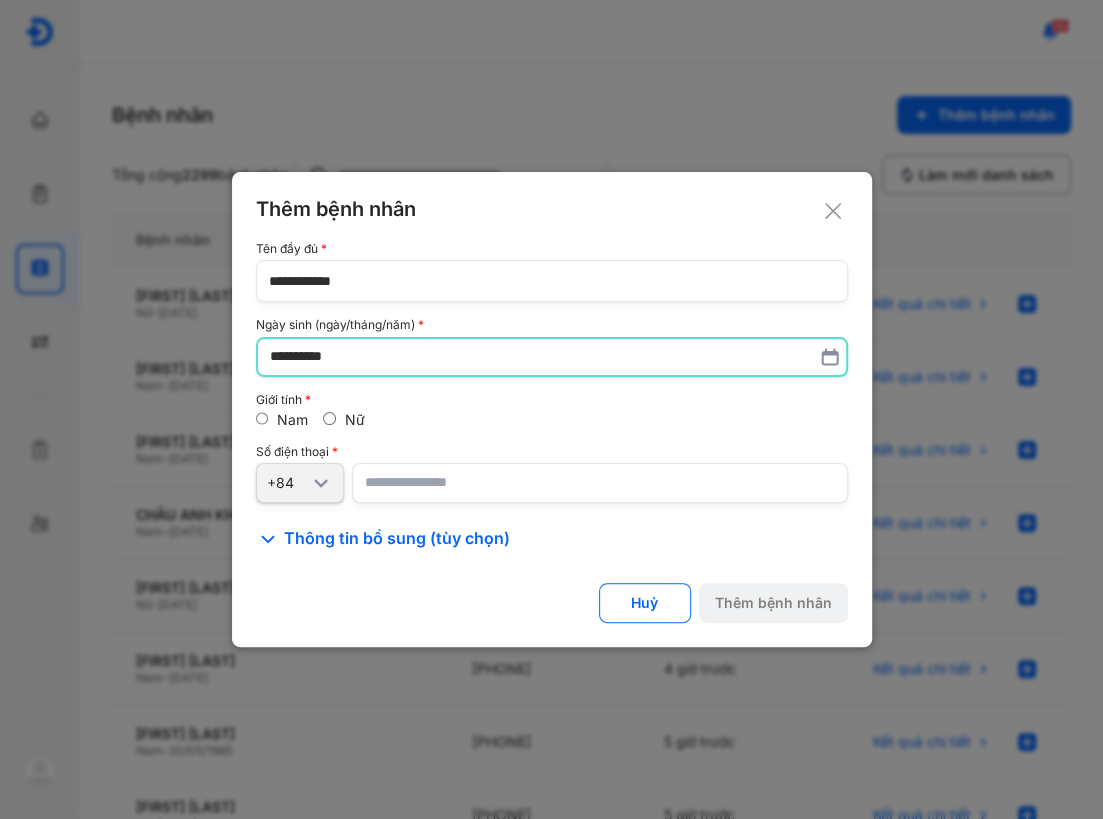 type on "**********" 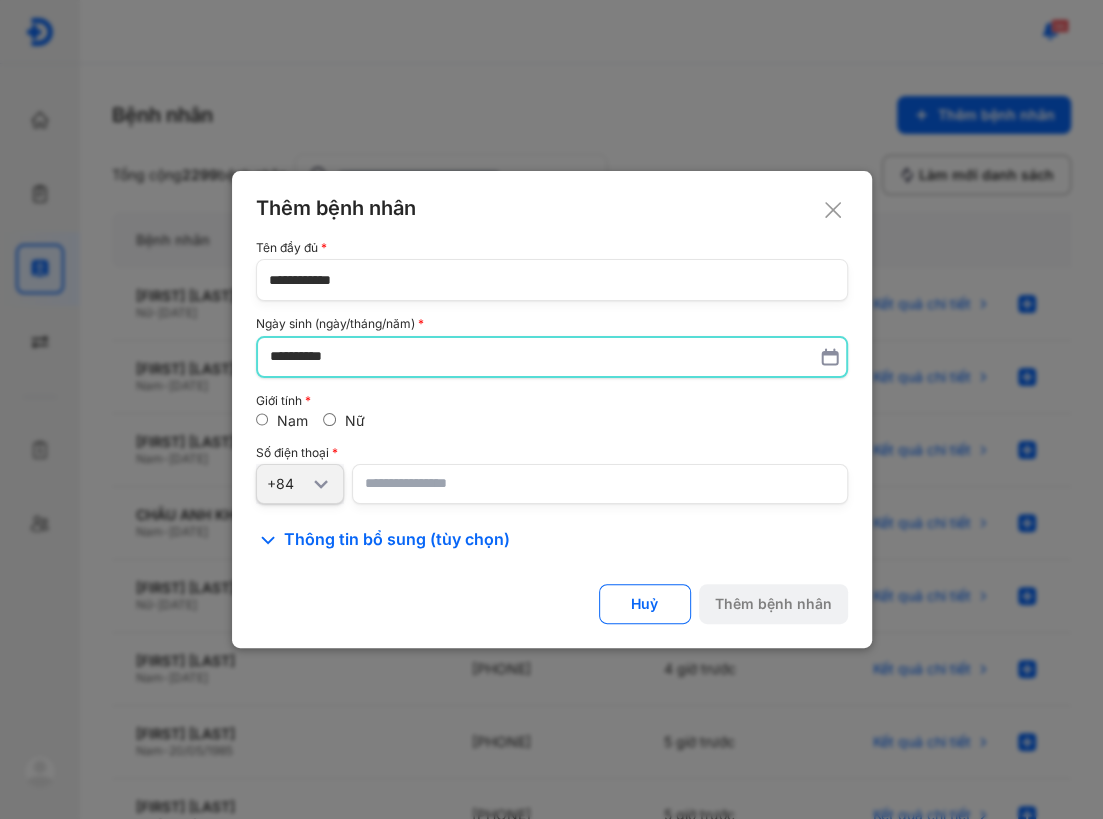 click at bounding box center [600, 484] 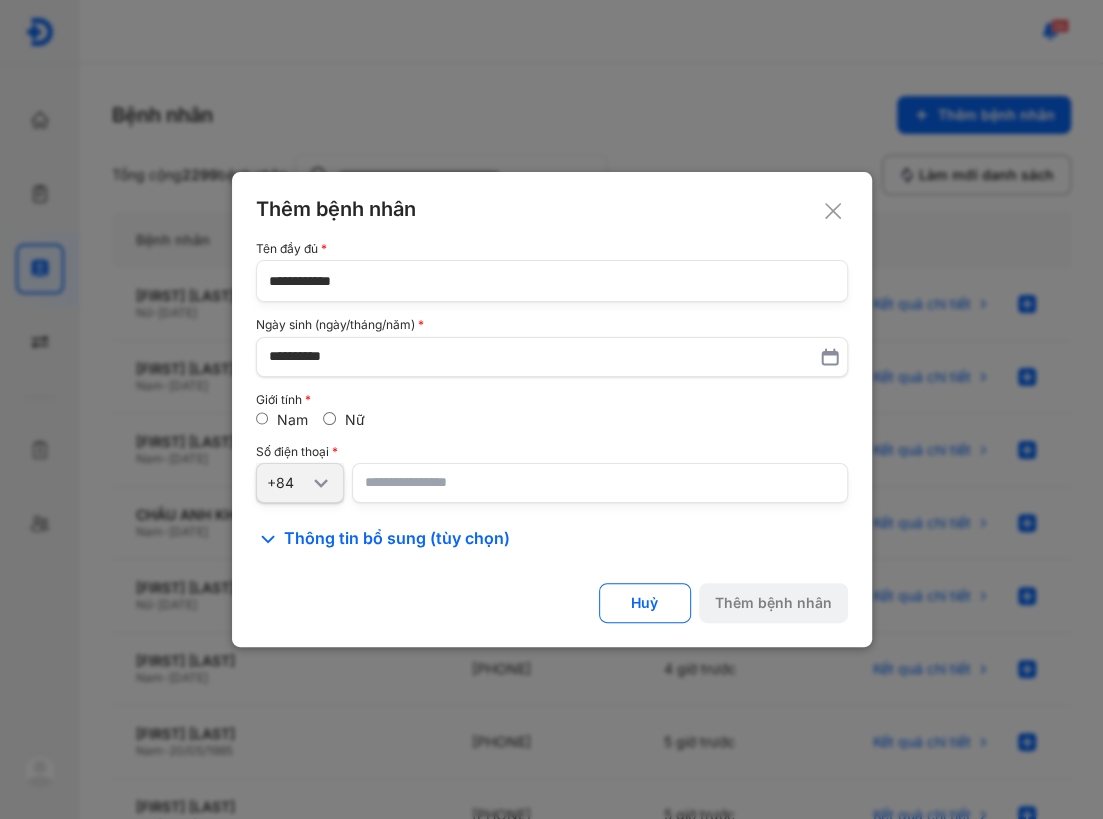 click at bounding box center (600, 483) 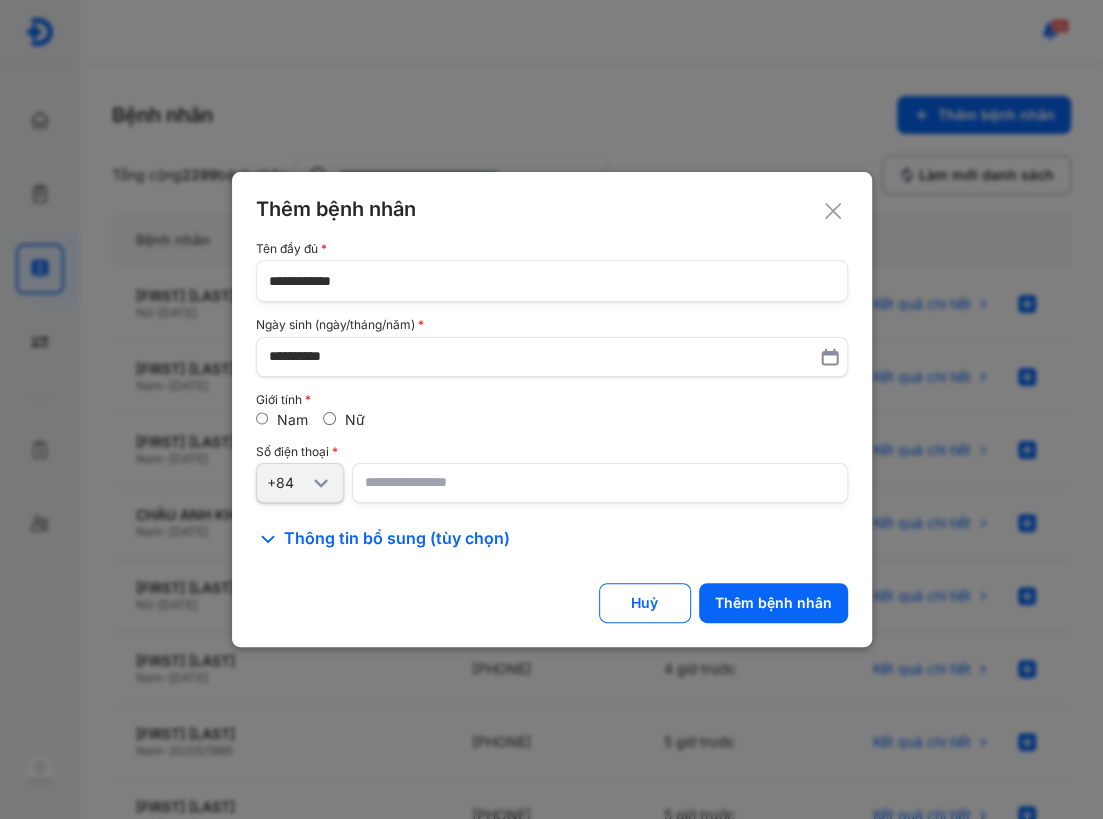 type on "**********" 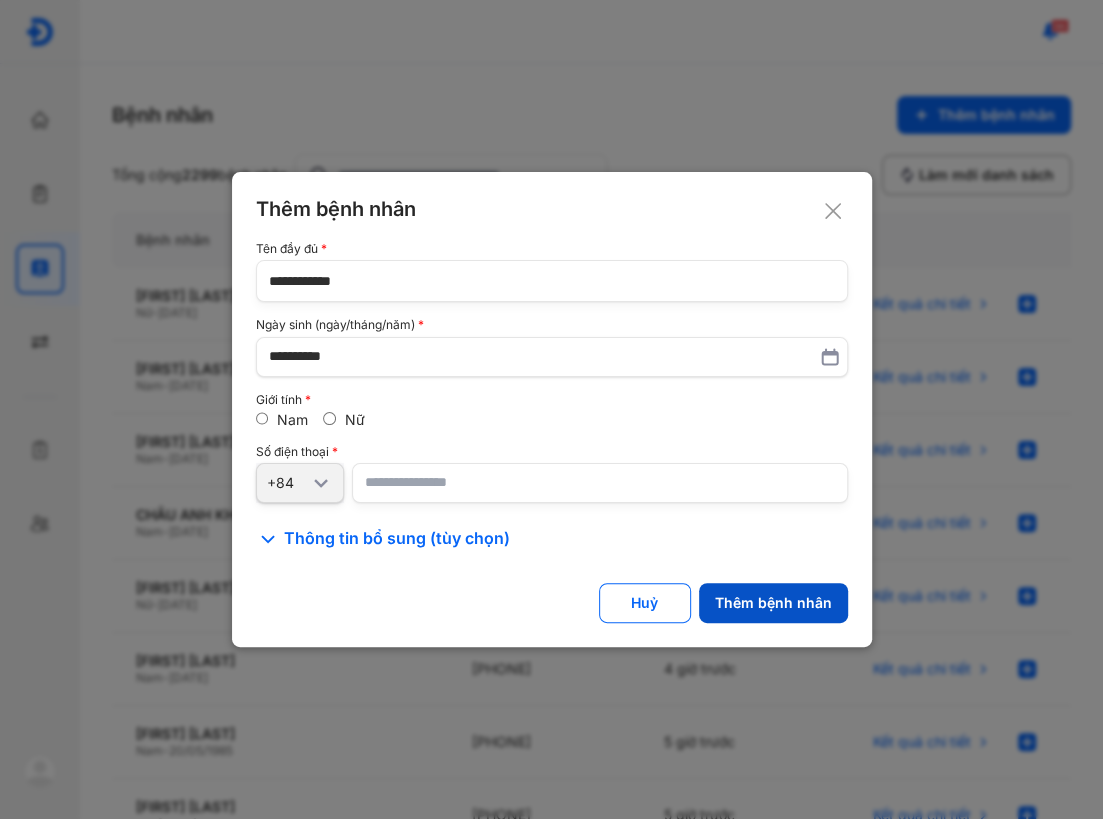click on "Thêm bệnh nhân" 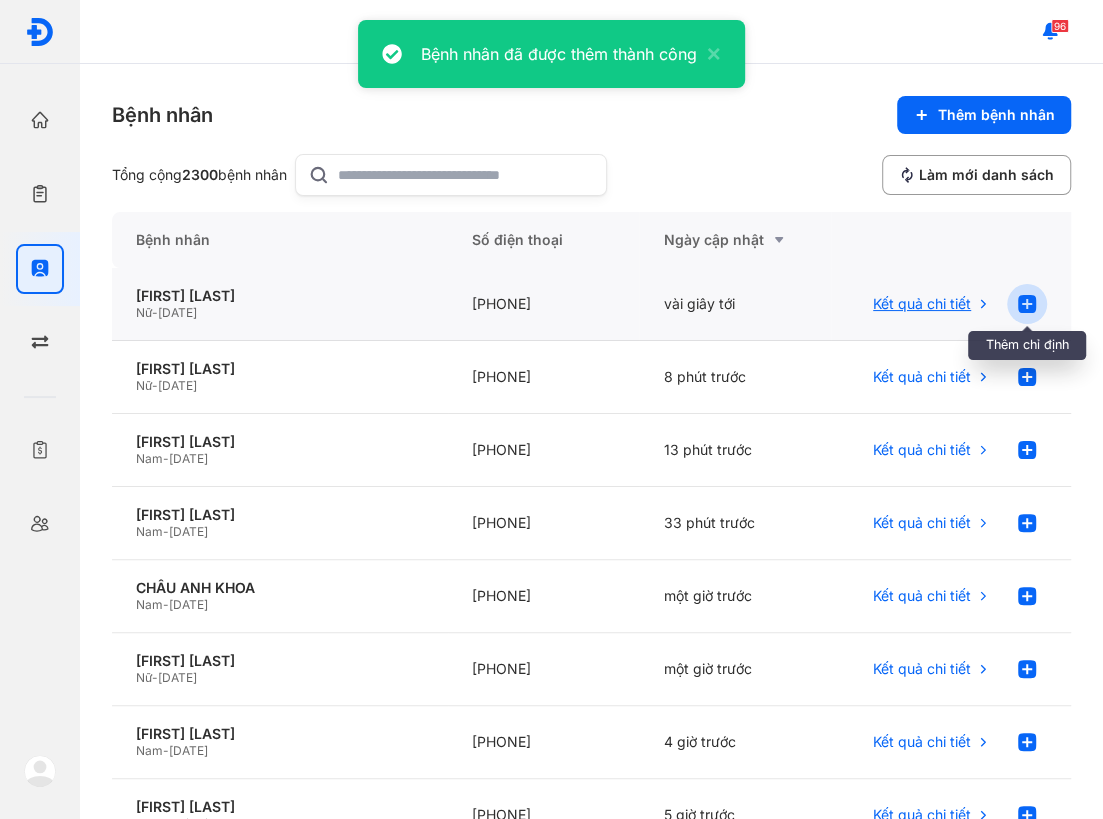 click 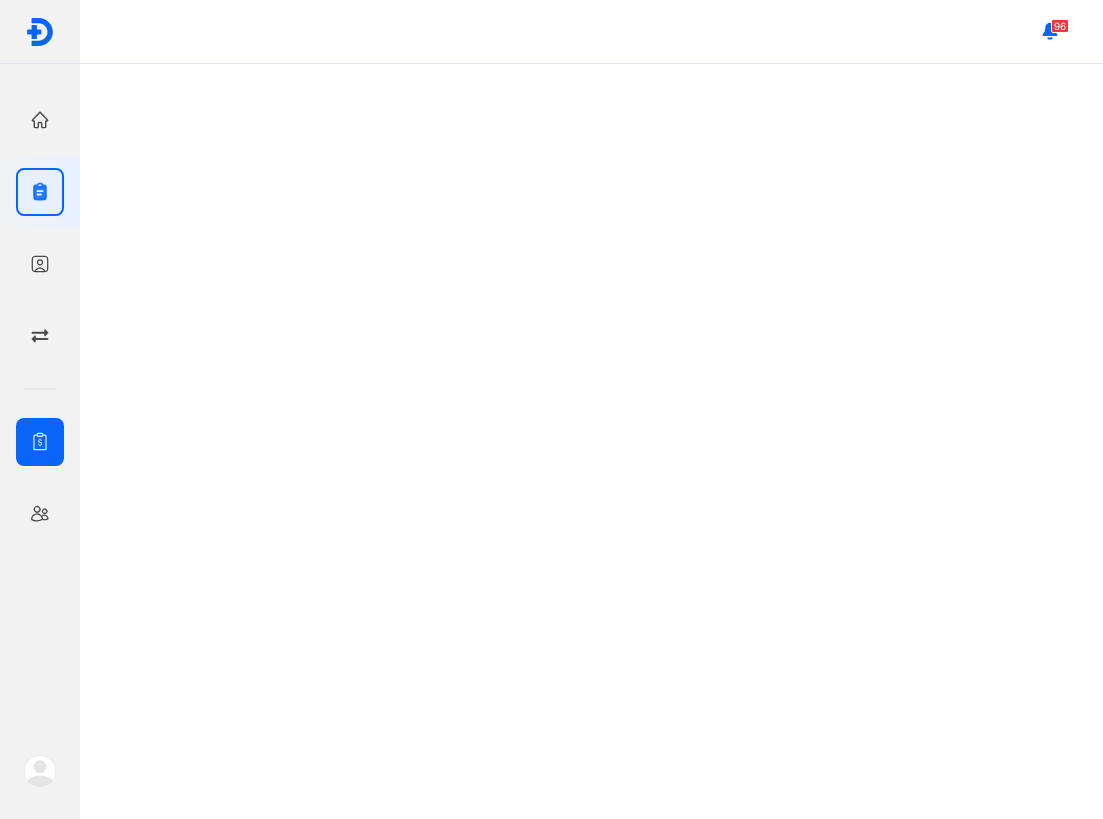 scroll, scrollTop: 0, scrollLeft: 0, axis: both 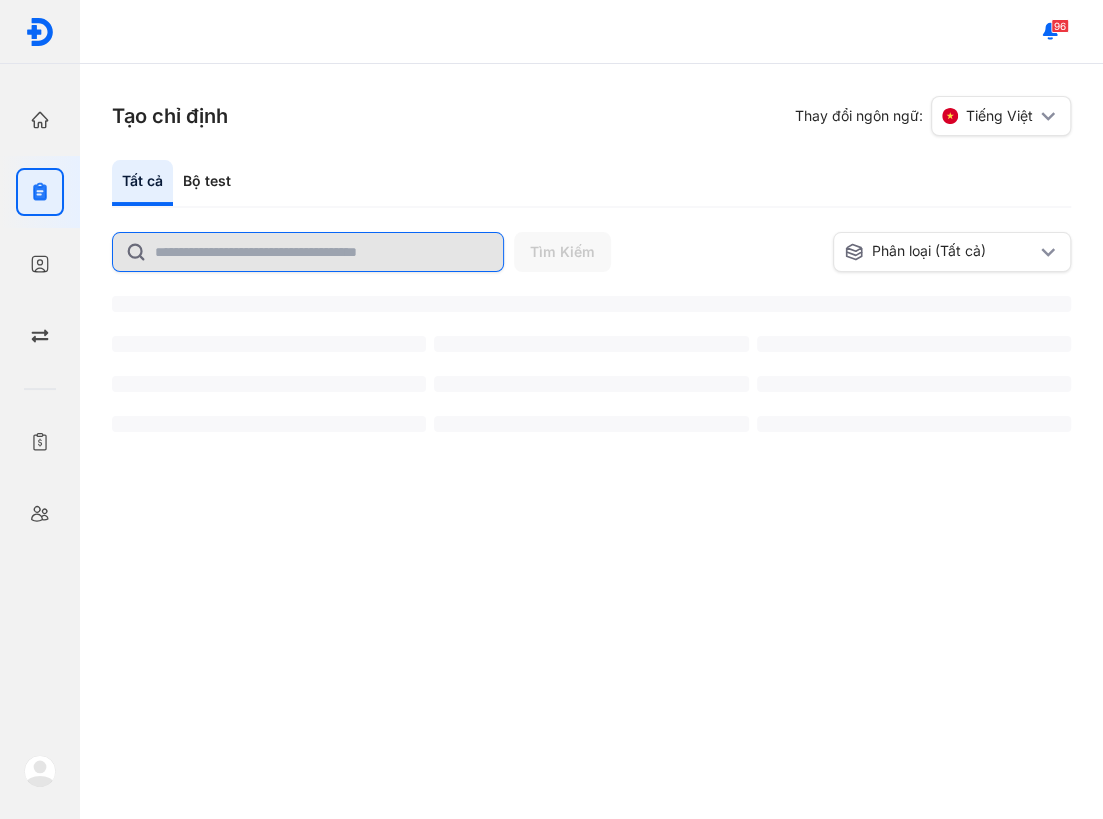 click 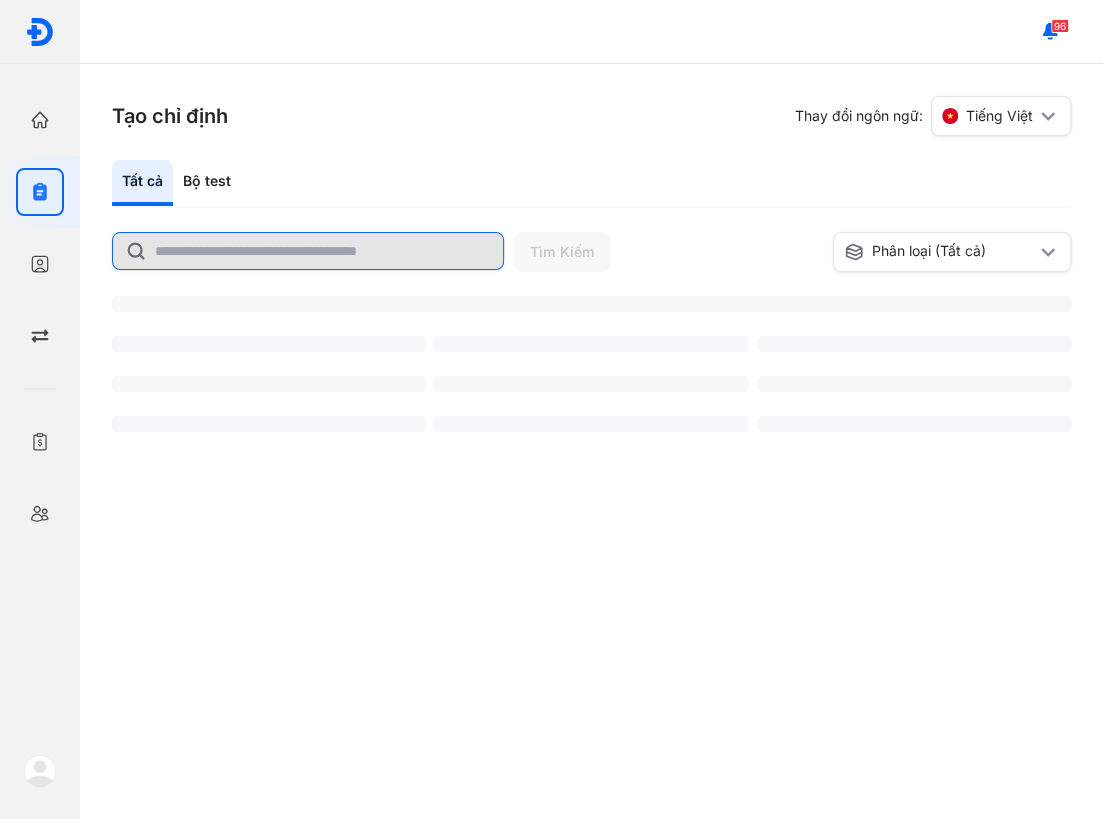 click 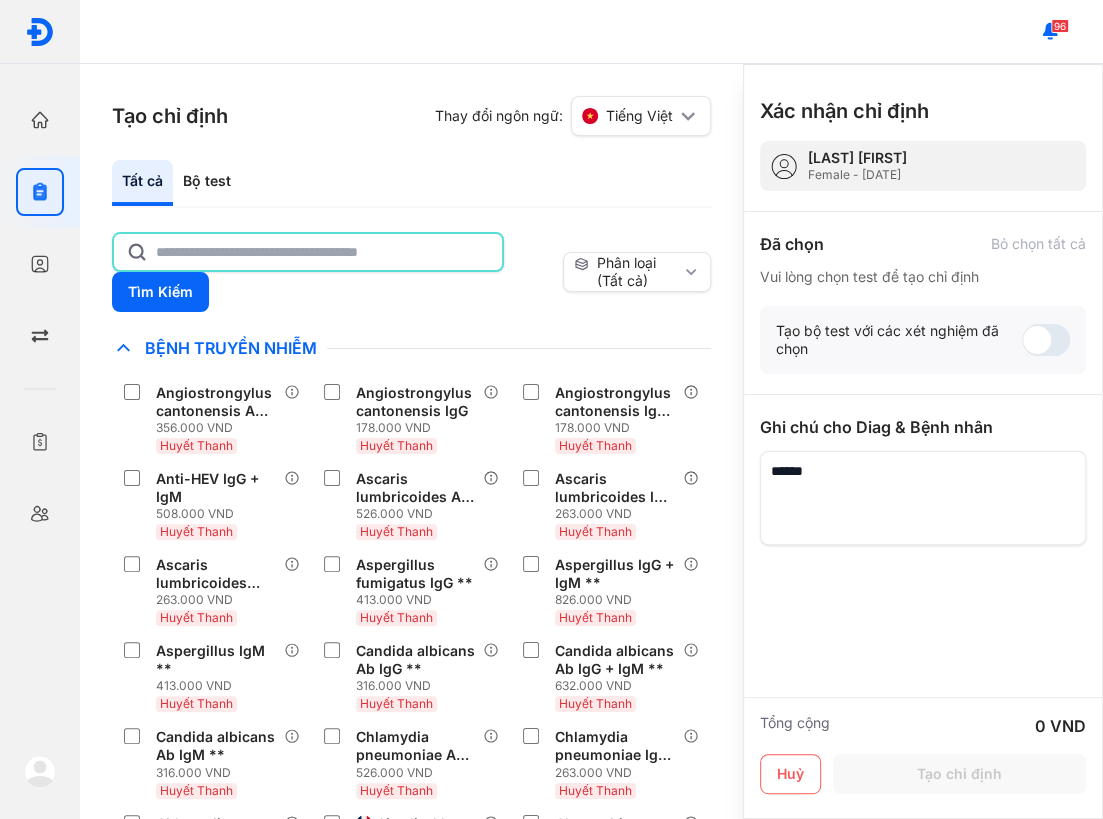 click 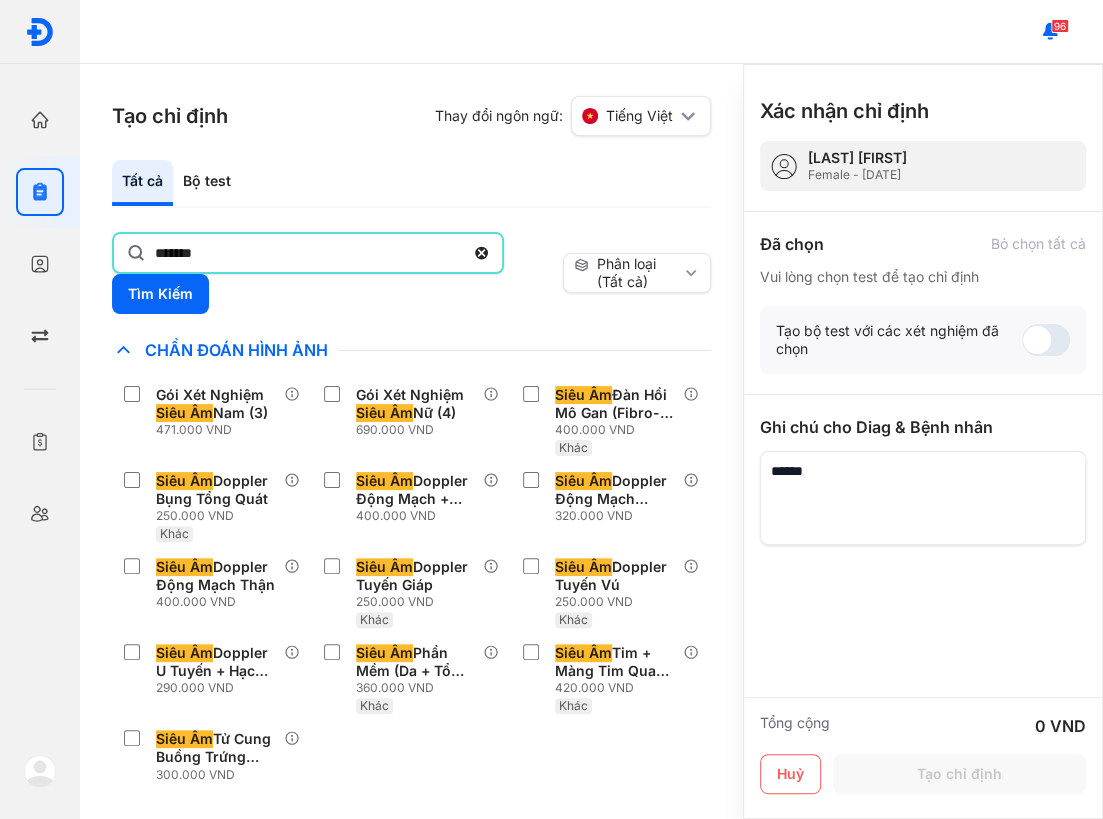 click on "Tất cả Bộ test" at bounding box center [411, 184] 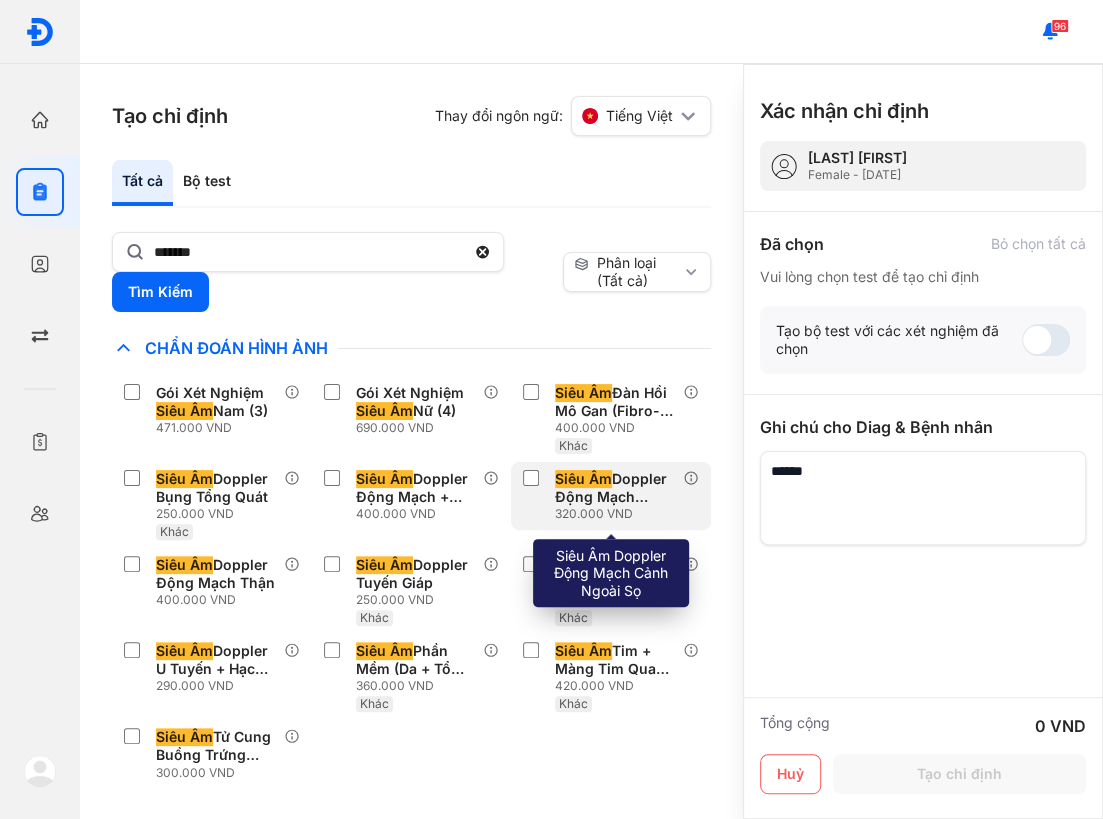 click on "Siêu Âm  Doppler Động Mạch Cảnh Ngoài Sọ" at bounding box center [615, 488] 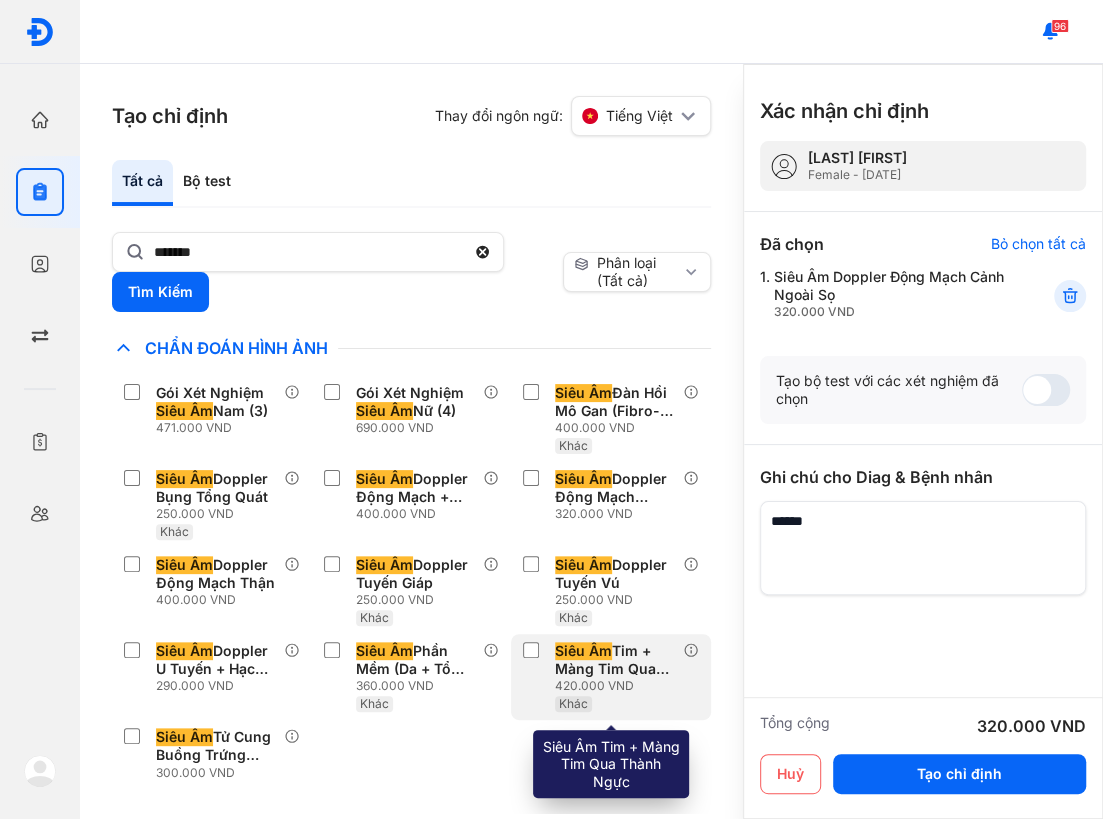 click on "420.000 VND" at bounding box center [619, 686] 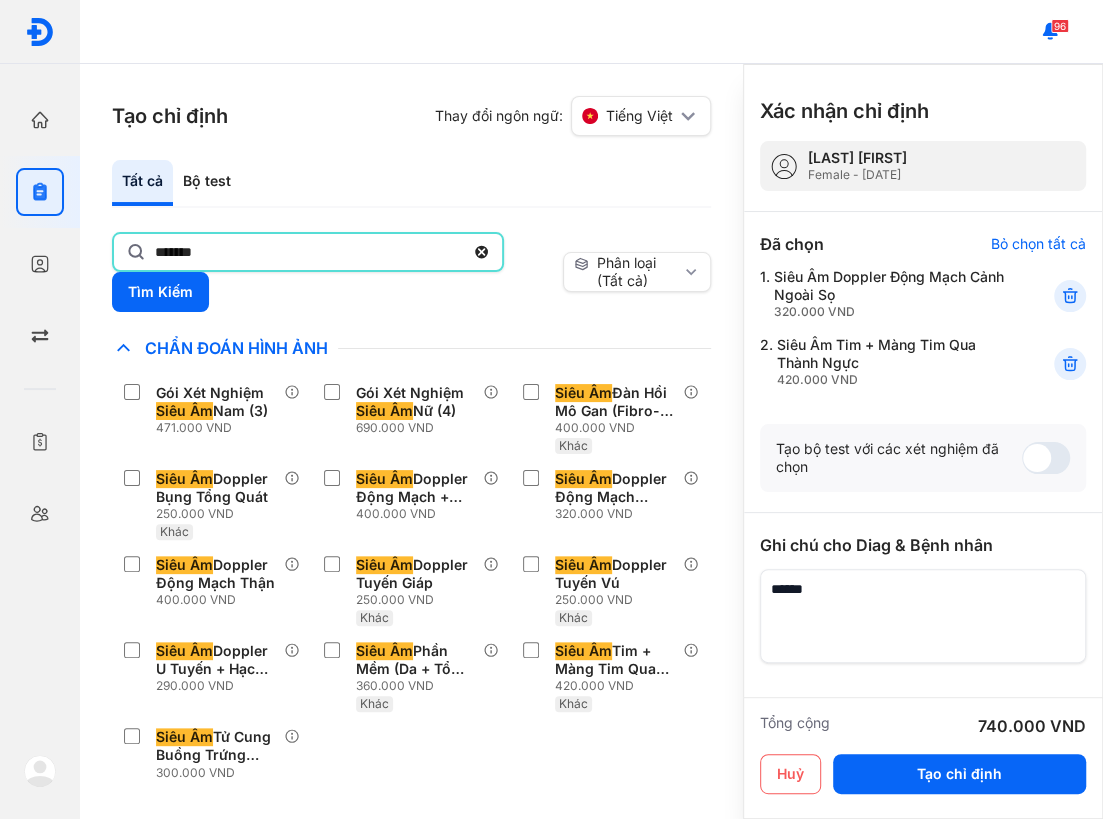 click on "*******" 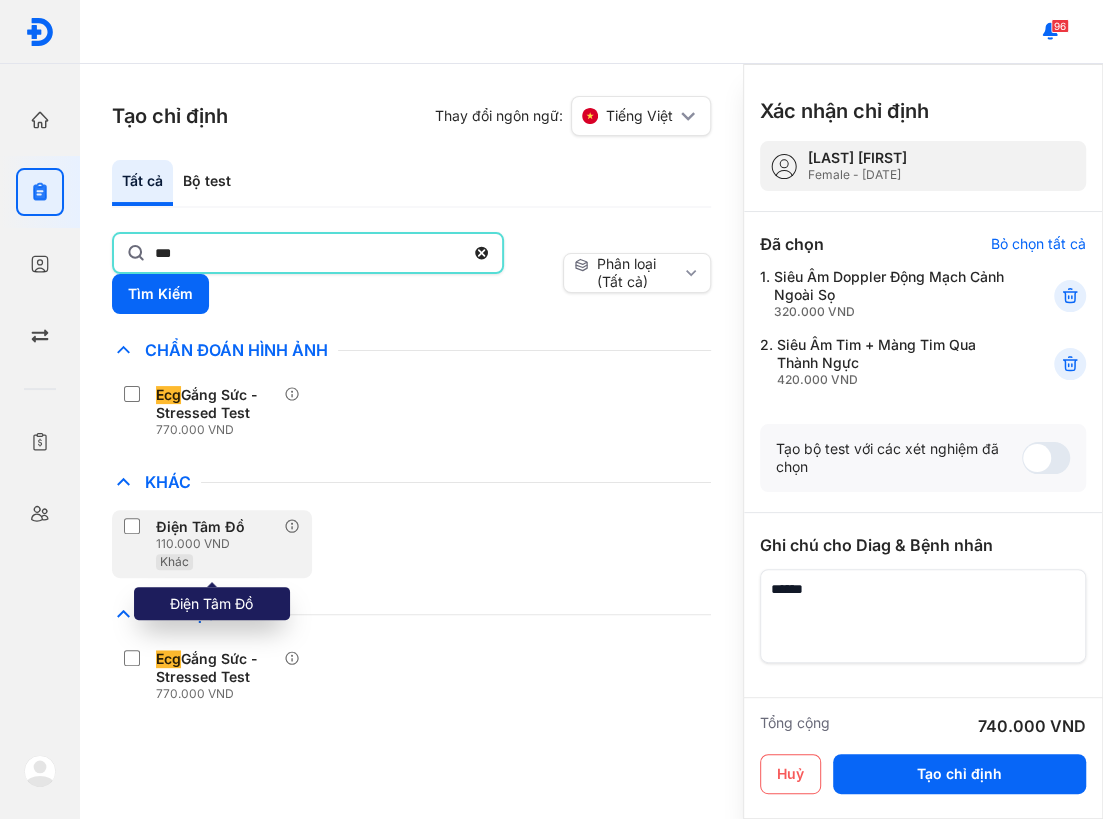 click on "Khác" at bounding box center [204, 561] 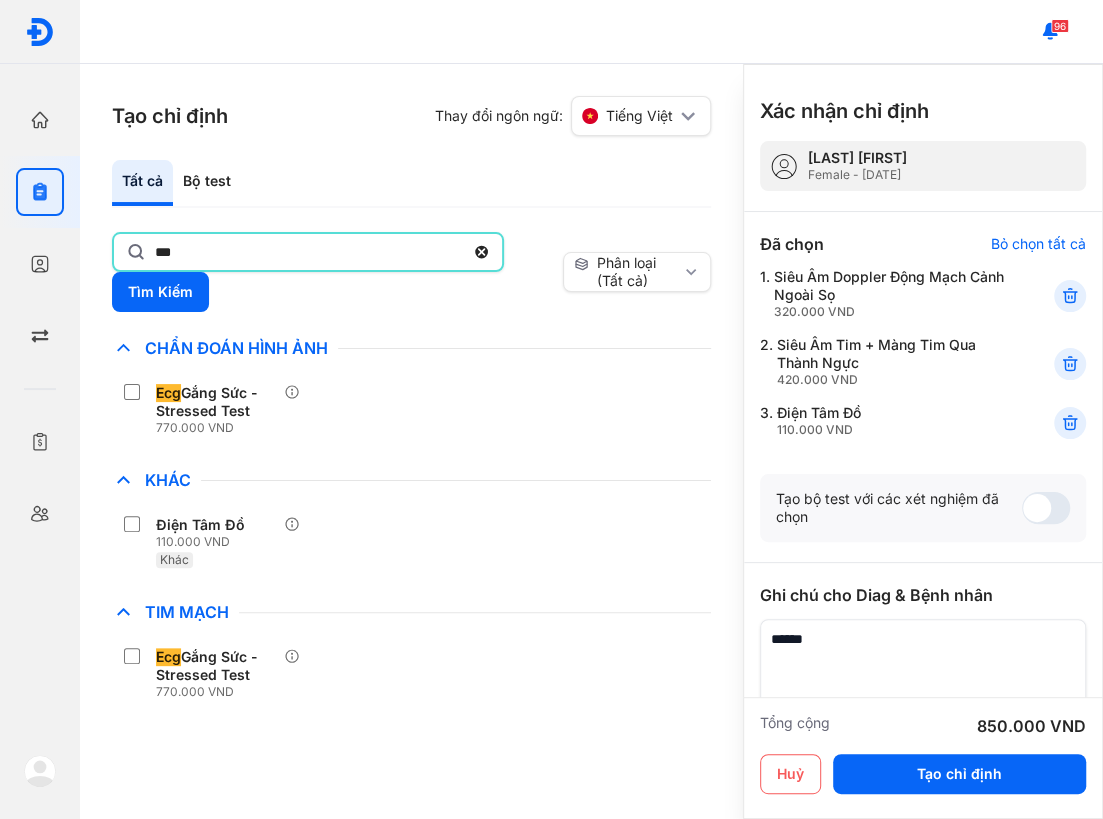 click on "***" 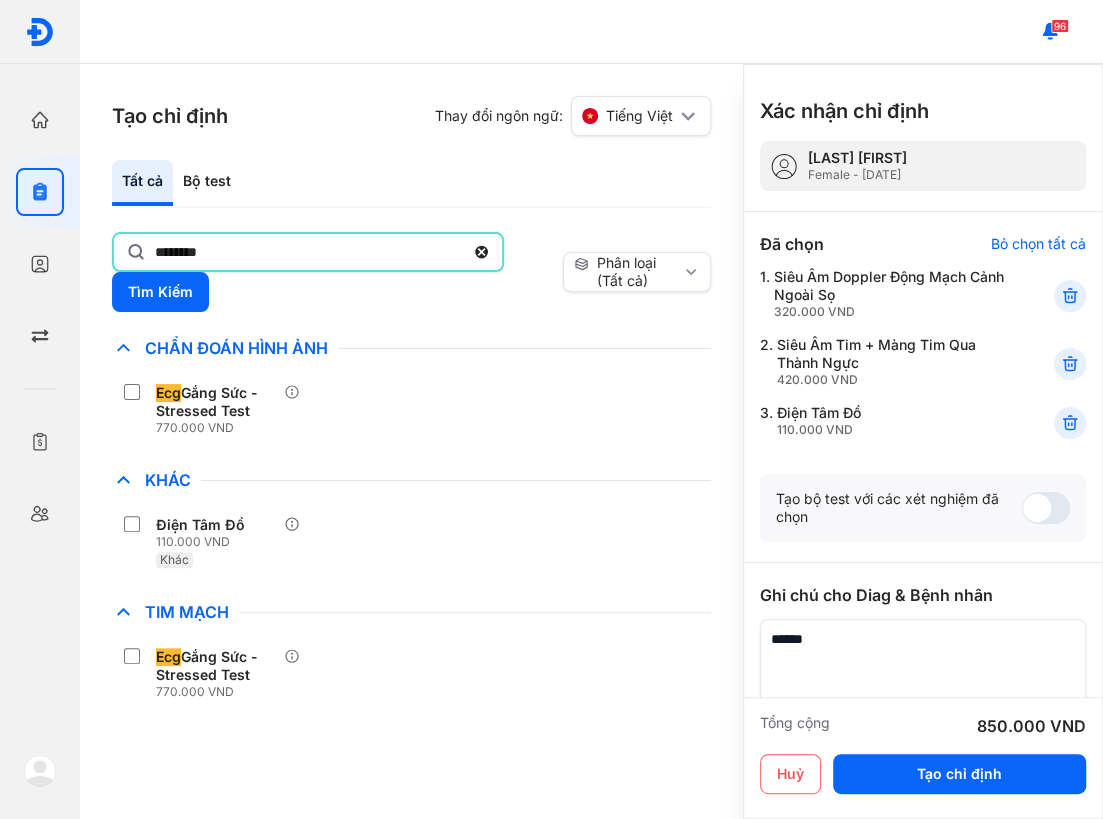 type on "********" 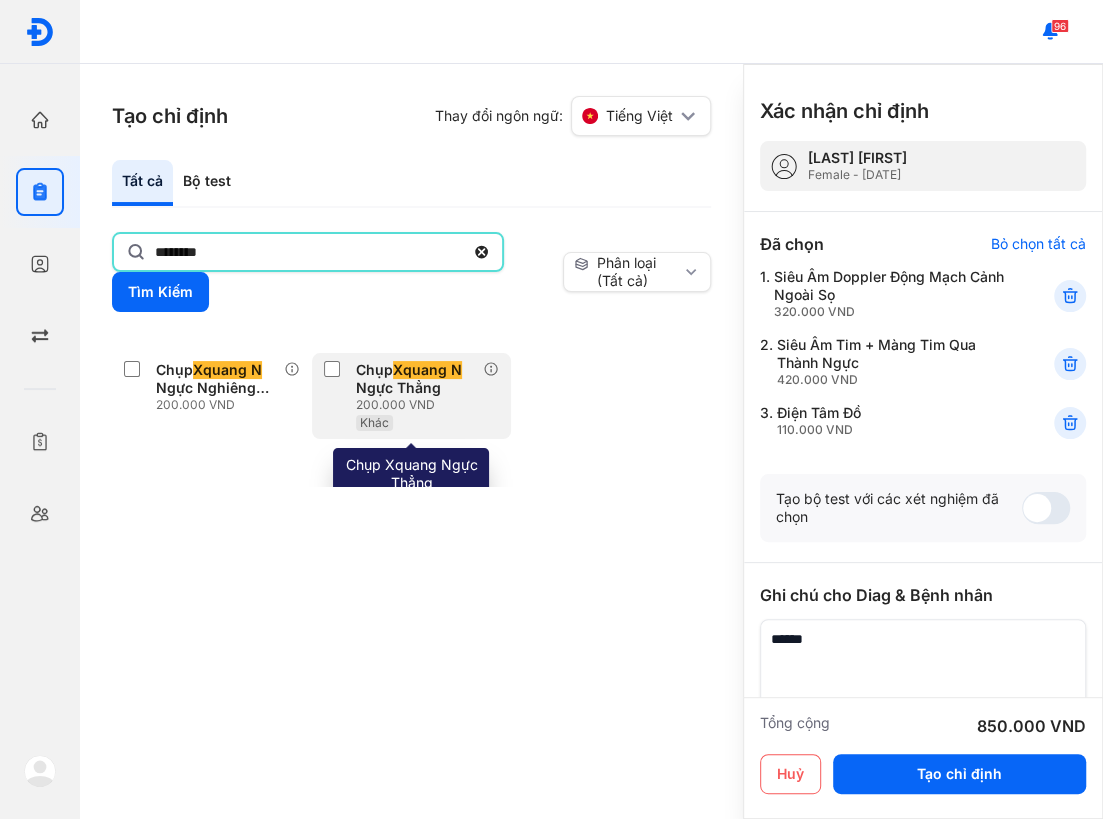 scroll, scrollTop: 36, scrollLeft: 0, axis: vertical 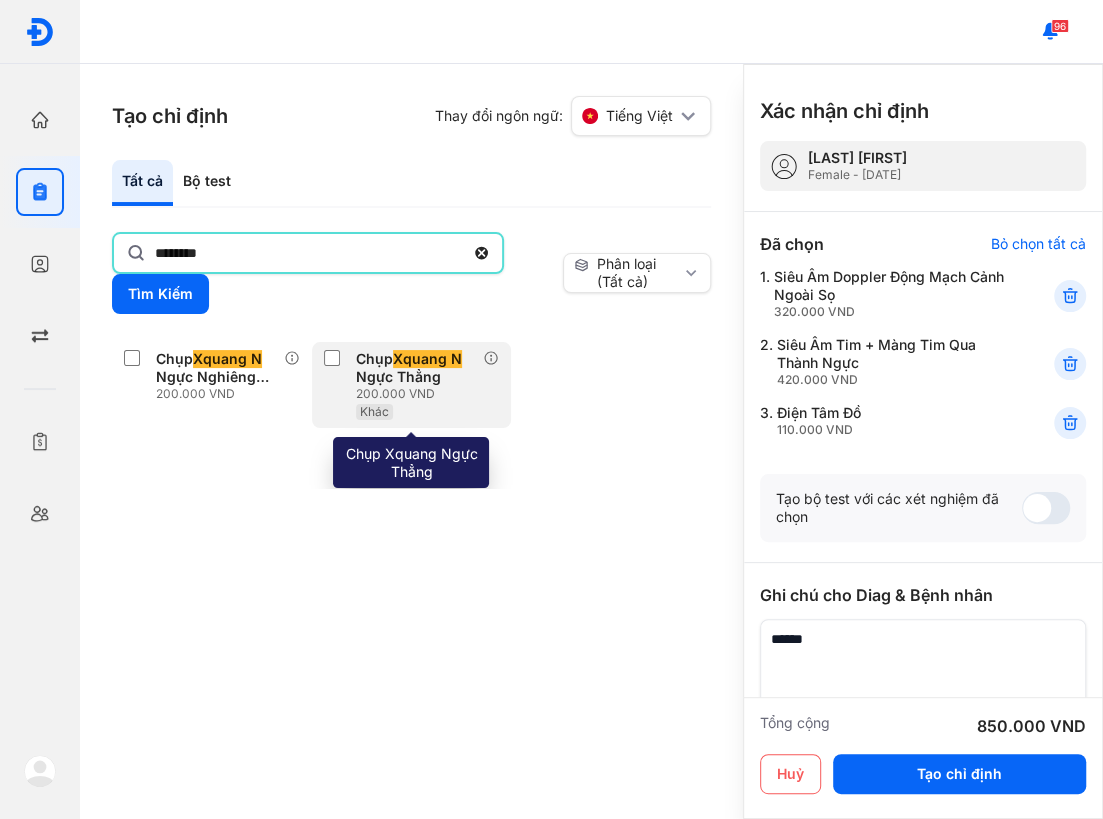 click on "Chụp  Xquang N gực Thẳng" at bounding box center [416, 368] 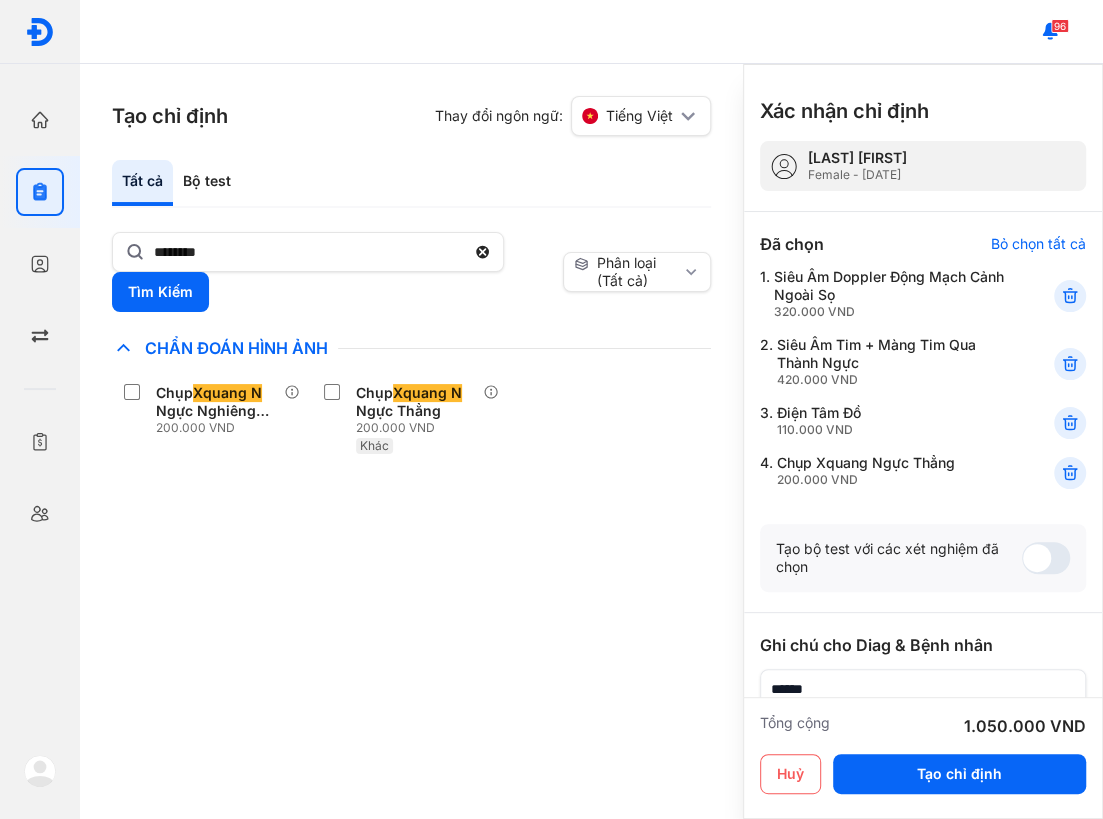 scroll, scrollTop: 0, scrollLeft: 0, axis: both 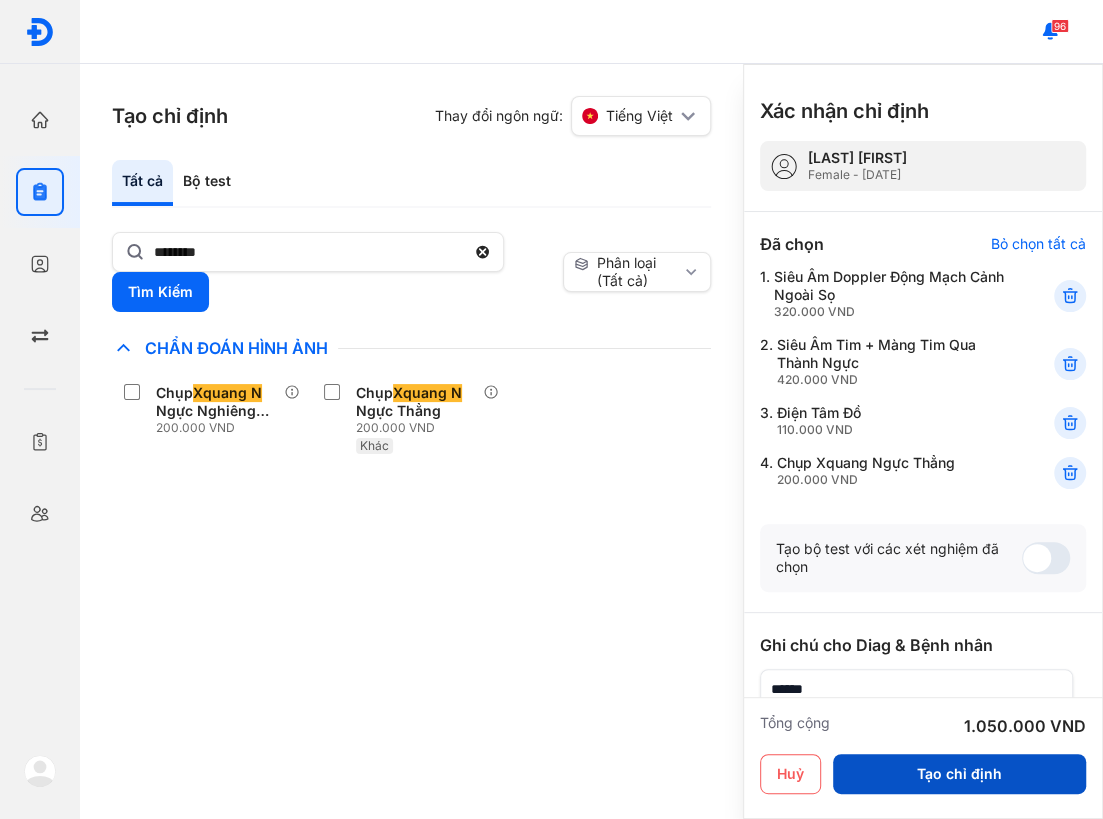 click on "Tạo chỉ định" at bounding box center (959, 774) 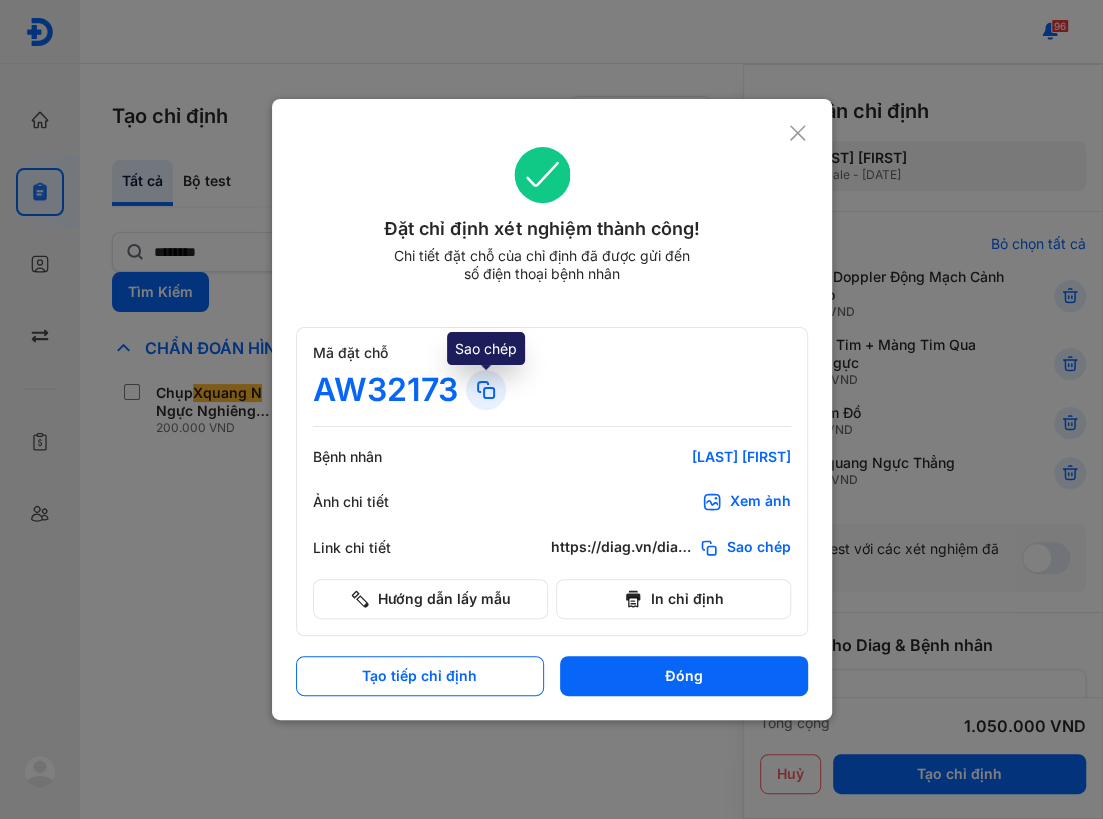 click 